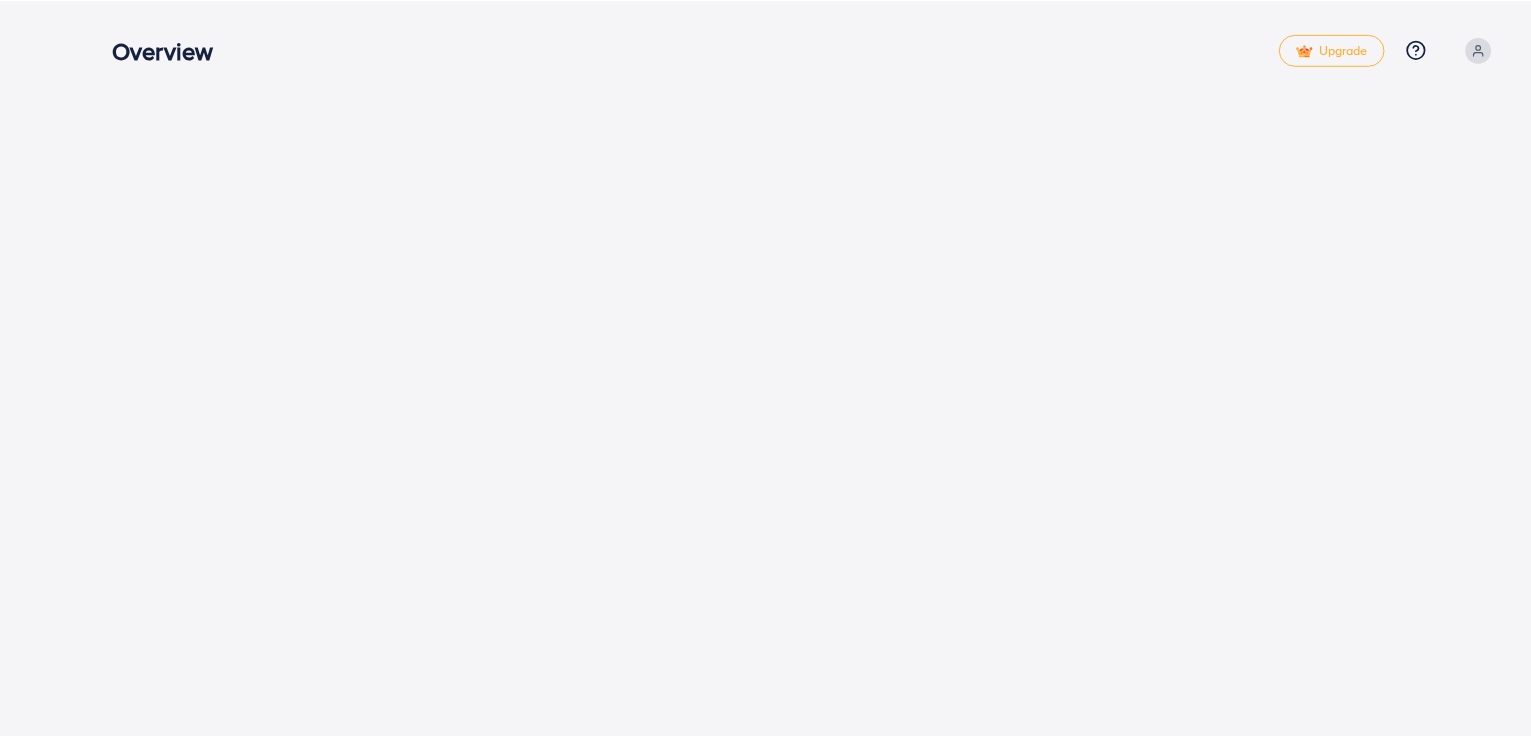 scroll, scrollTop: 0, scrollLeft: 0, axis: both 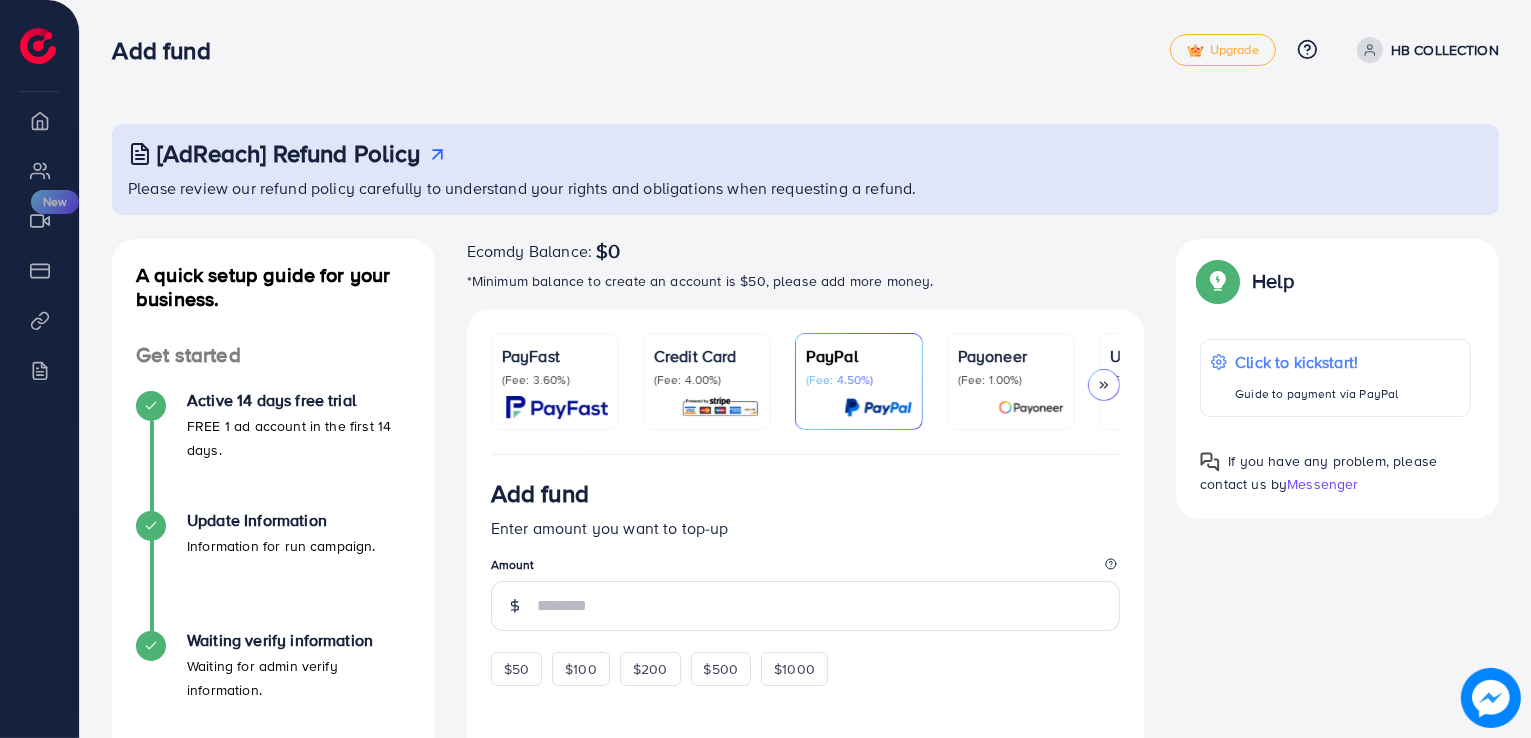 click at bounding box center [720, 407] 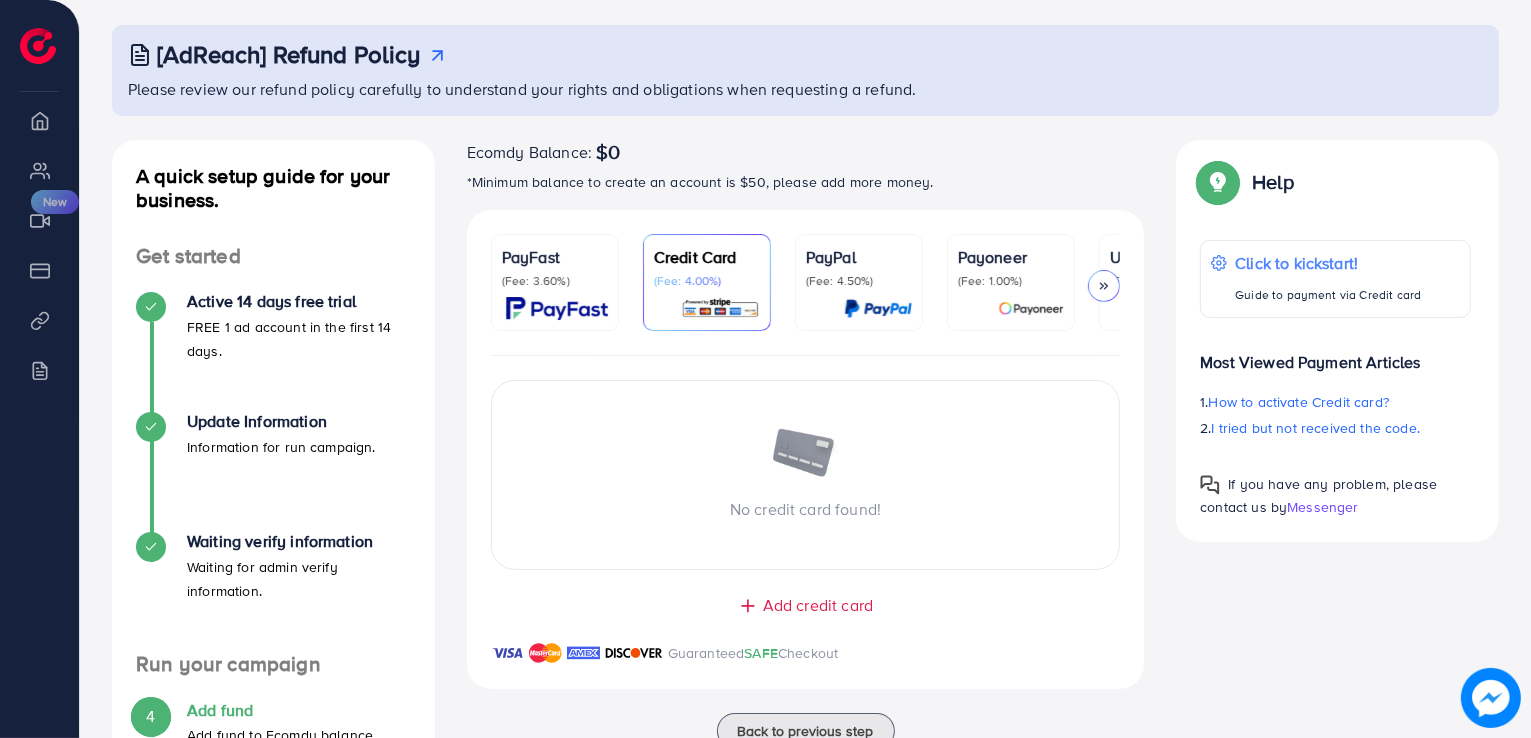 scroll, scrollTop: 98, scrollLeft: 0, axis: vertical 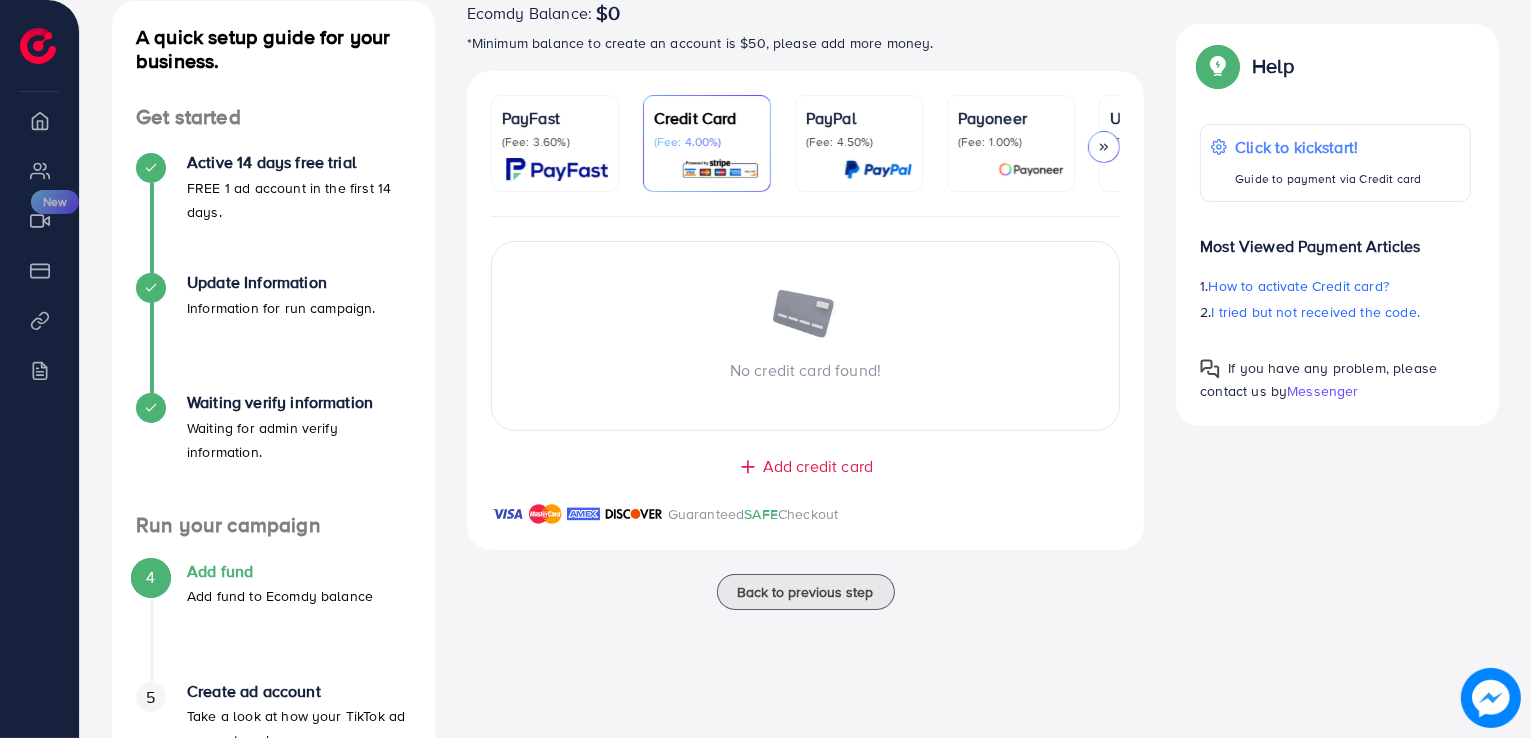 click on "Add credit card" at bounding box center (818, 466) 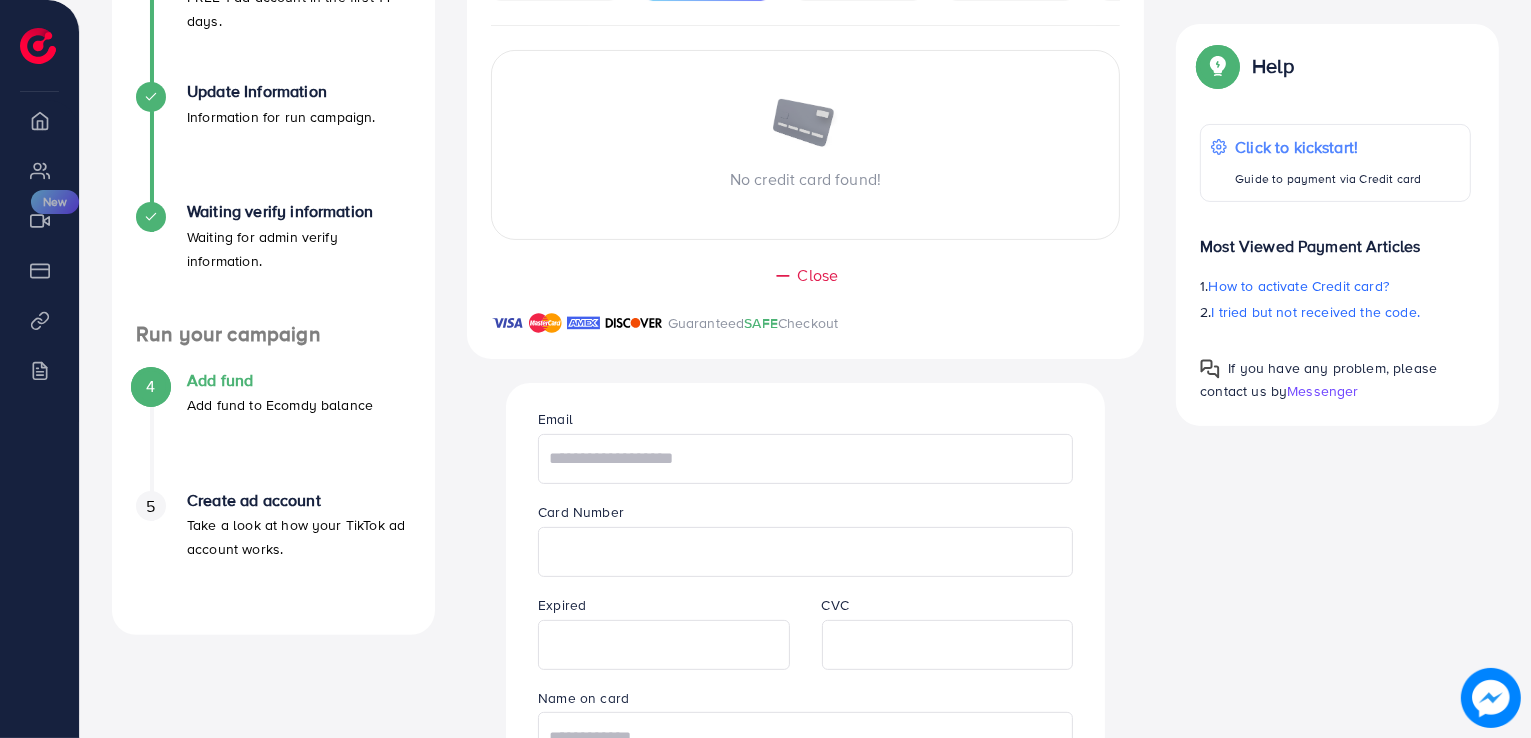 scroll, scrollTop: 432, scrollLeft: 0, axis: vertical 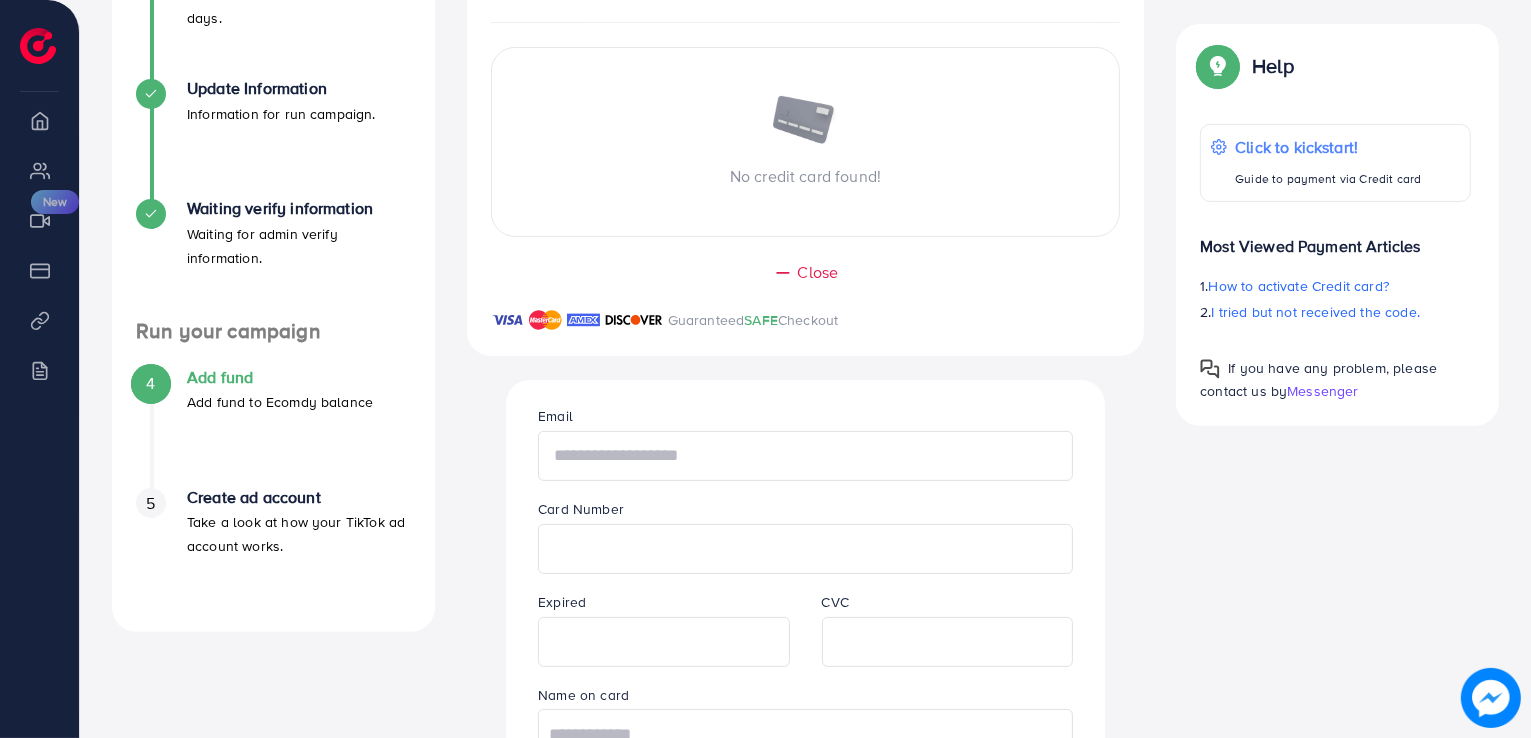 click at bounding box center (805, 456) 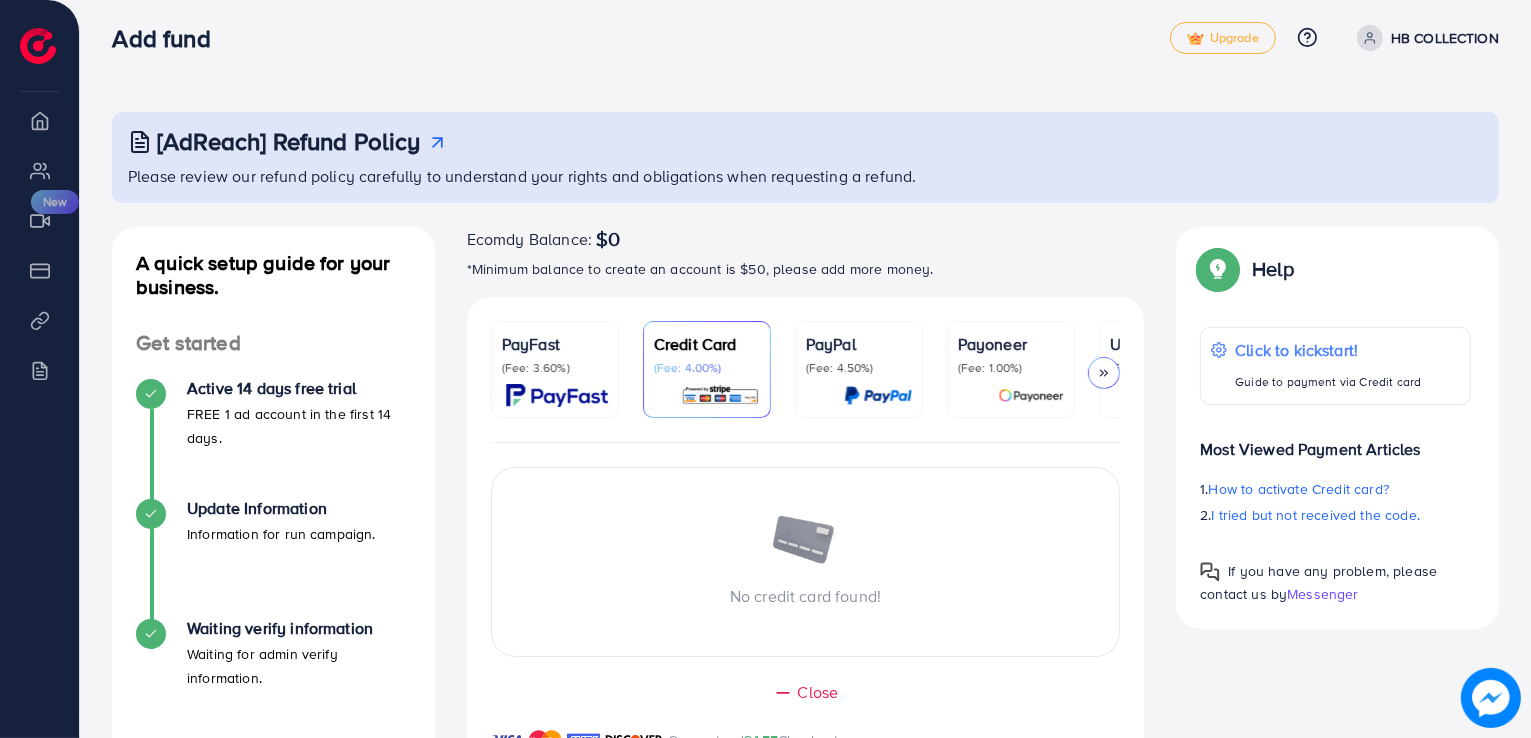 scroll, scrollTop: 13, scrollLeft: 0, axis: vertical 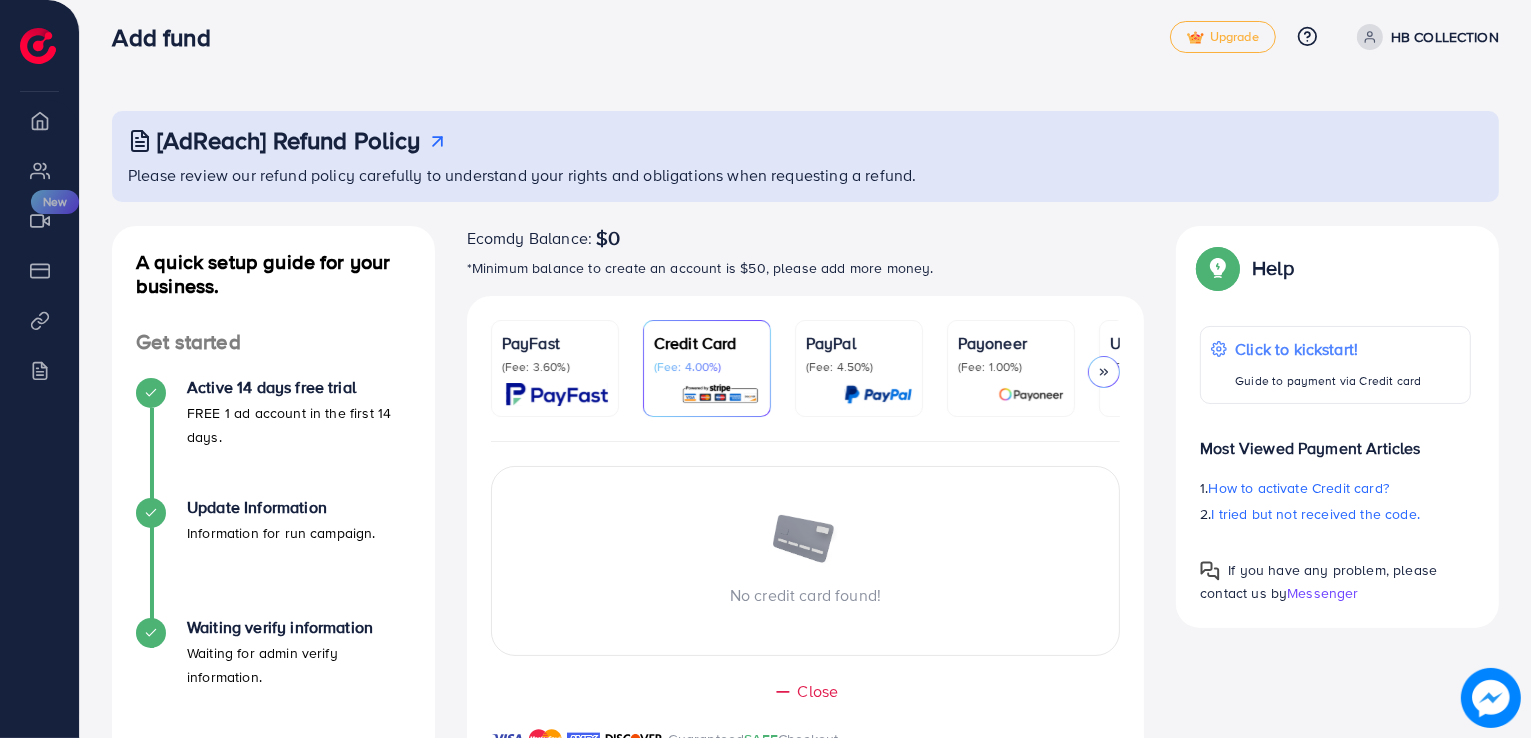 click at bounding box center (1104, 372) 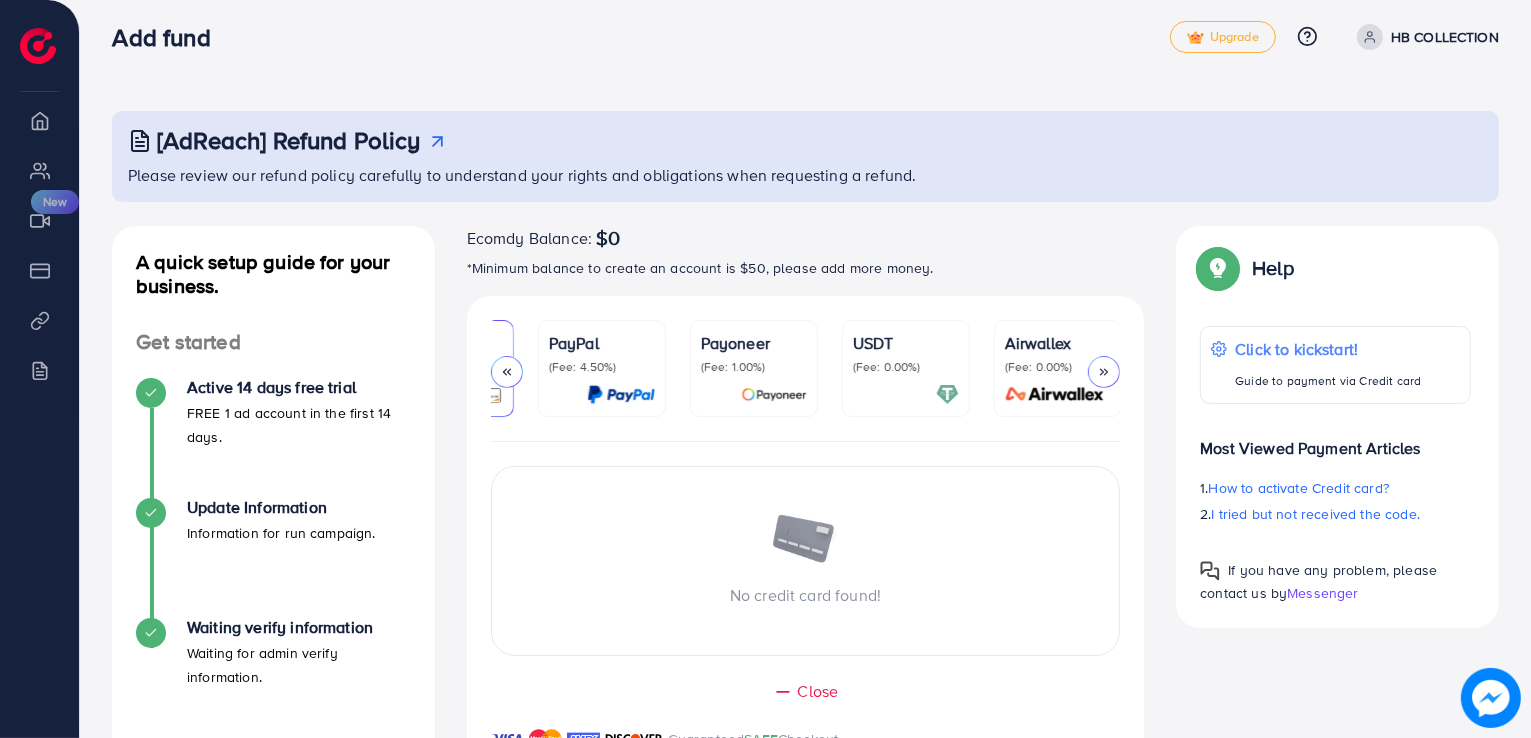 scroll, scrollTop: 0, scrollLeft: 258, axis: horizontal 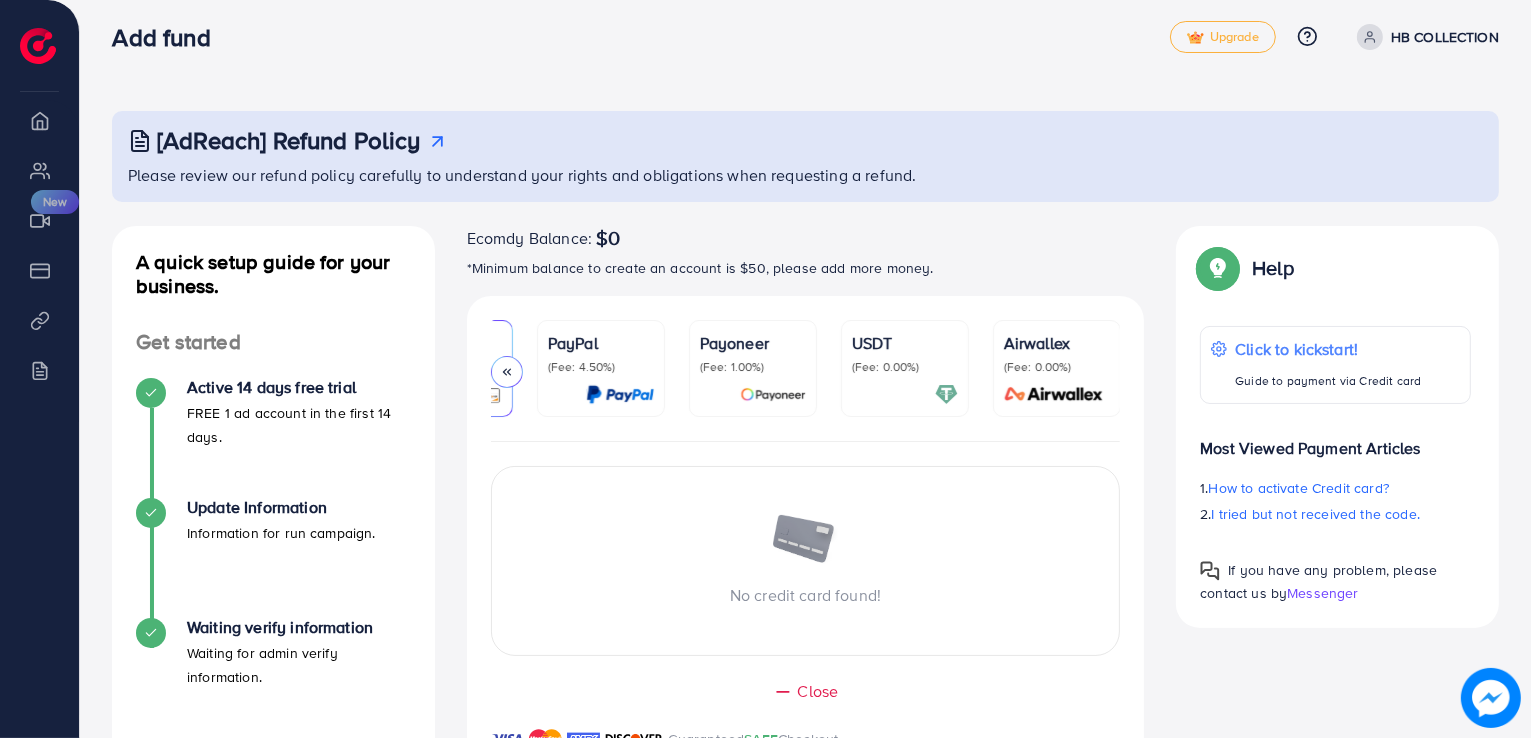 click at bounding box center (507, 372) 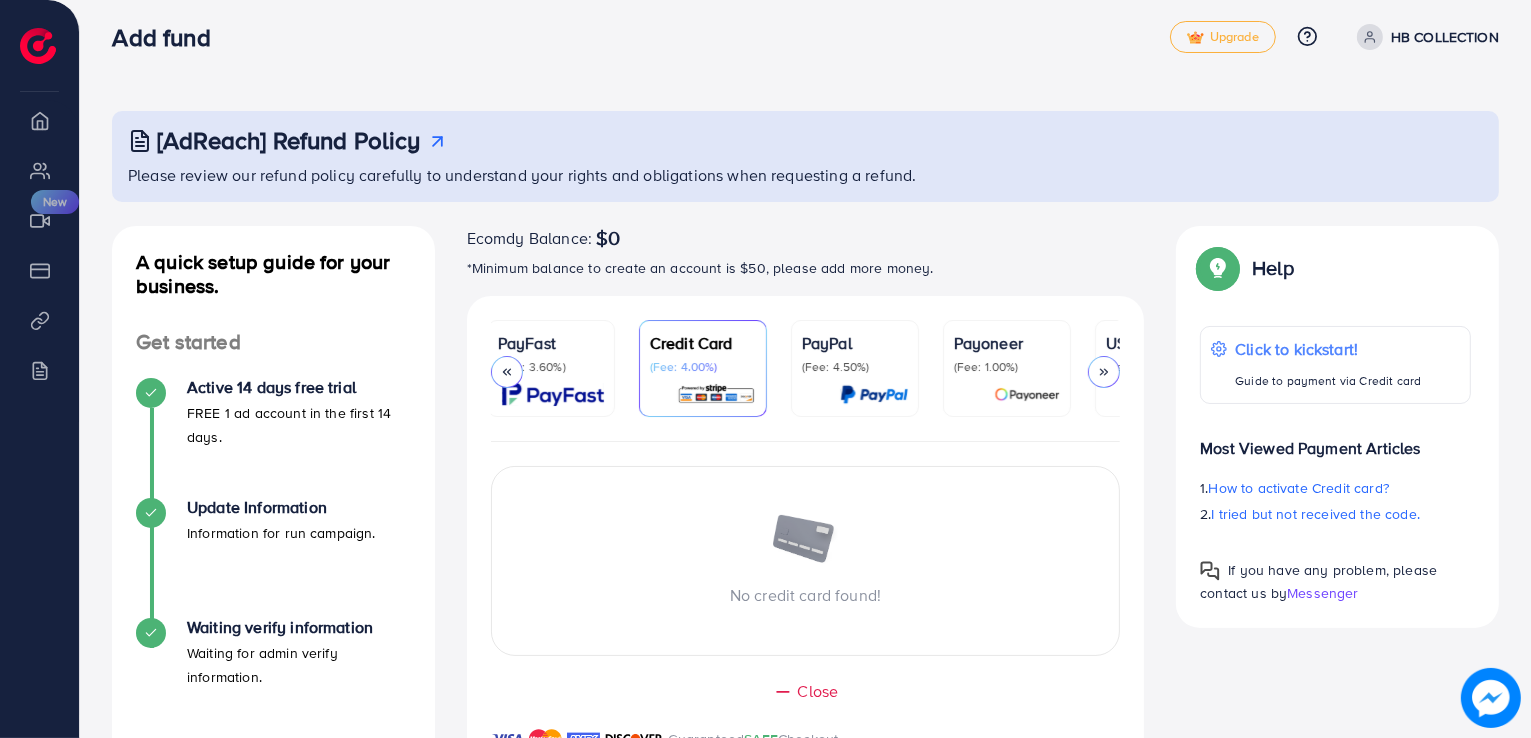 scroll, scrollTop: 0, scrollLeft: 0, axis: both 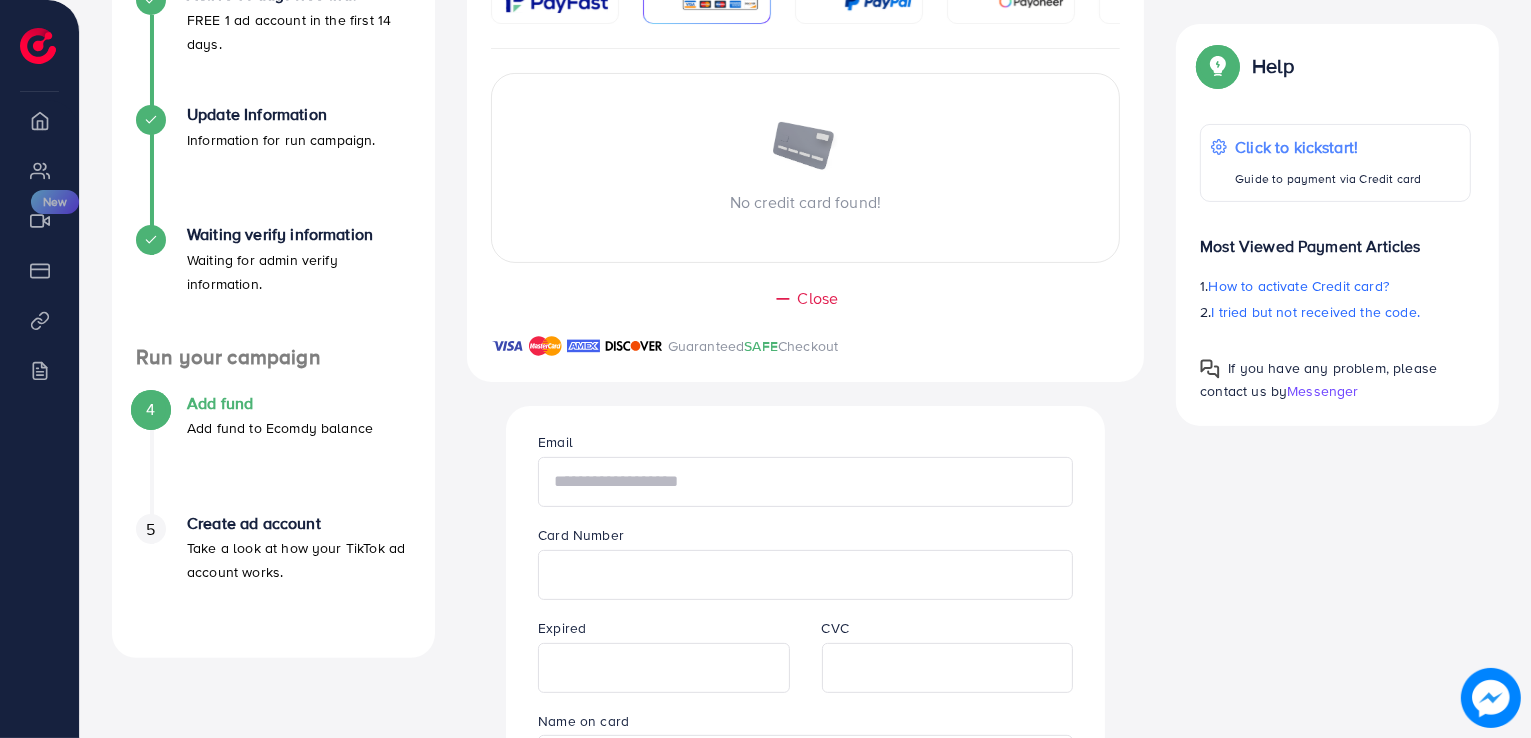 click at bounding box center (805, 482) 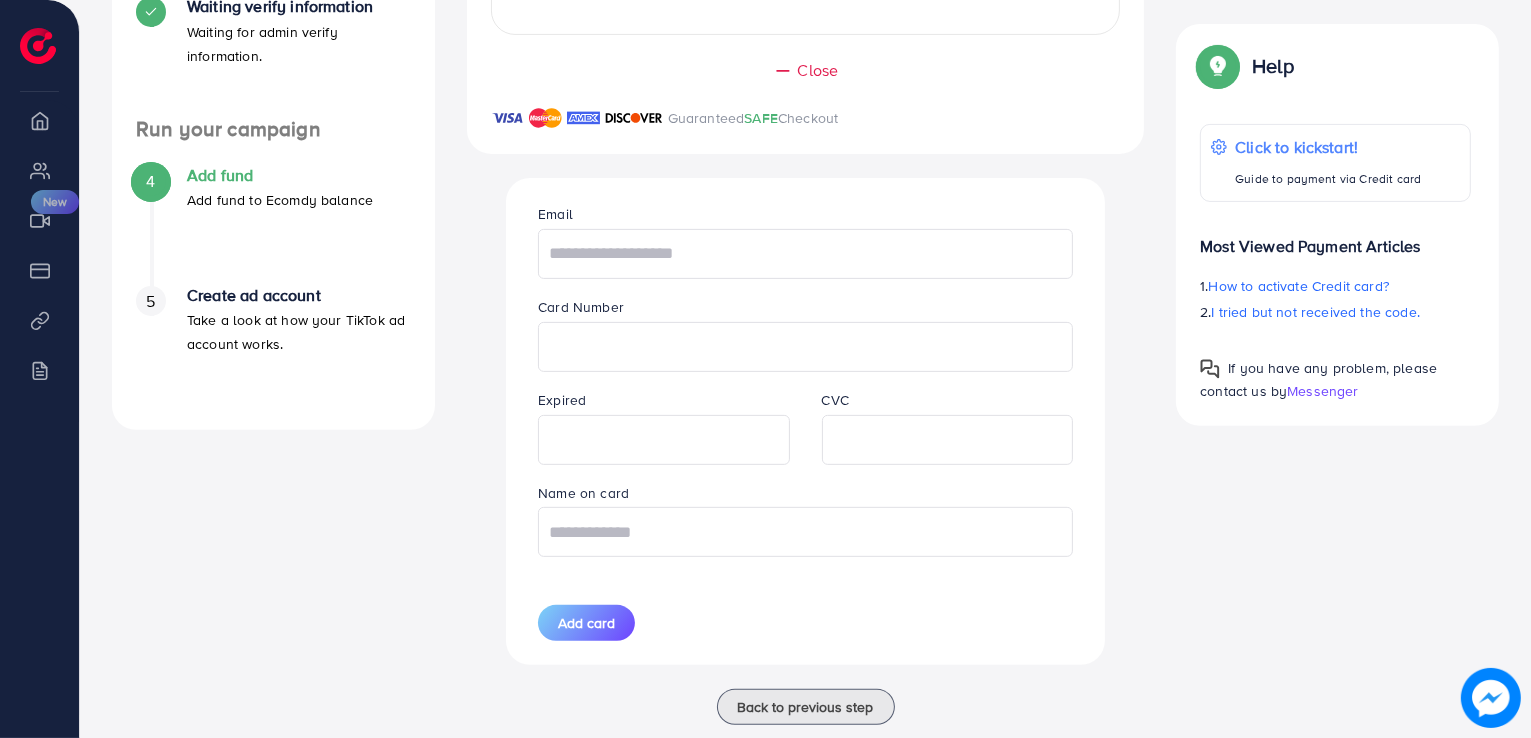 scroll, scrollTop: 683, scrollLeft: 0, axis: vertical 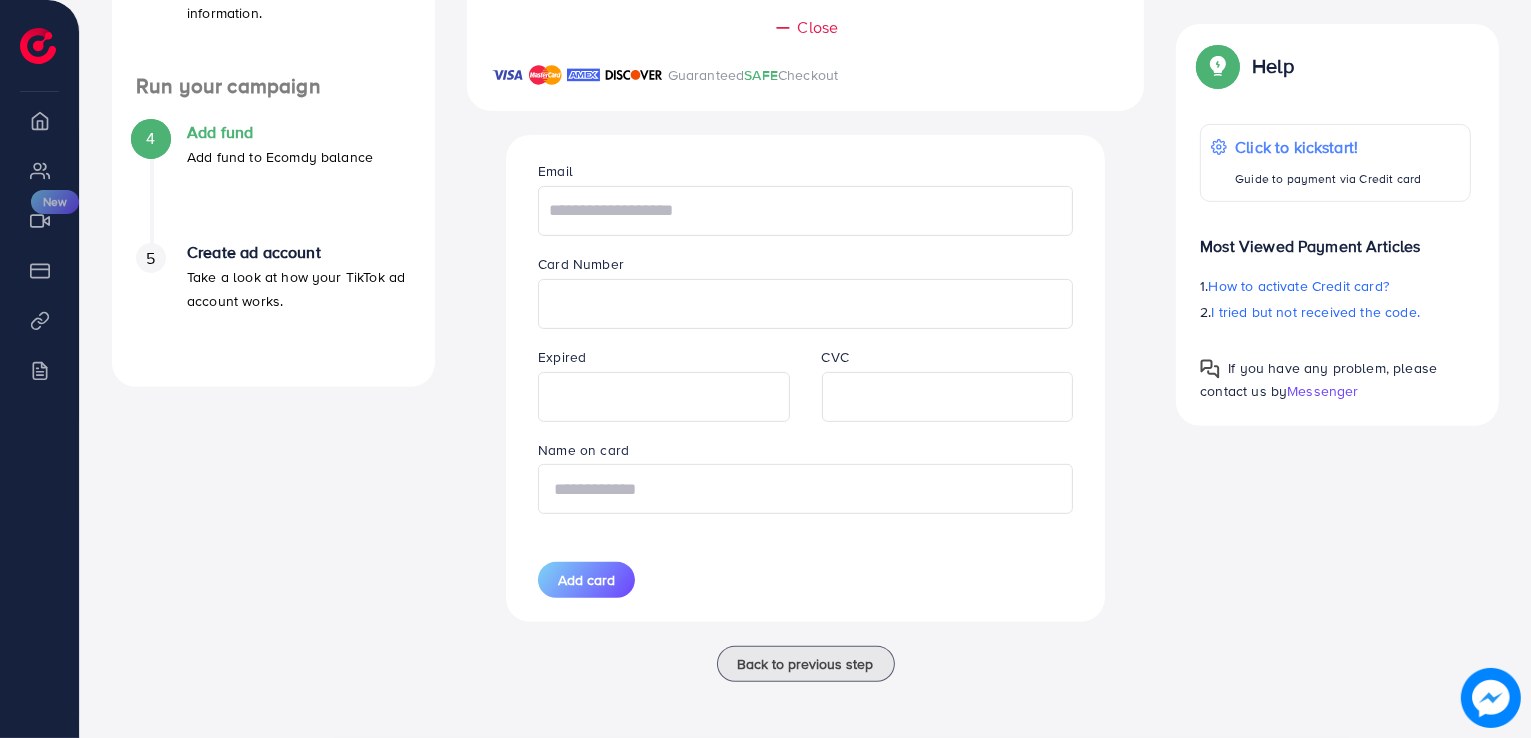 click at bounding box center (805, 489) 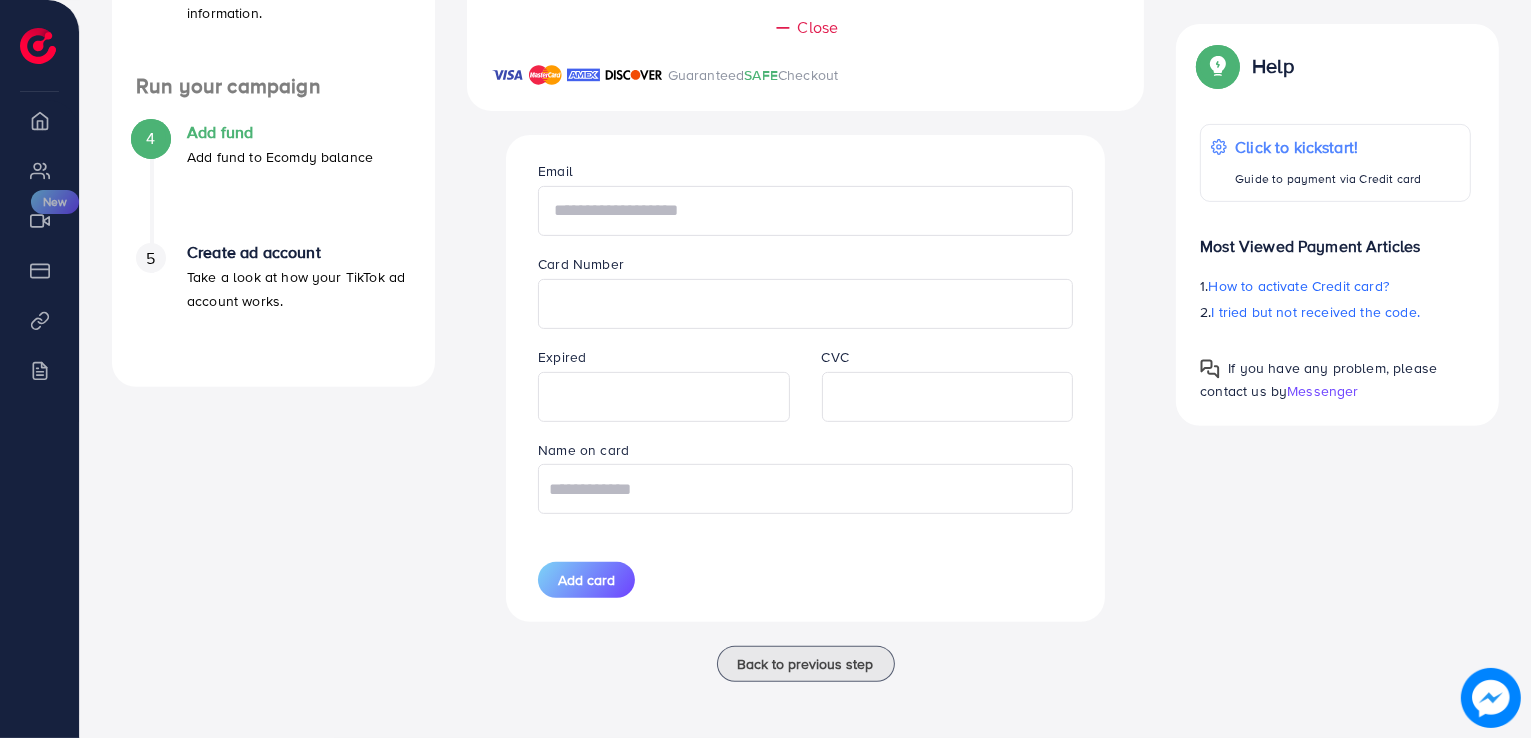 click at bounding box center [805, 211] 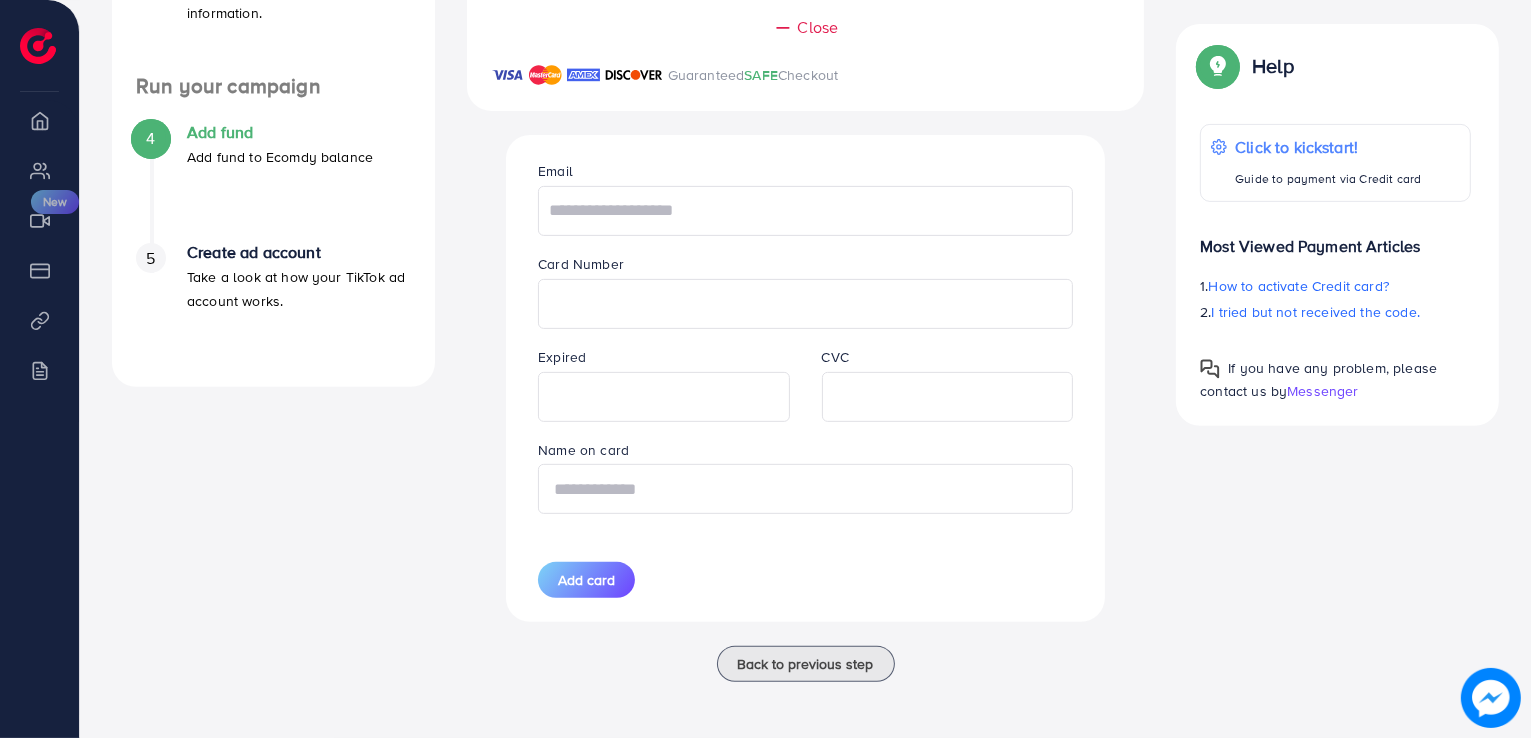 click at bounding box center [805, 489] 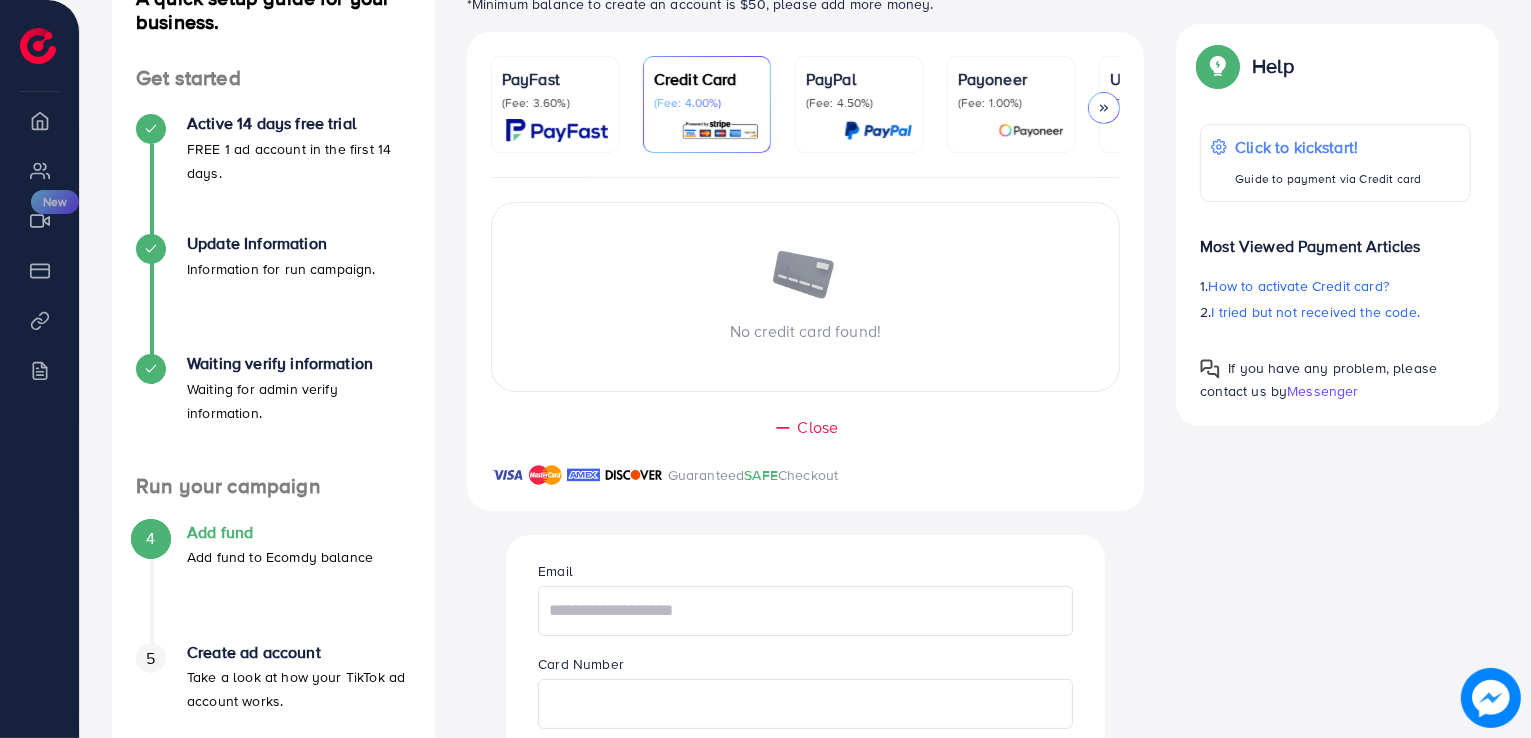 scroll, scrollTop: 276, scrollLeft: 0, axis: vertical 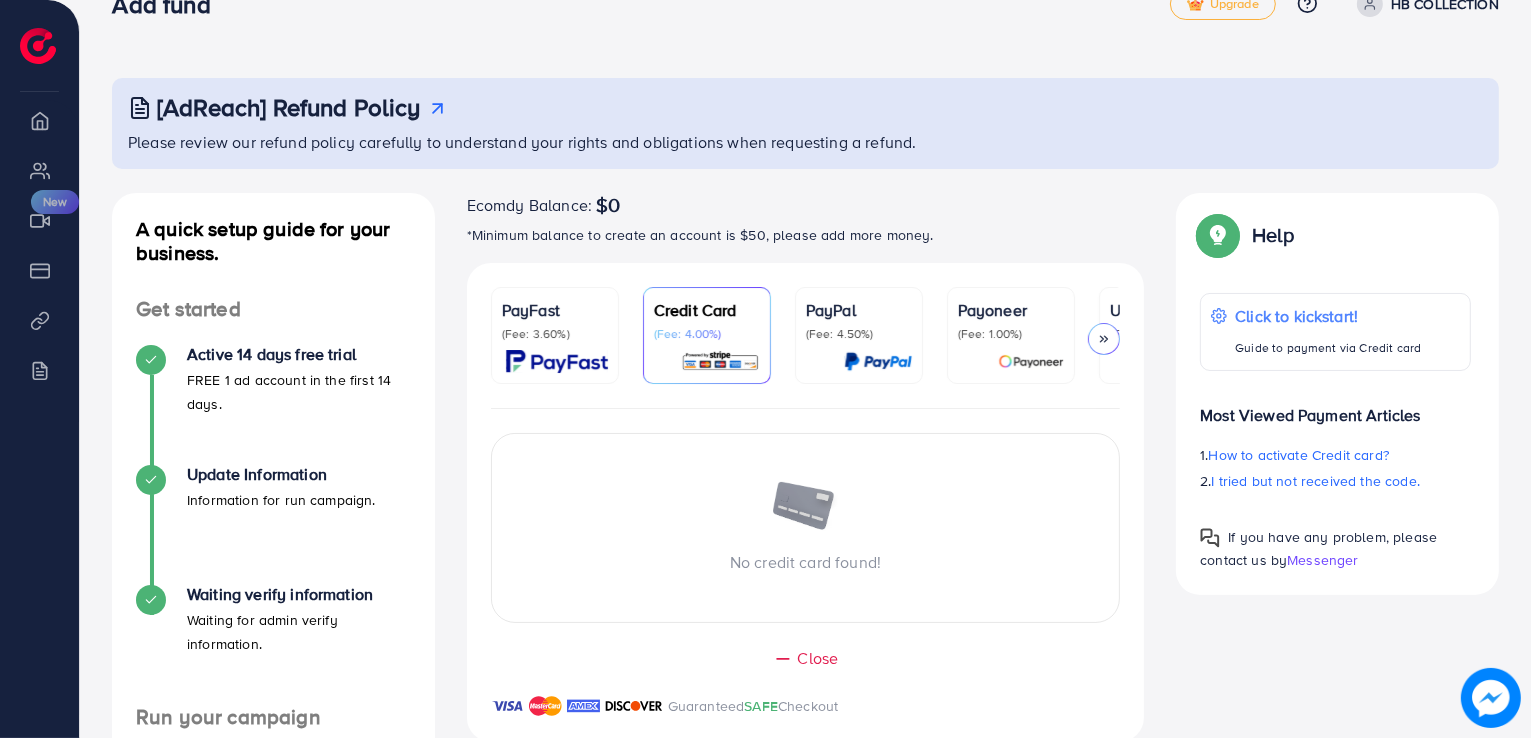 click on "[AdReach] Refund Policy" at bounding box center [289, 107] 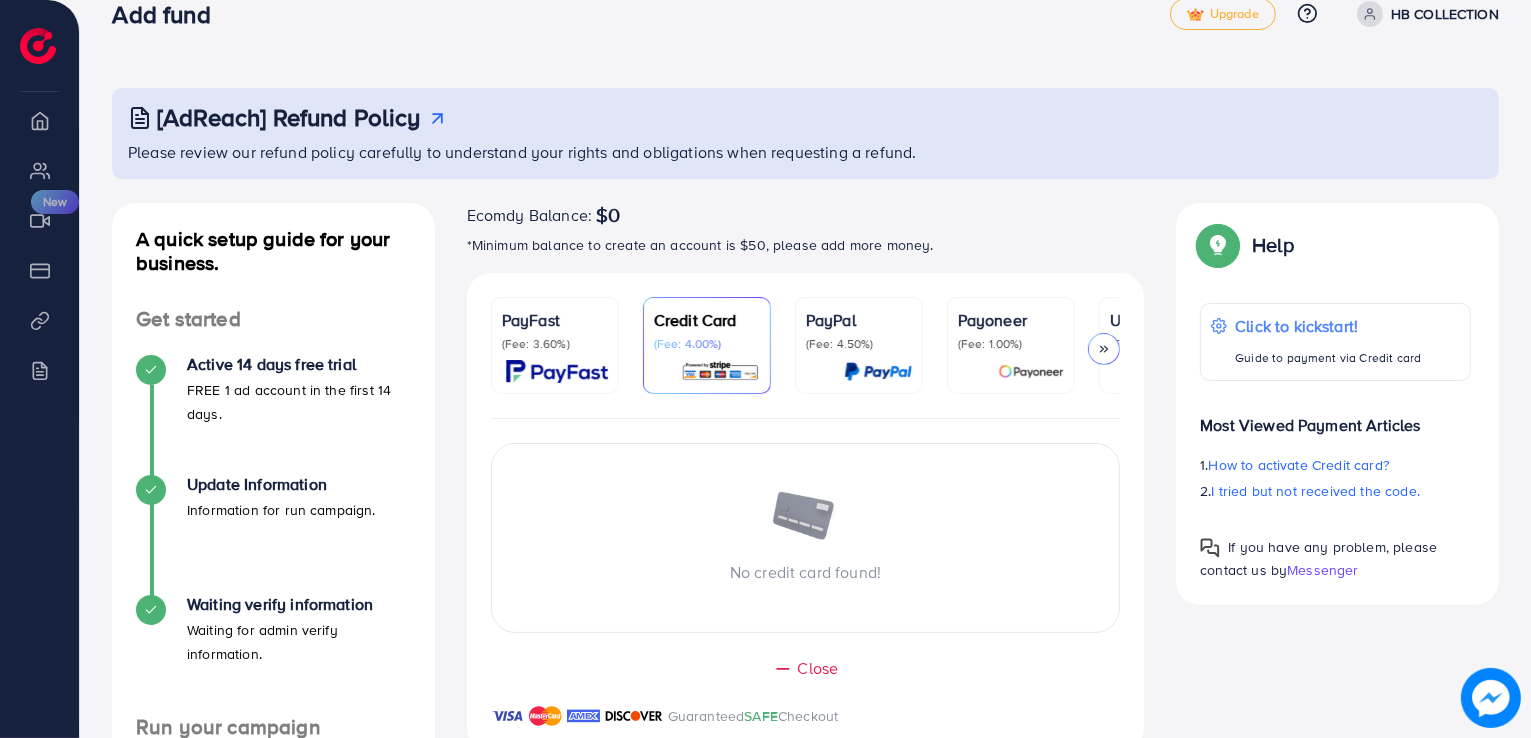 scroll, scrollTop: 40, scrollLeft: 0, axis: vertical 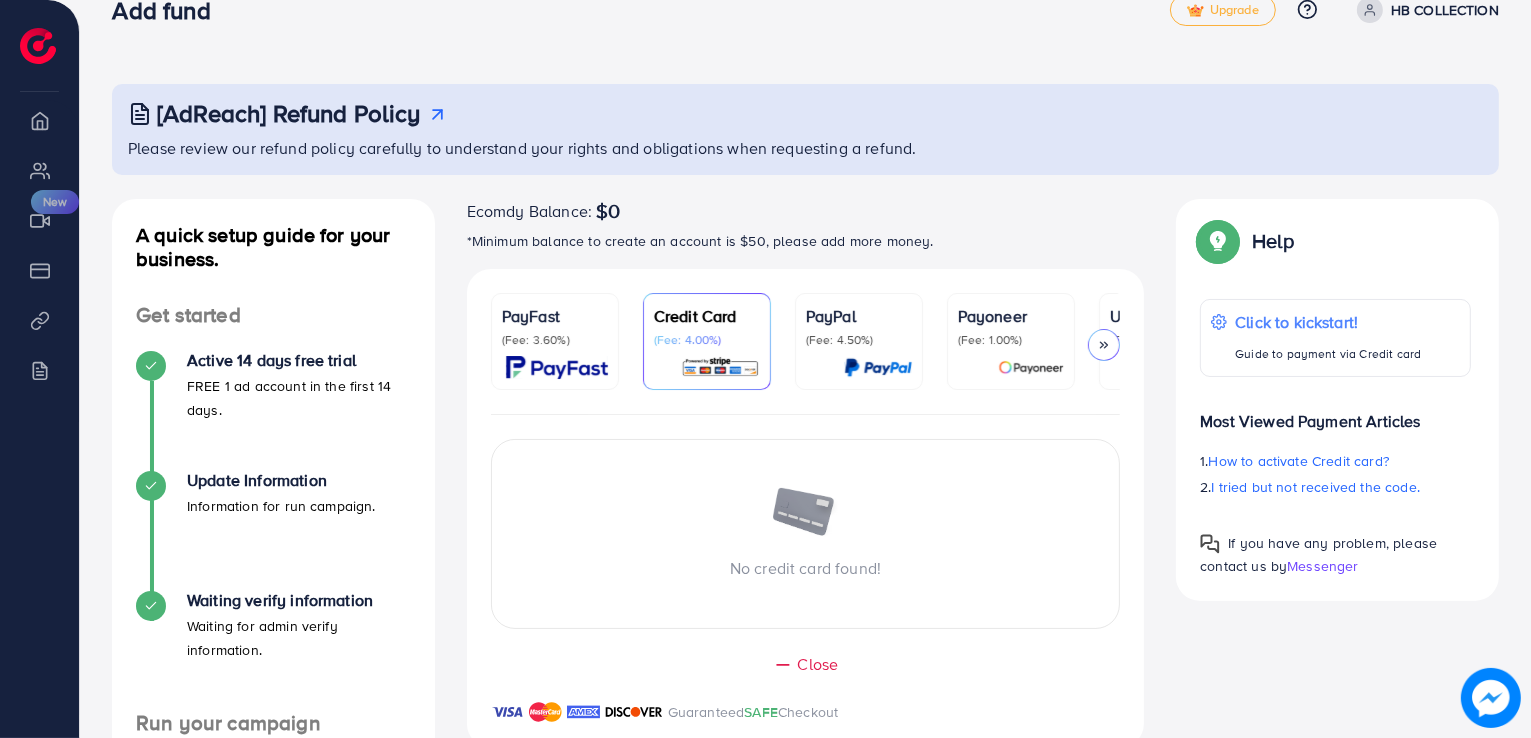 click at bounding box center [1104, 345] 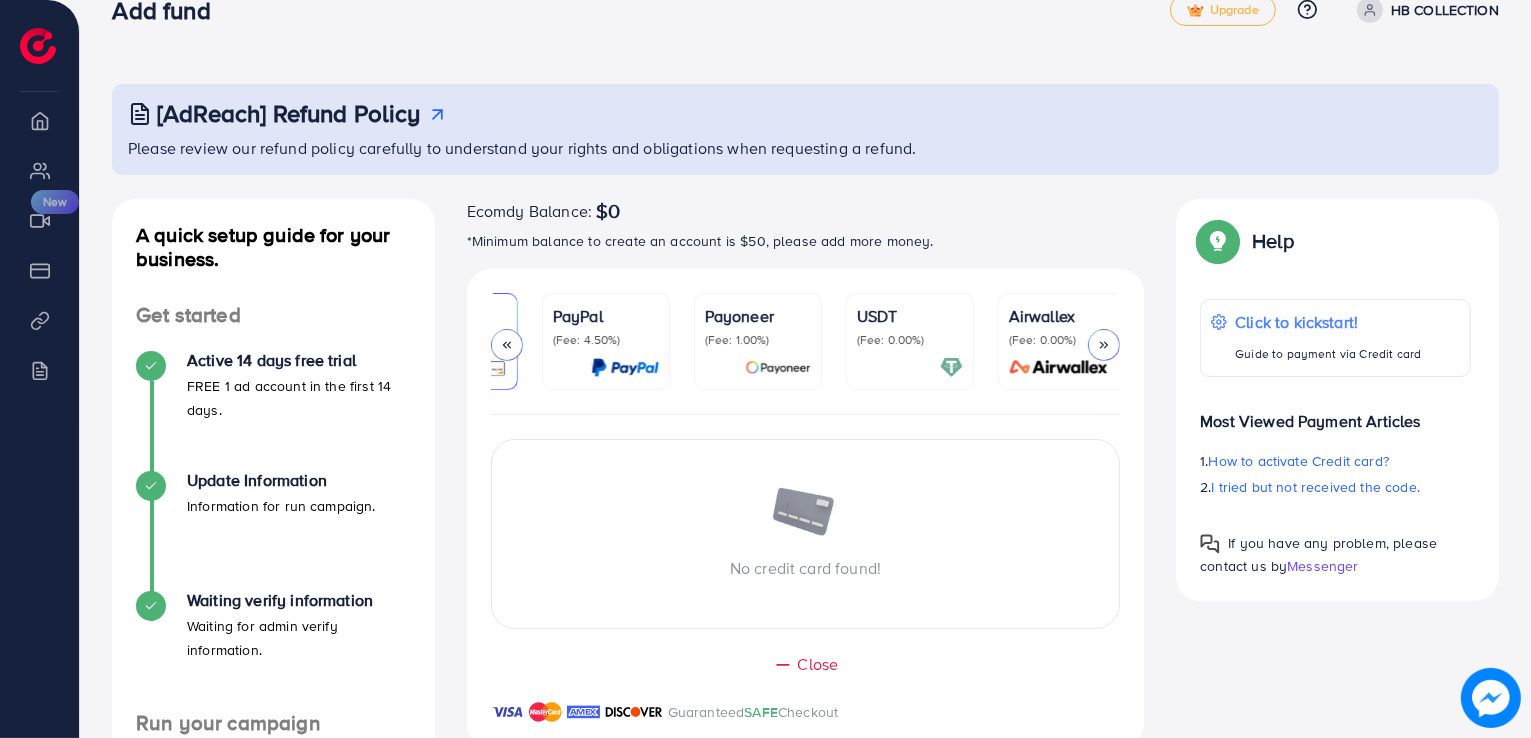 scroll, scrollTop: 0, scrollLeft: 258, axis: horizontal 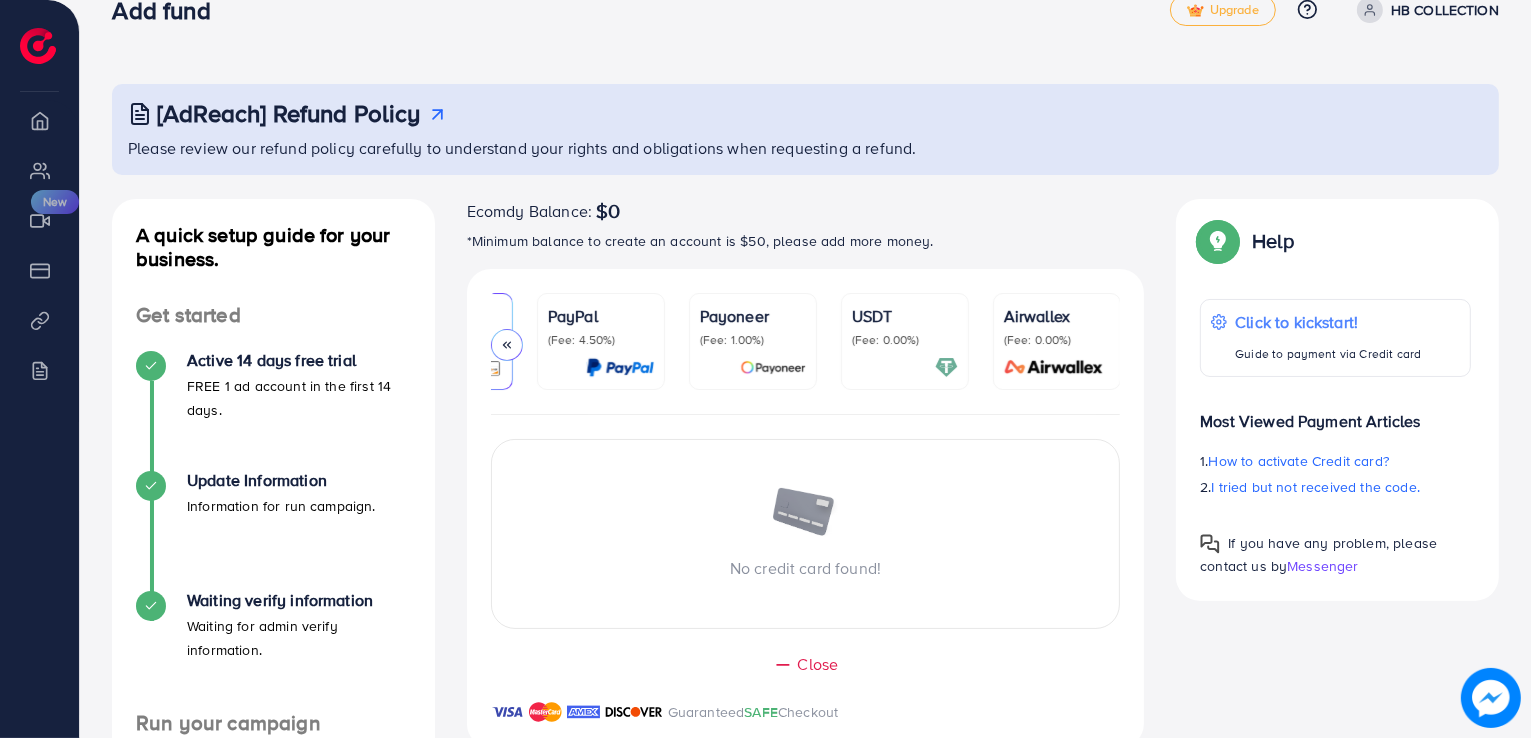 click at bounding box center (507, 345) 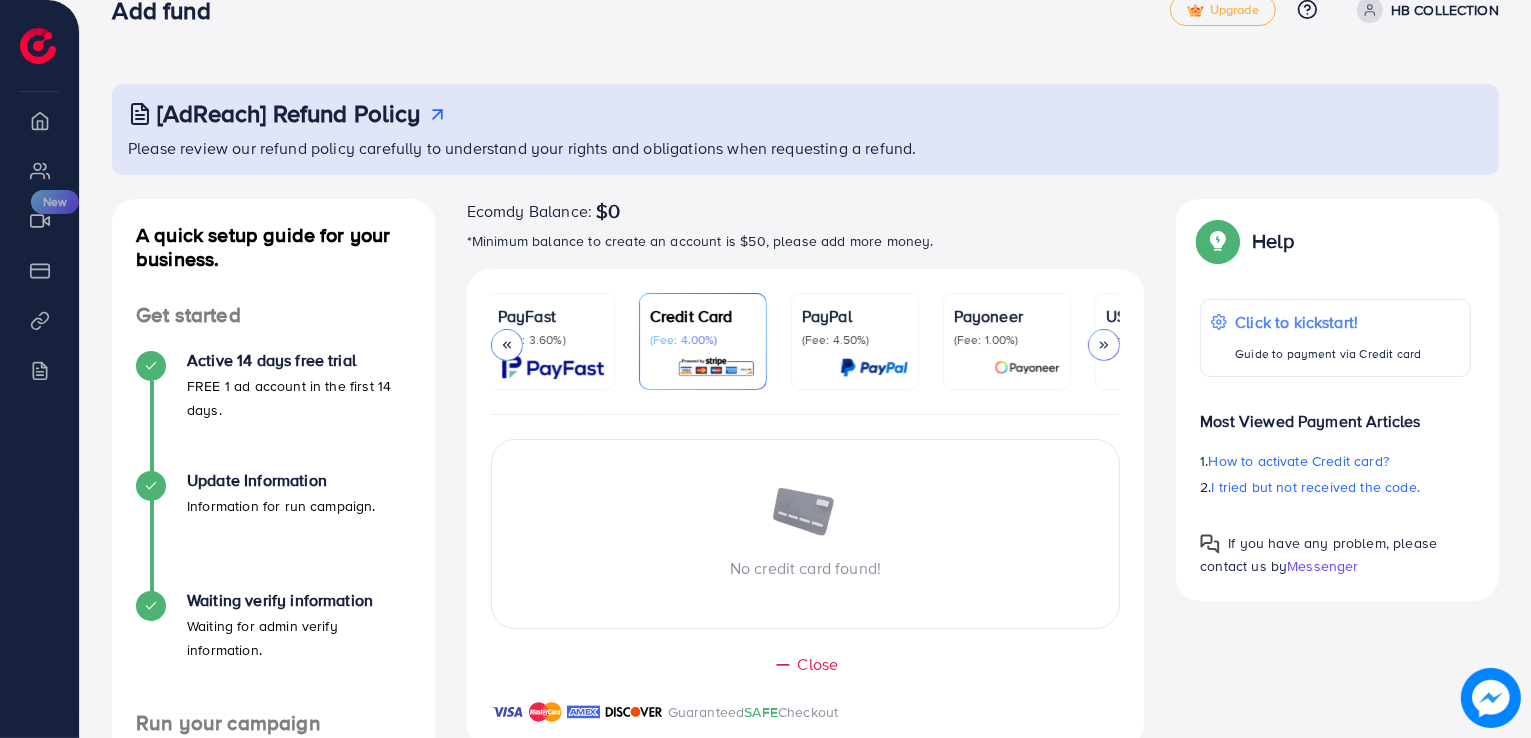 scroll, scrollTop: 0, scrollLeft: 0, axis: both 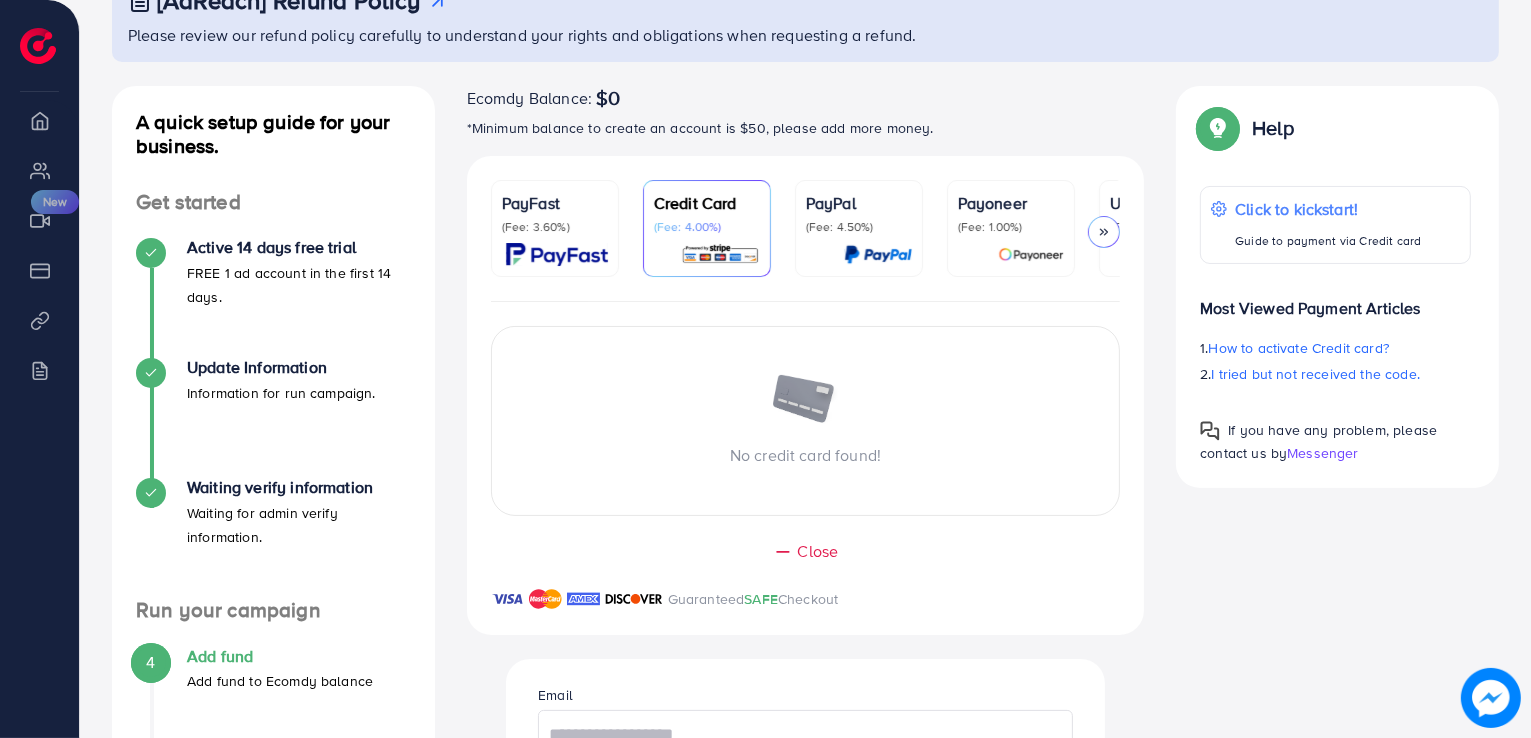 click at bounding box center (878, 254) 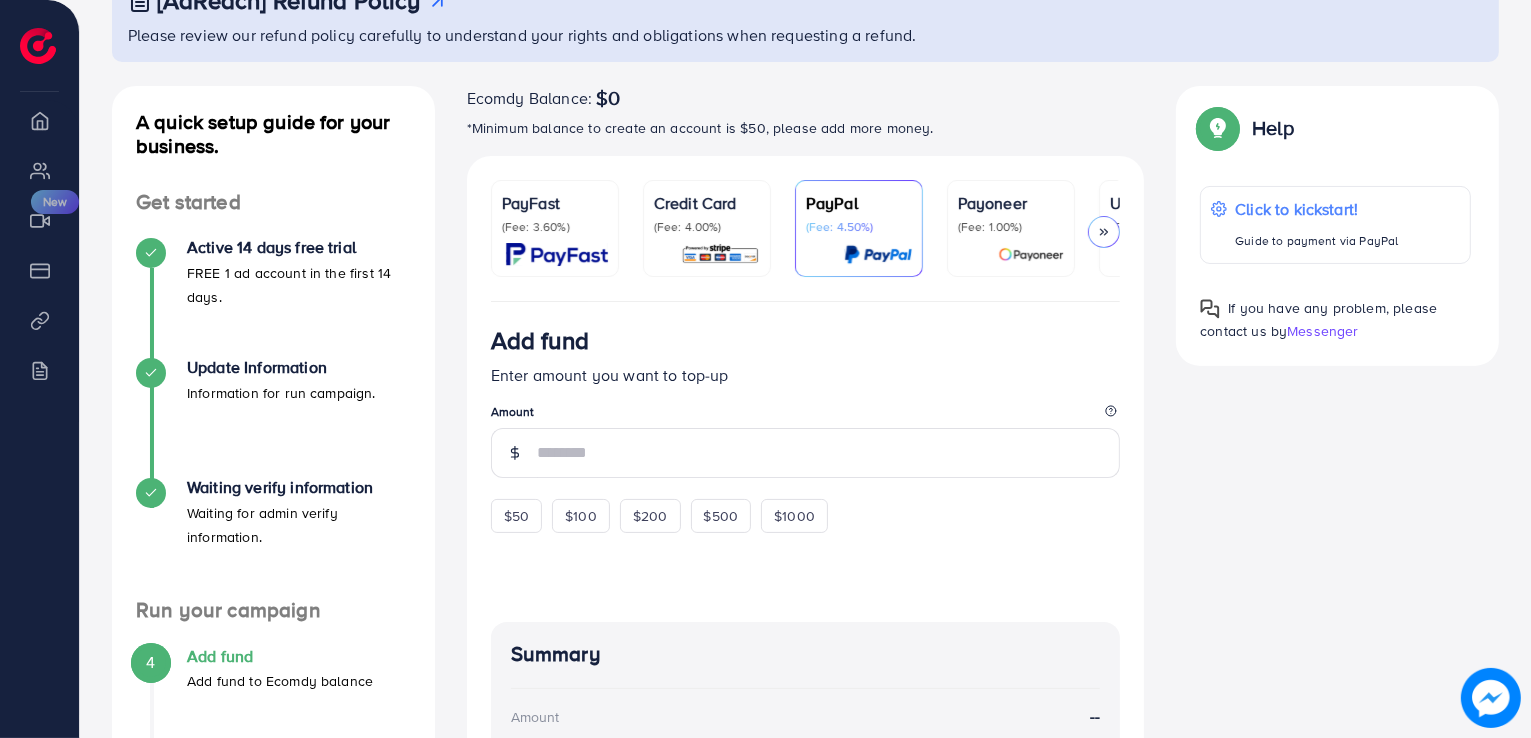 click on "(Fee: 4.00%)" at bounding box center (707, 227) 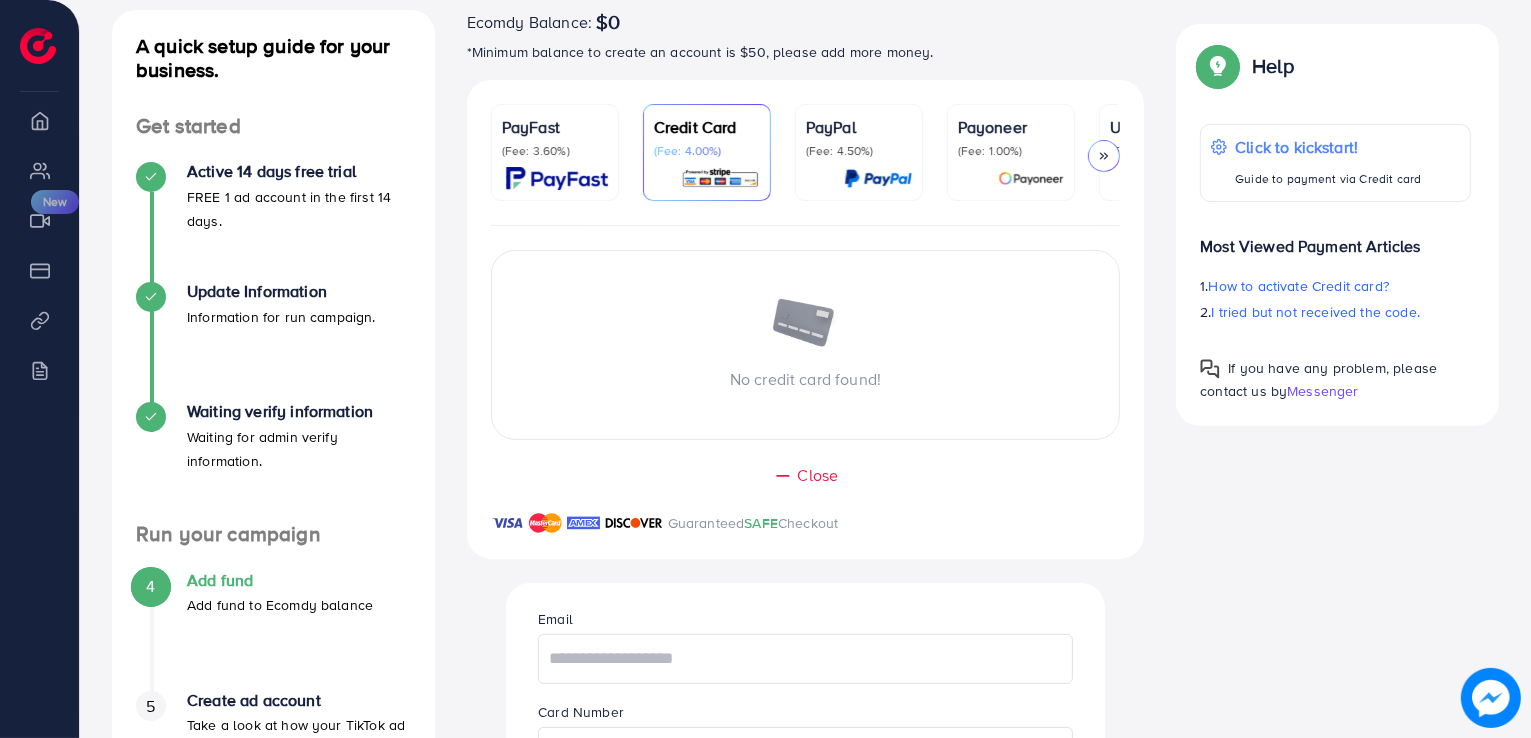 scroll, scrollTop: 233, scrollLeft: 0, axis: vertical 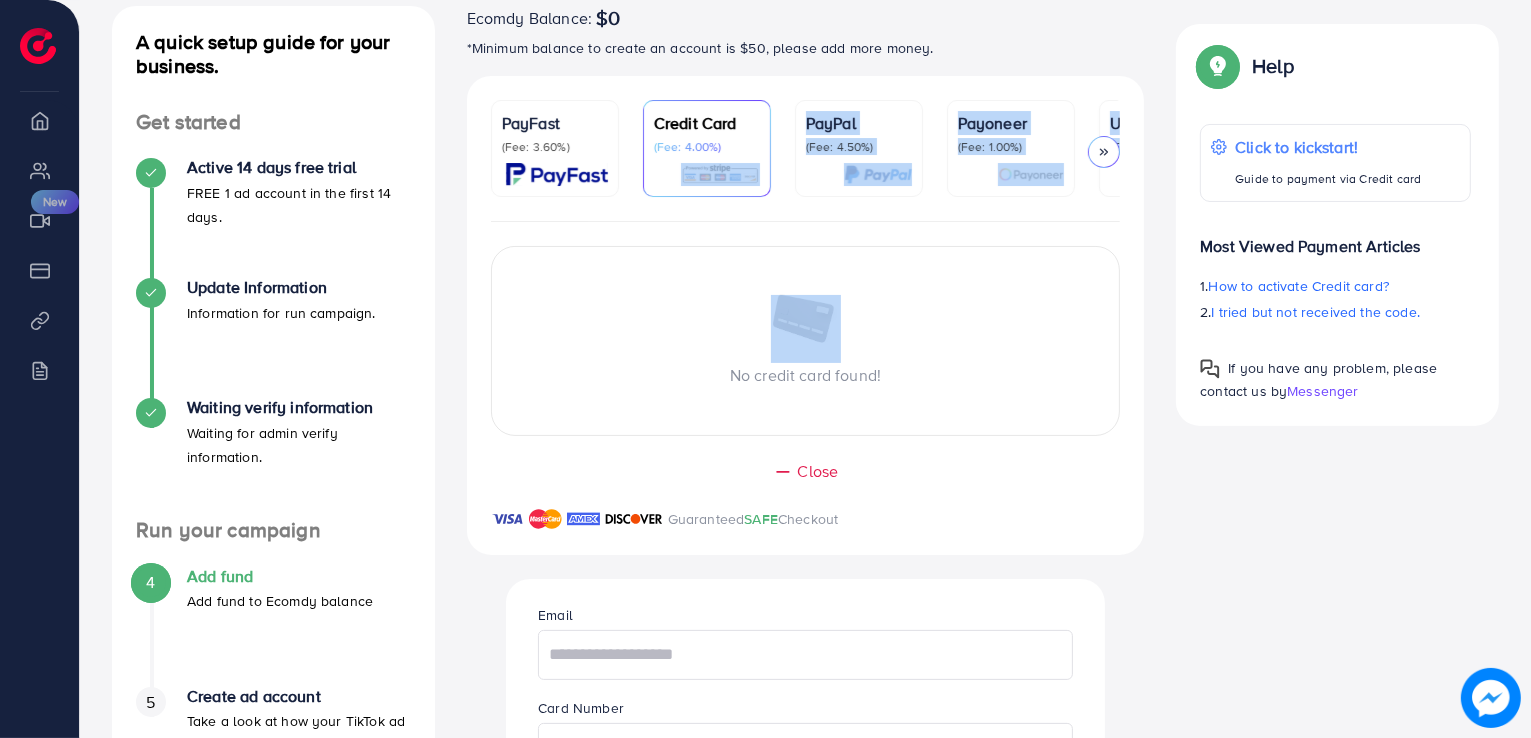 drag, startPoint x: 706, startPoint y: 219, endPoint x: 823, endPoint y: 313, distance: 150.08331 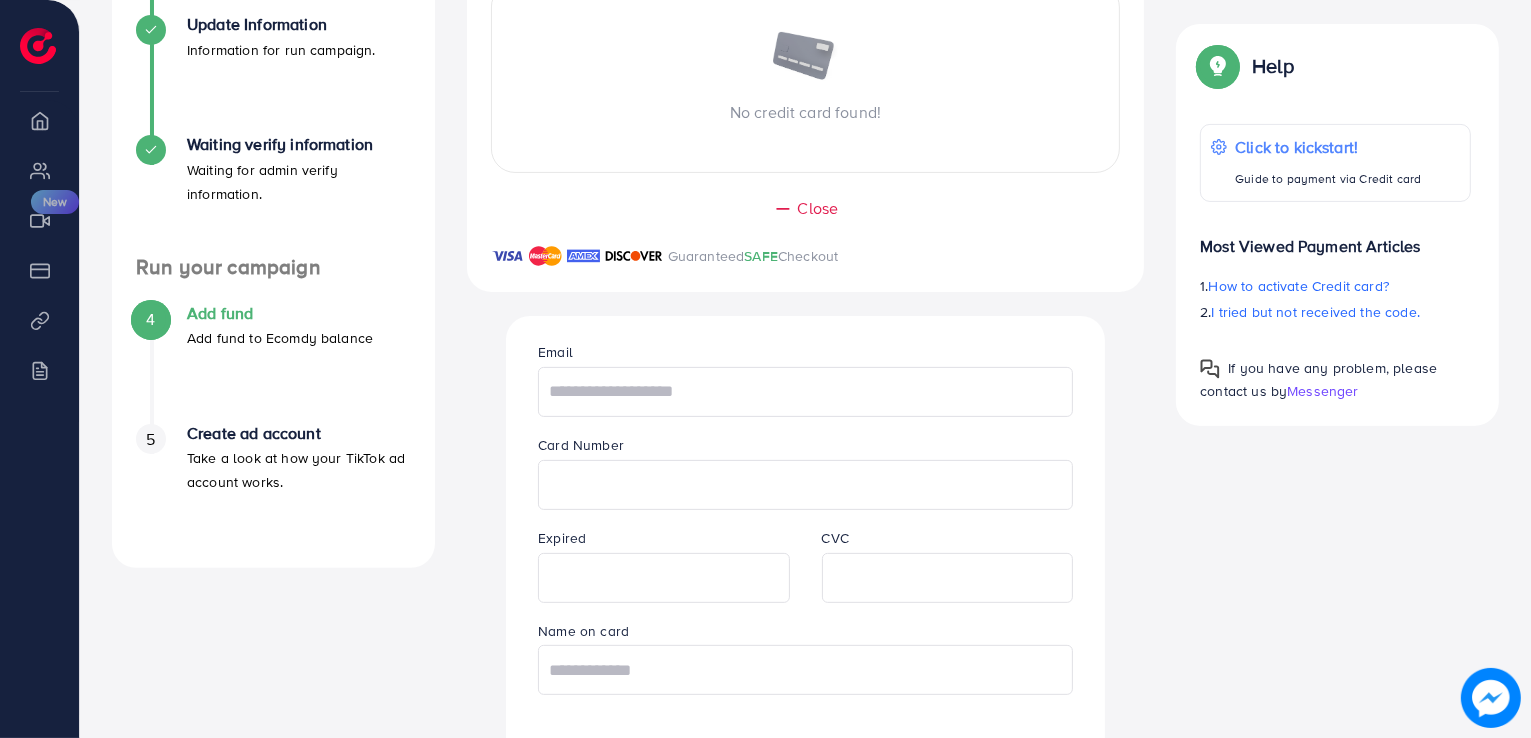 scroll, scrollTop: 513, scrollLeft: 0, axis: vertical 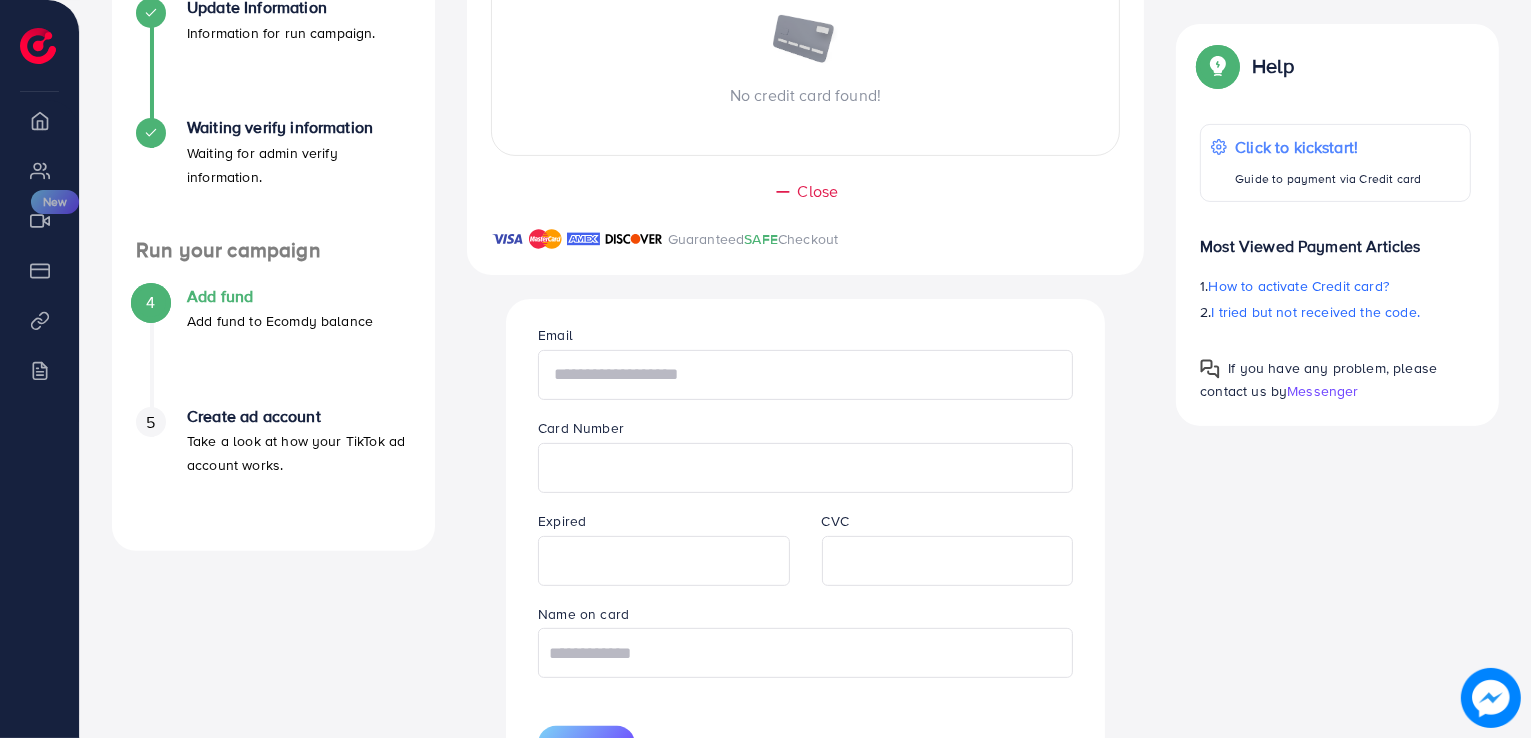 click at bounding box center (805, 375) 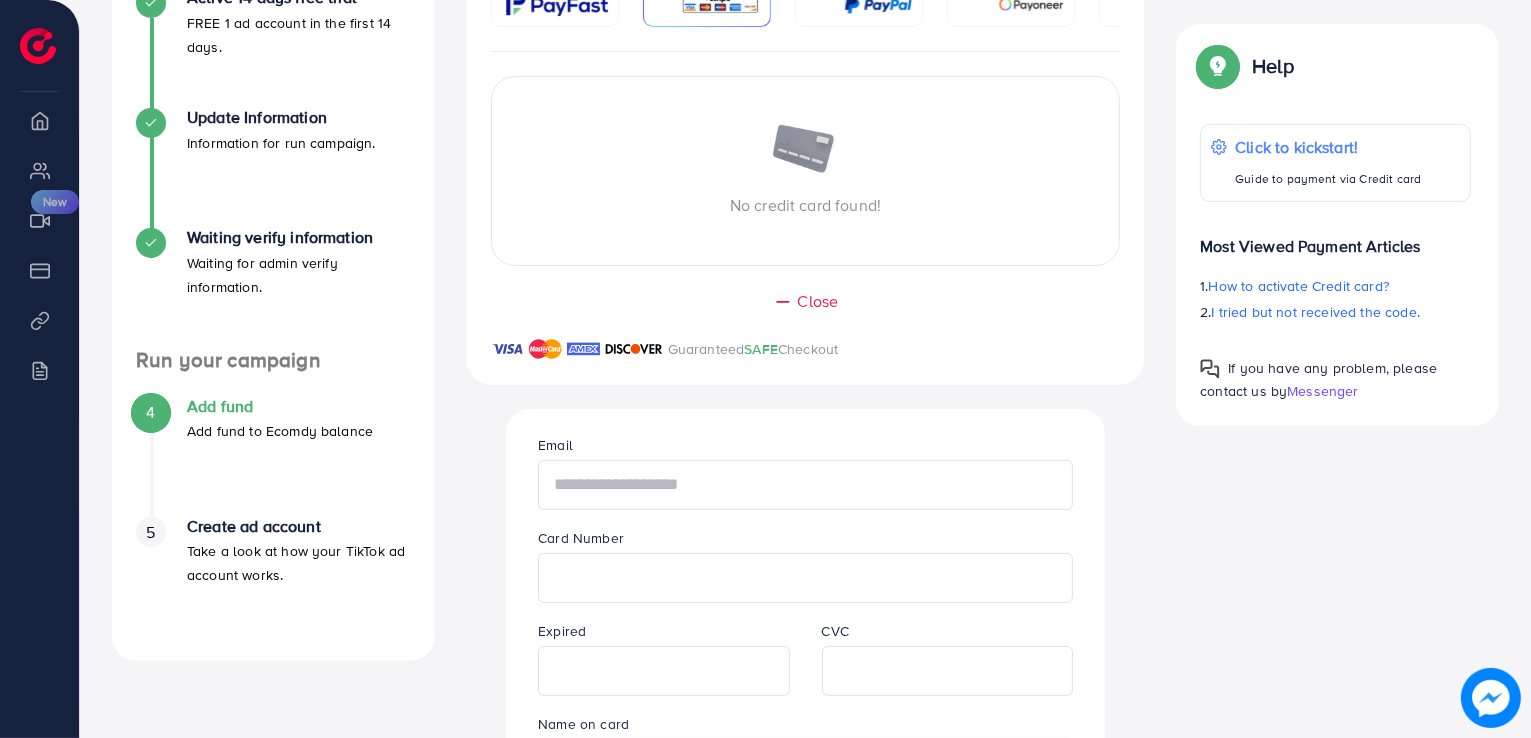 scroll, scrollTop: 406, scrollLeft: 0, axis: vertical 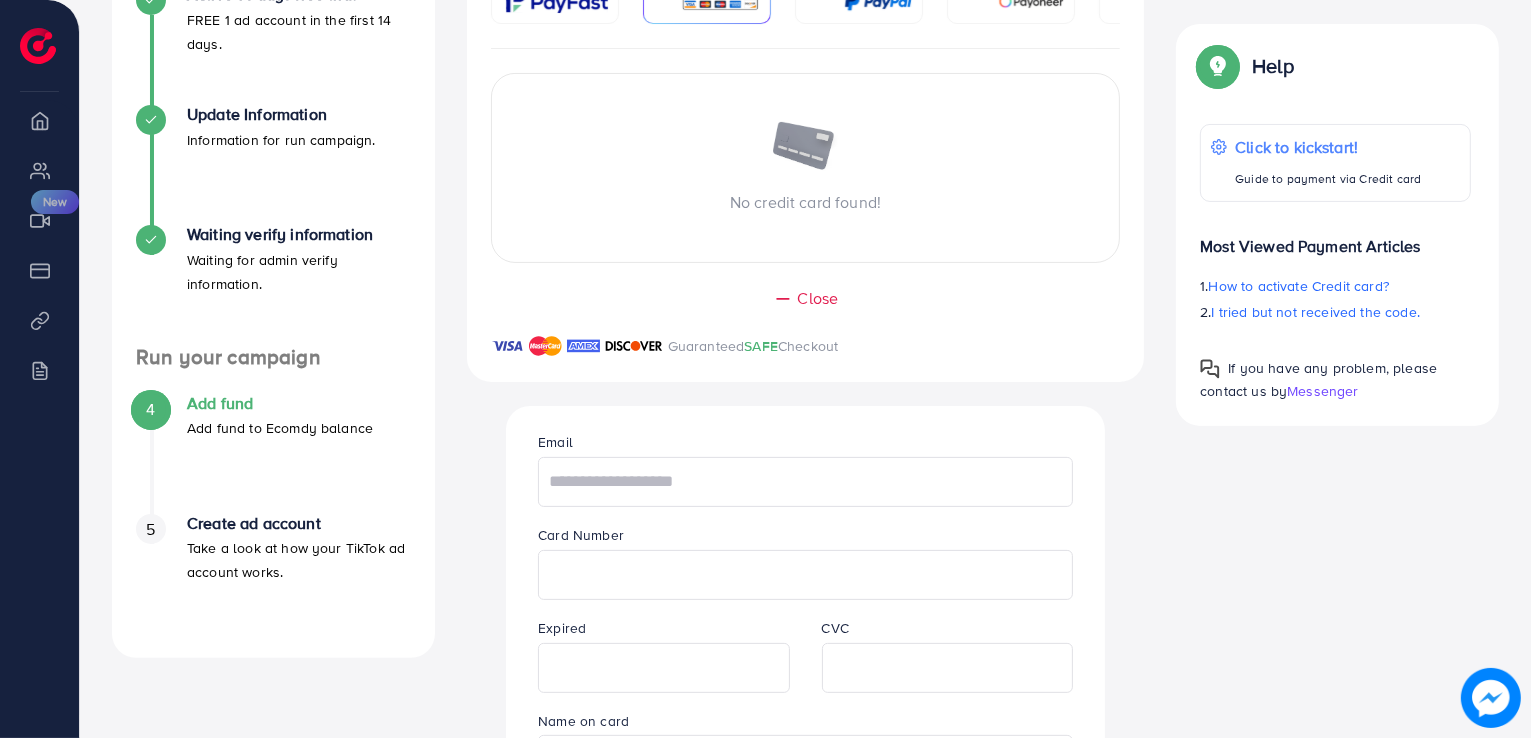 click on "Close" at bounding box center (818, 298) 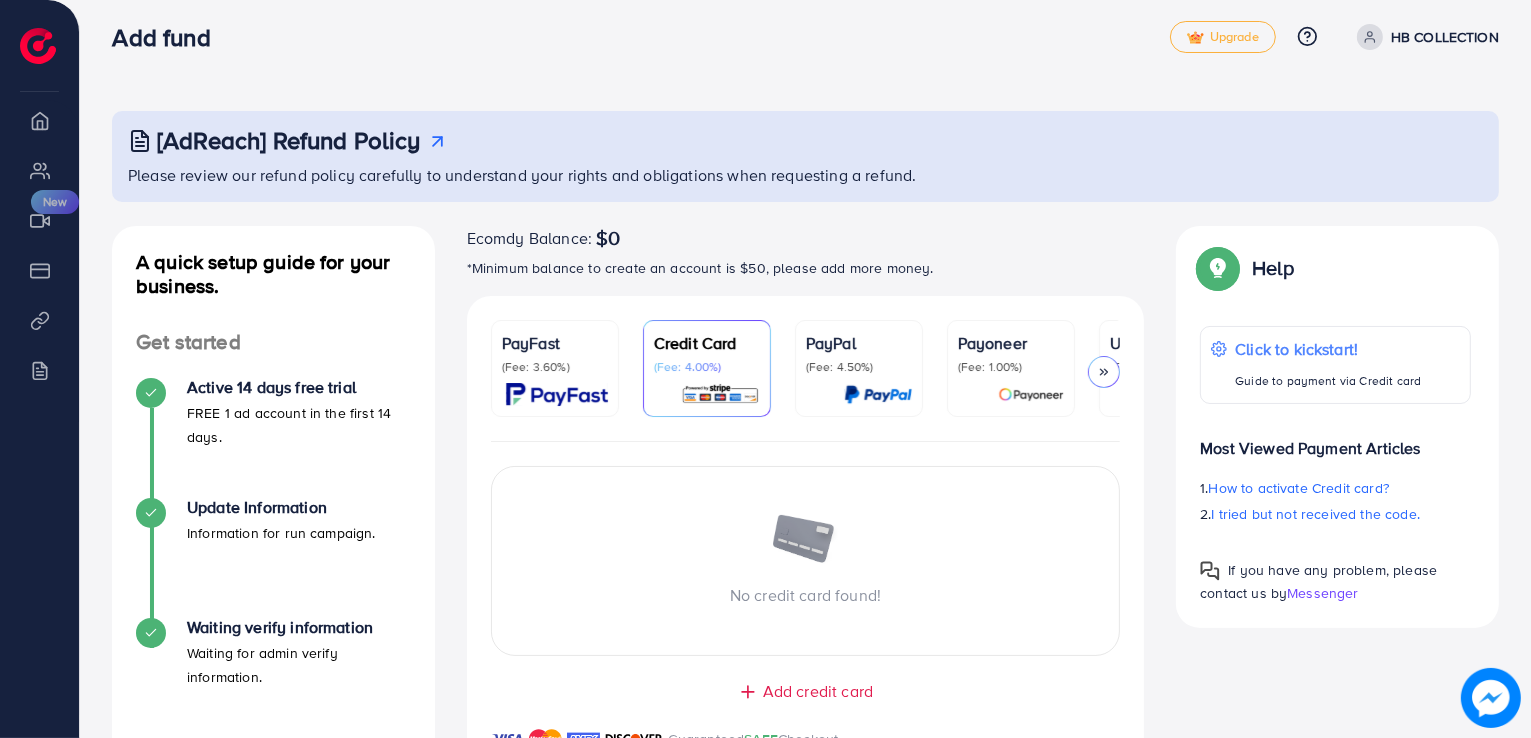 scroll, scrollTop: 0, scrollLeft: 0, axis: both 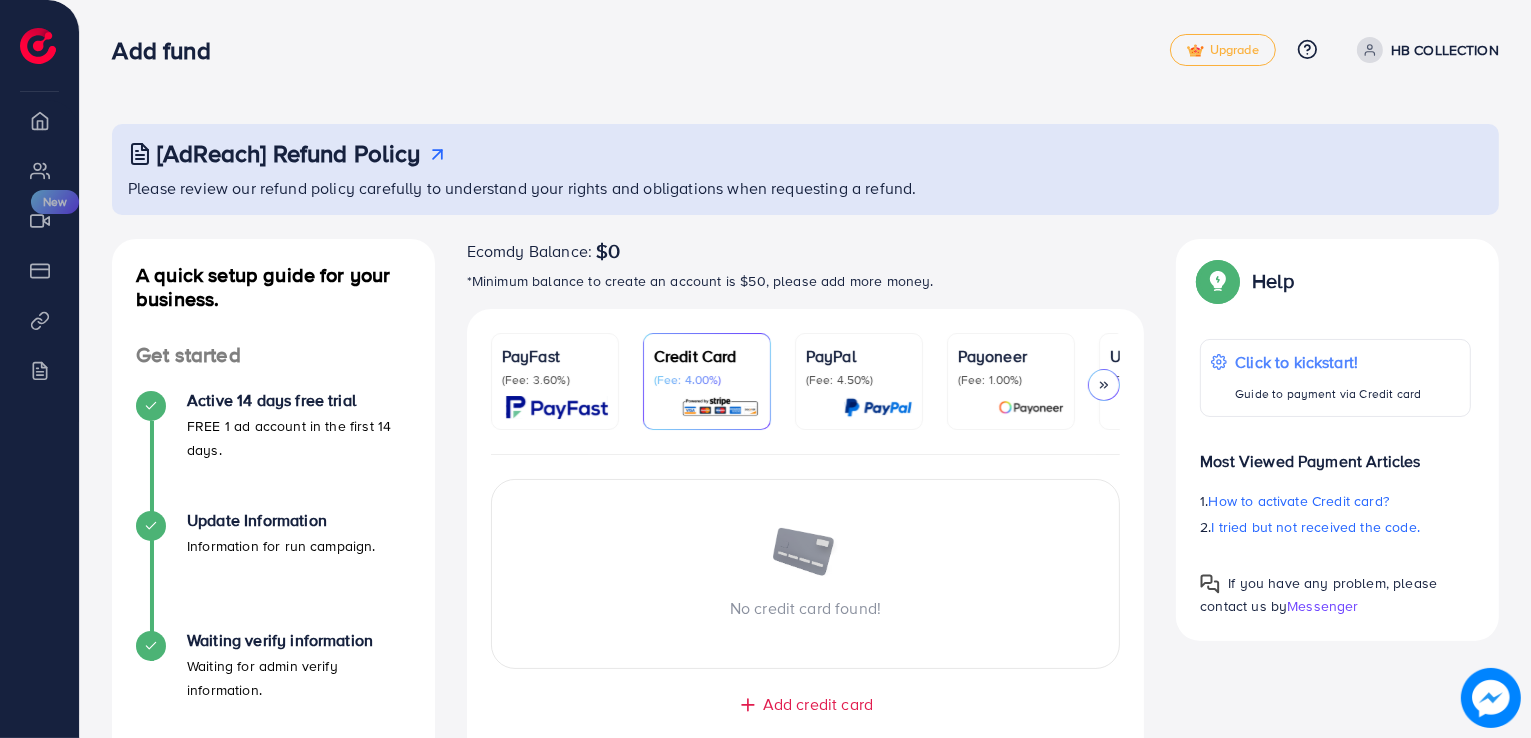 click on "(Fee: 4.50%)" at bounding box center (859, 380) 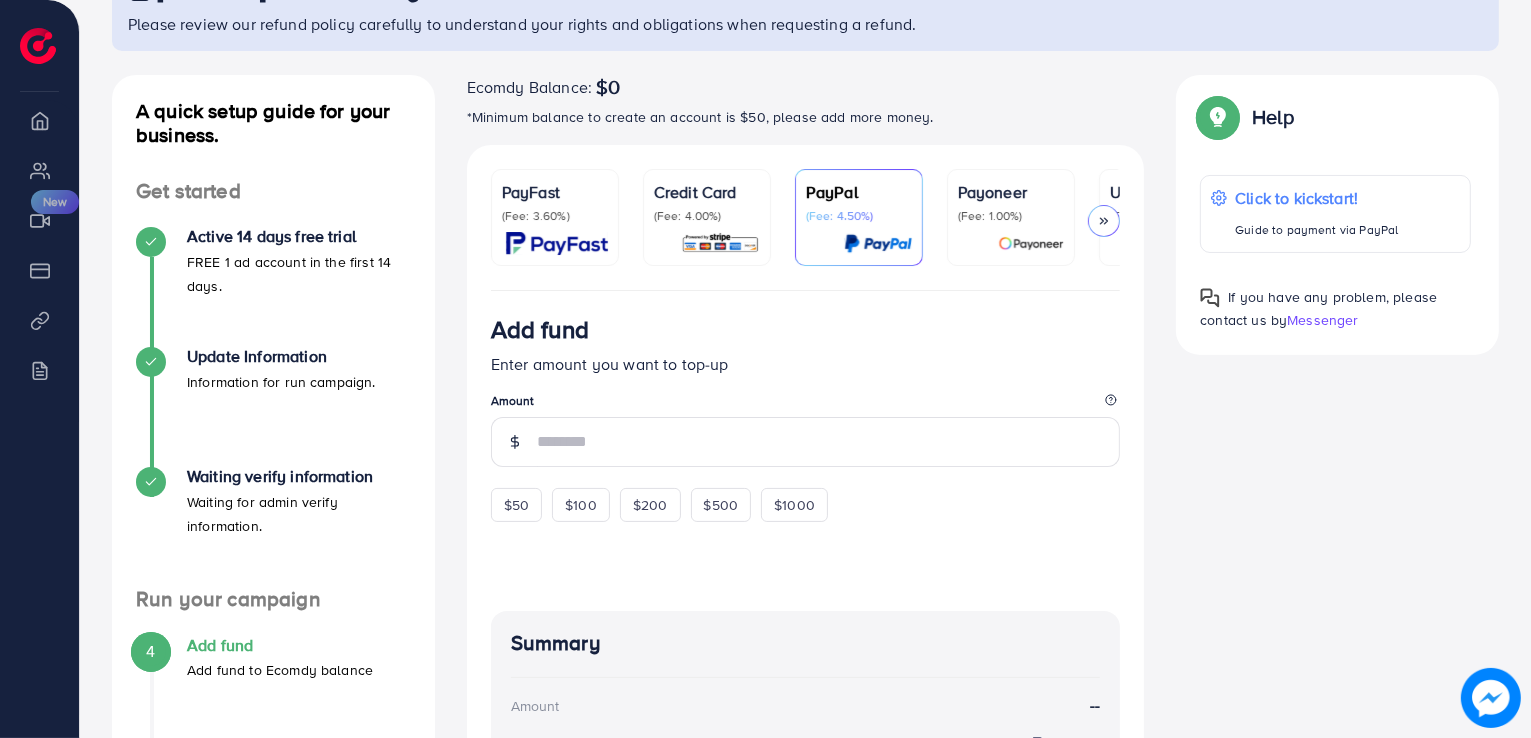 scroll, scrollTop: 166, scrollLeft: 0, axis: vertical 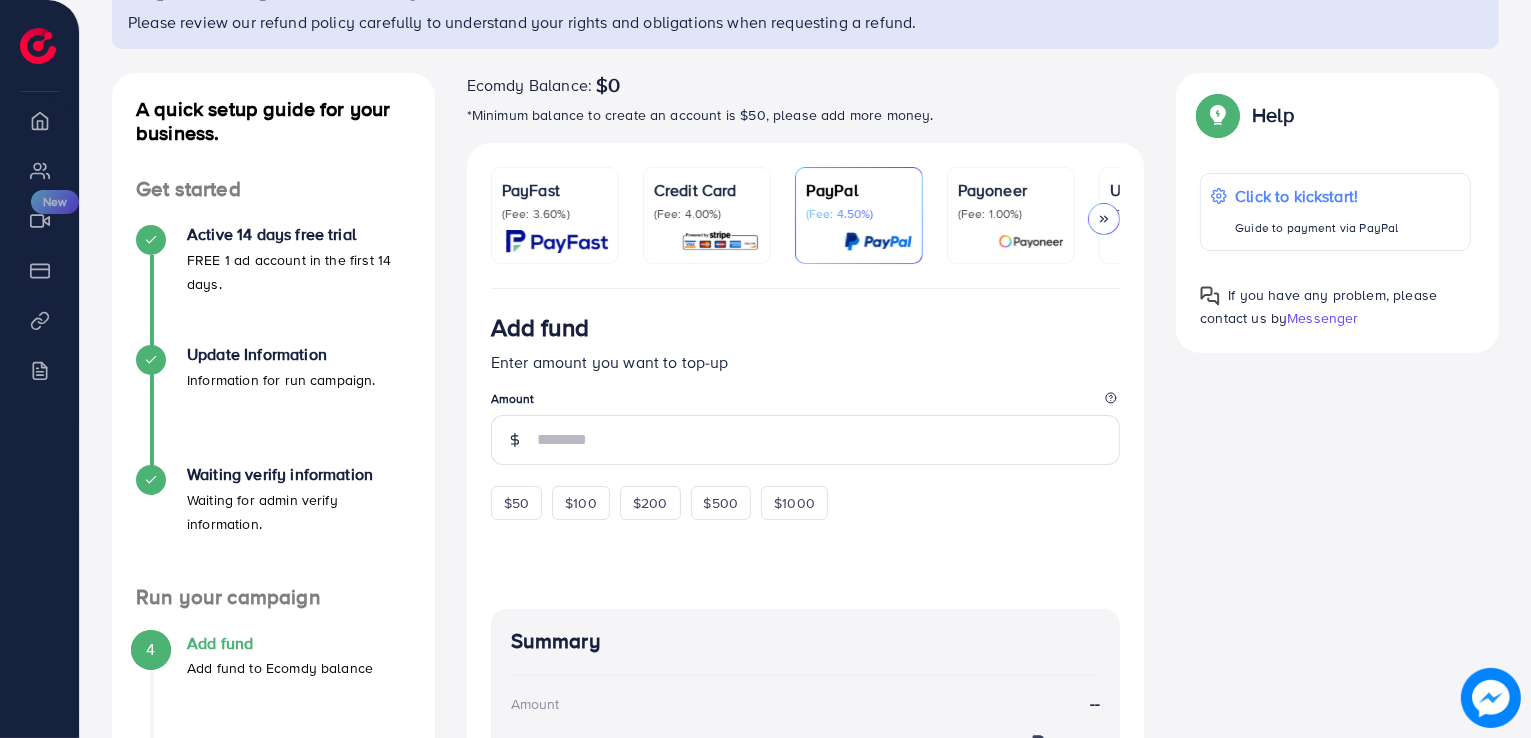 click on "Payoneer   (Fee: 1.00%)" at bounding box center (1011, 200) 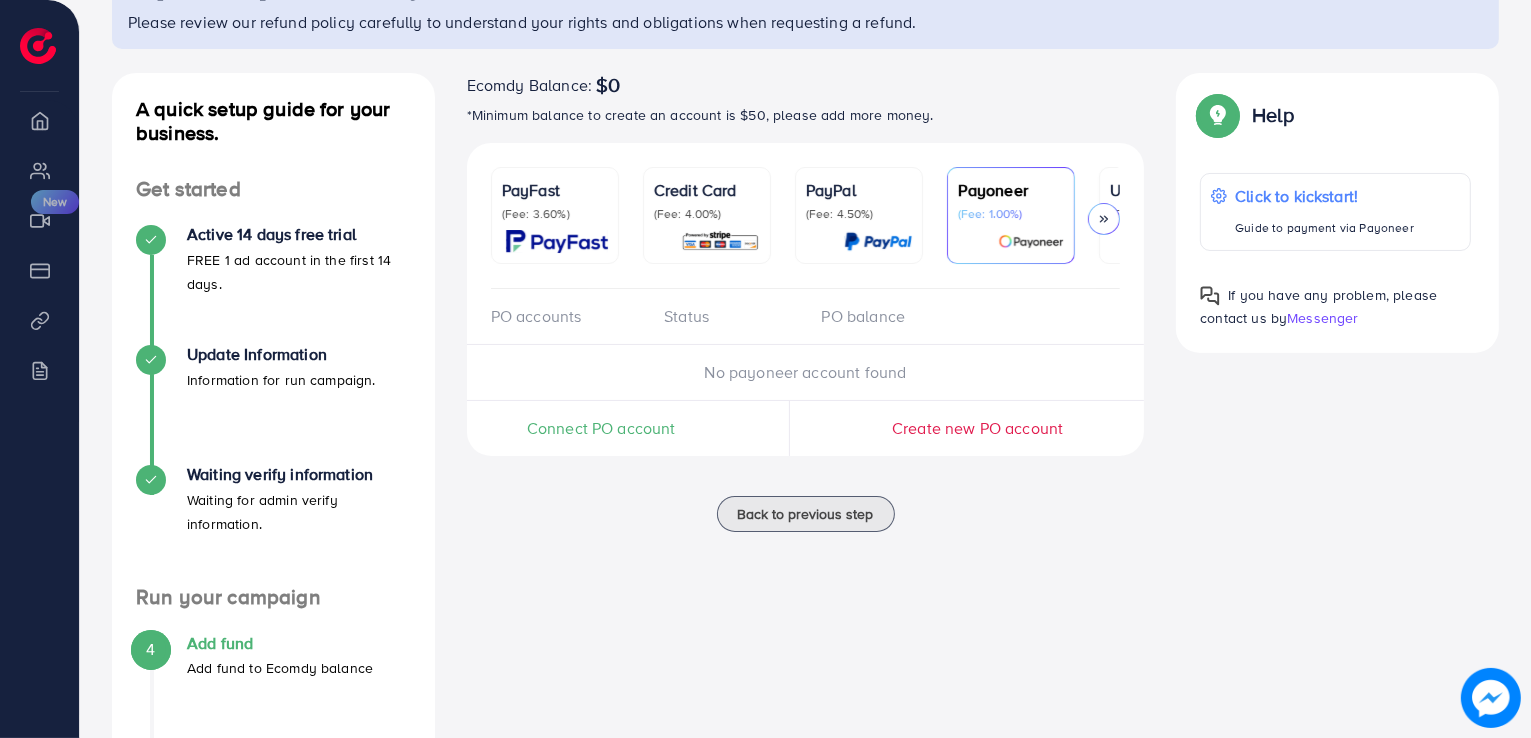 click at bounding box center (720, 241) 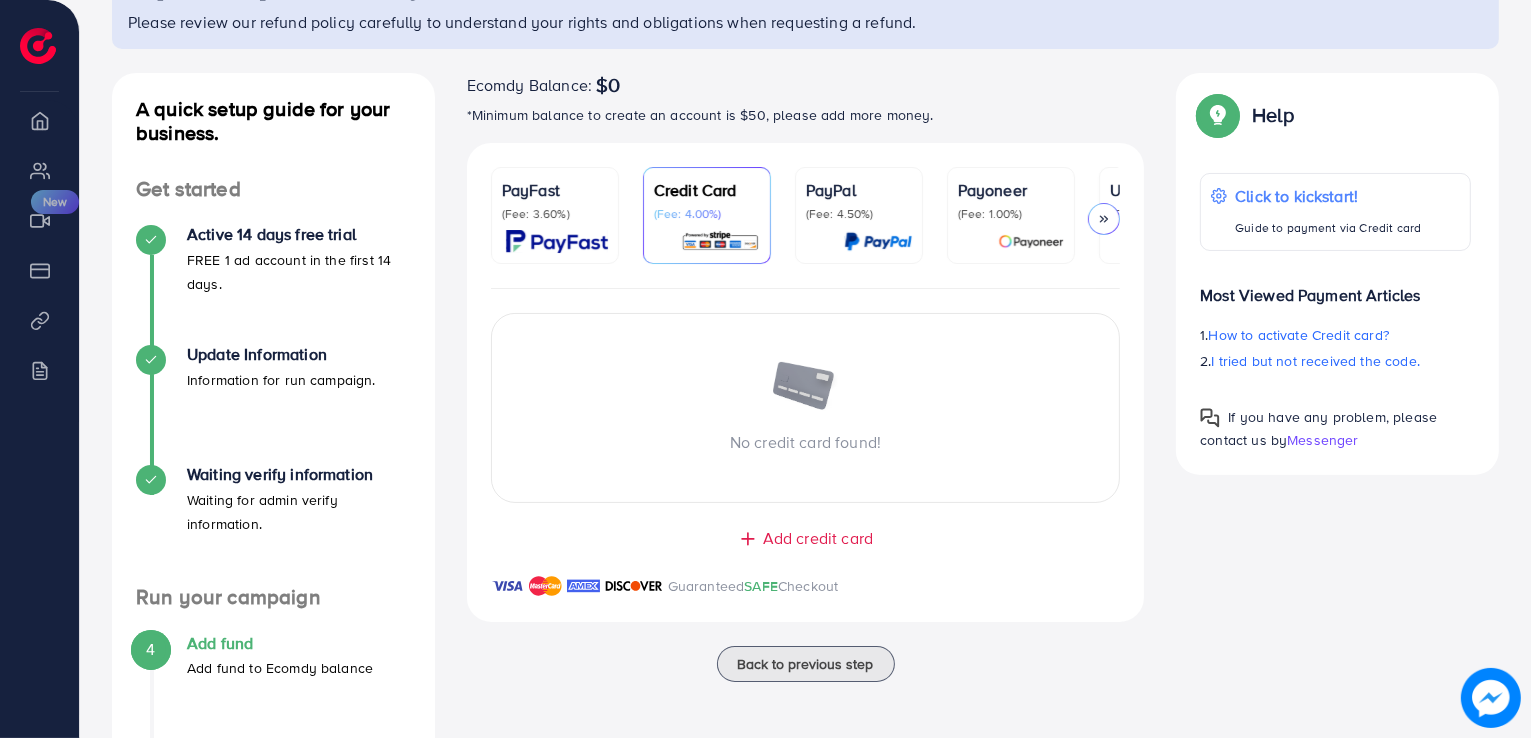 click on "Add credit card" at bounding box center [818, 538] 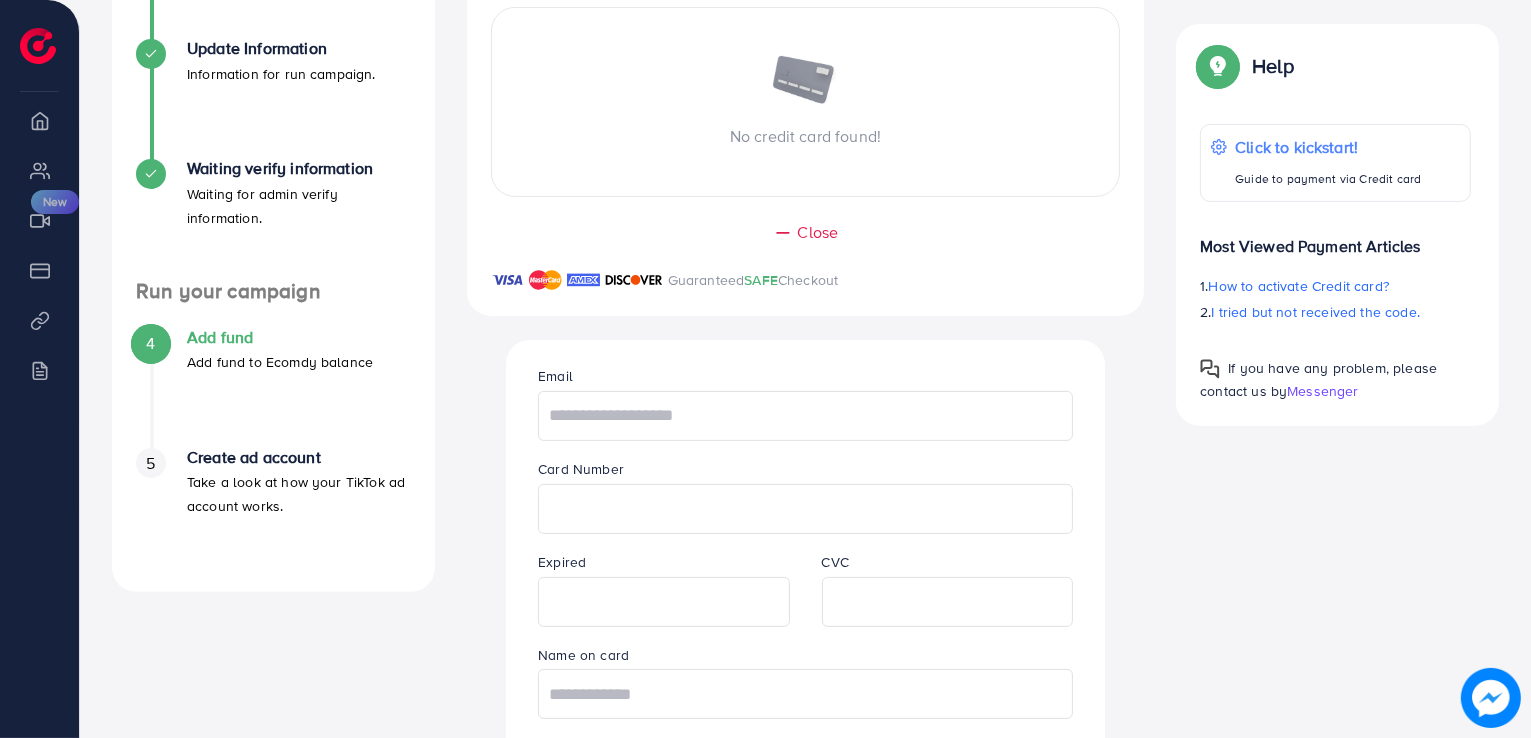 scroll, scrollTop: 473, scrollLeft: 0, axis: vertical 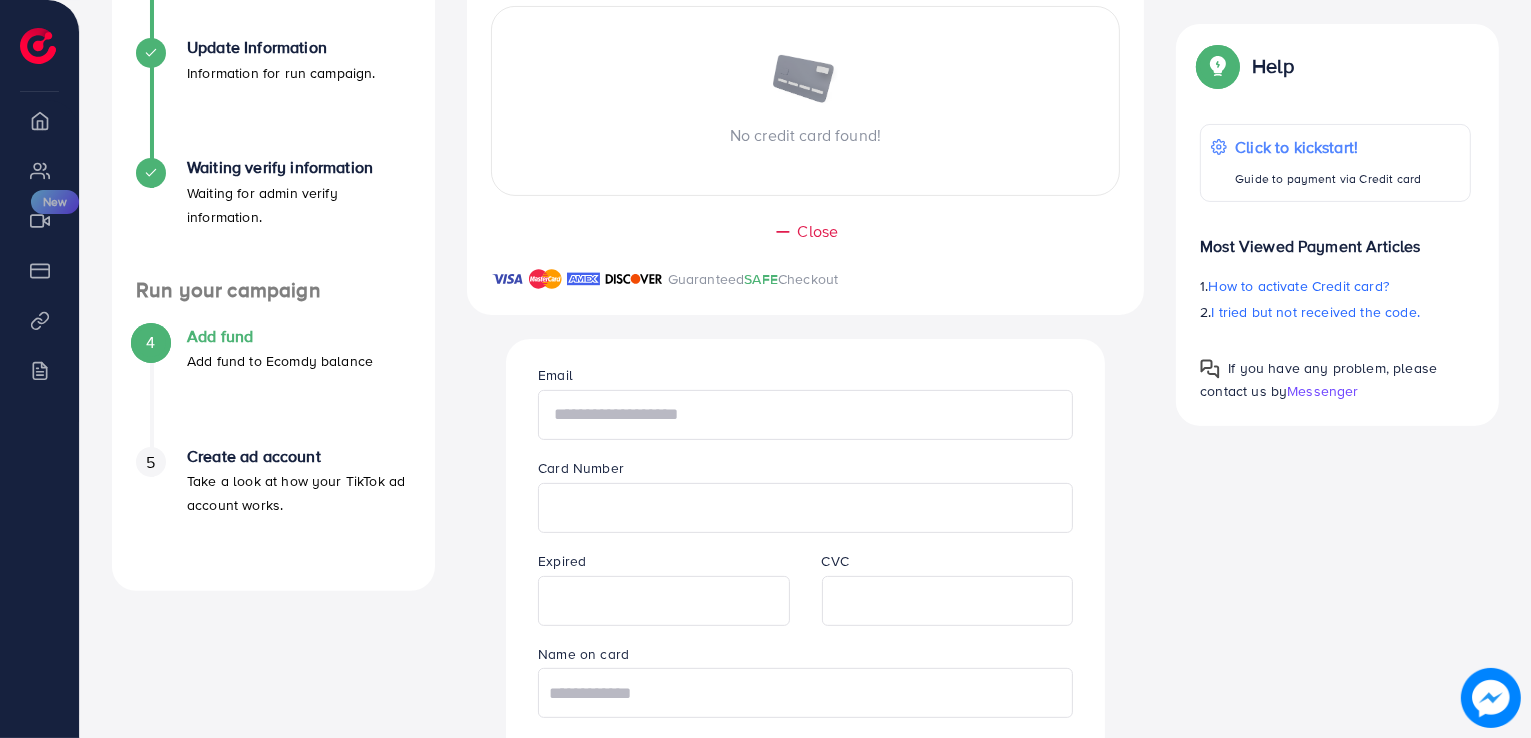 click at bounding box center [805, 415] 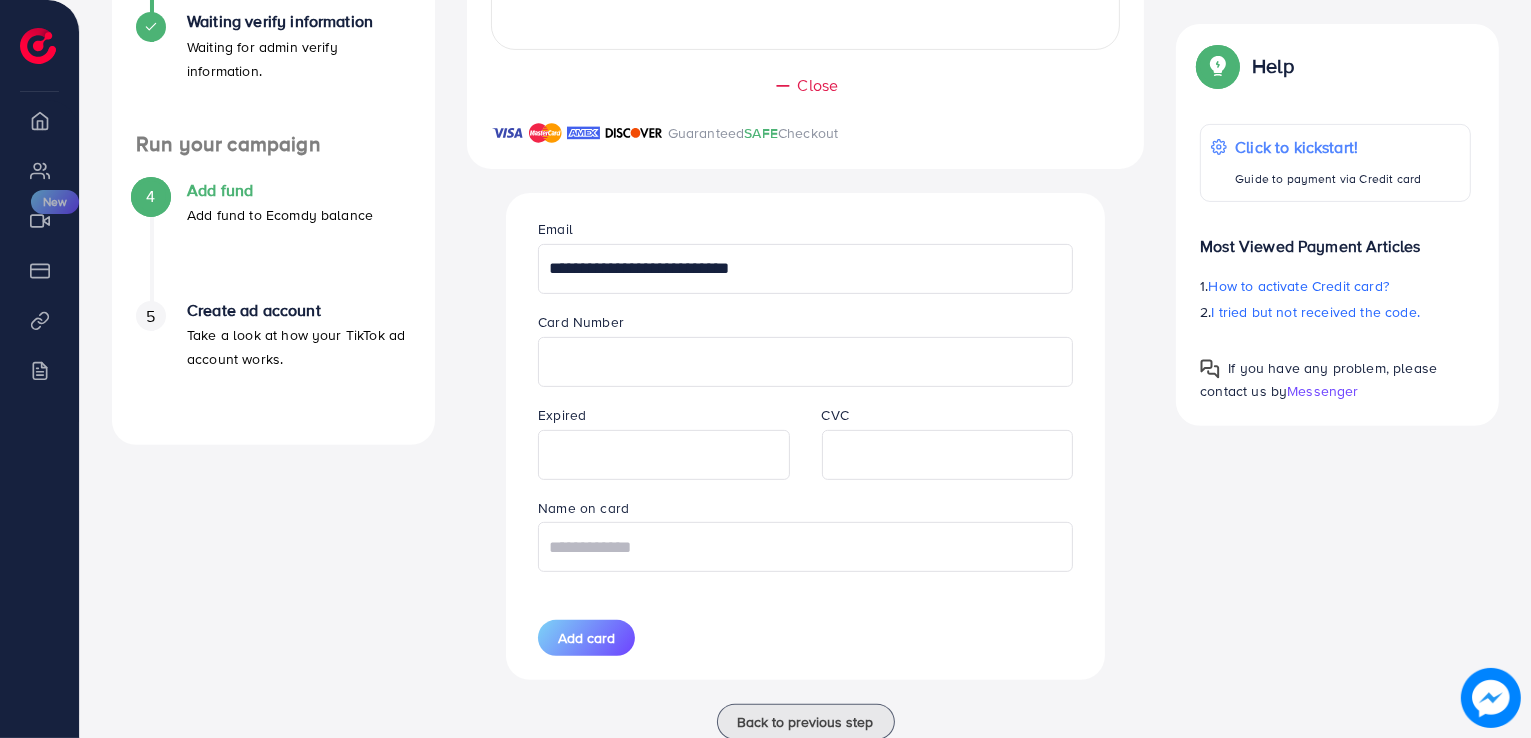 scroll, scrollTop: 620, scrollLeft: 0, axis: vertical 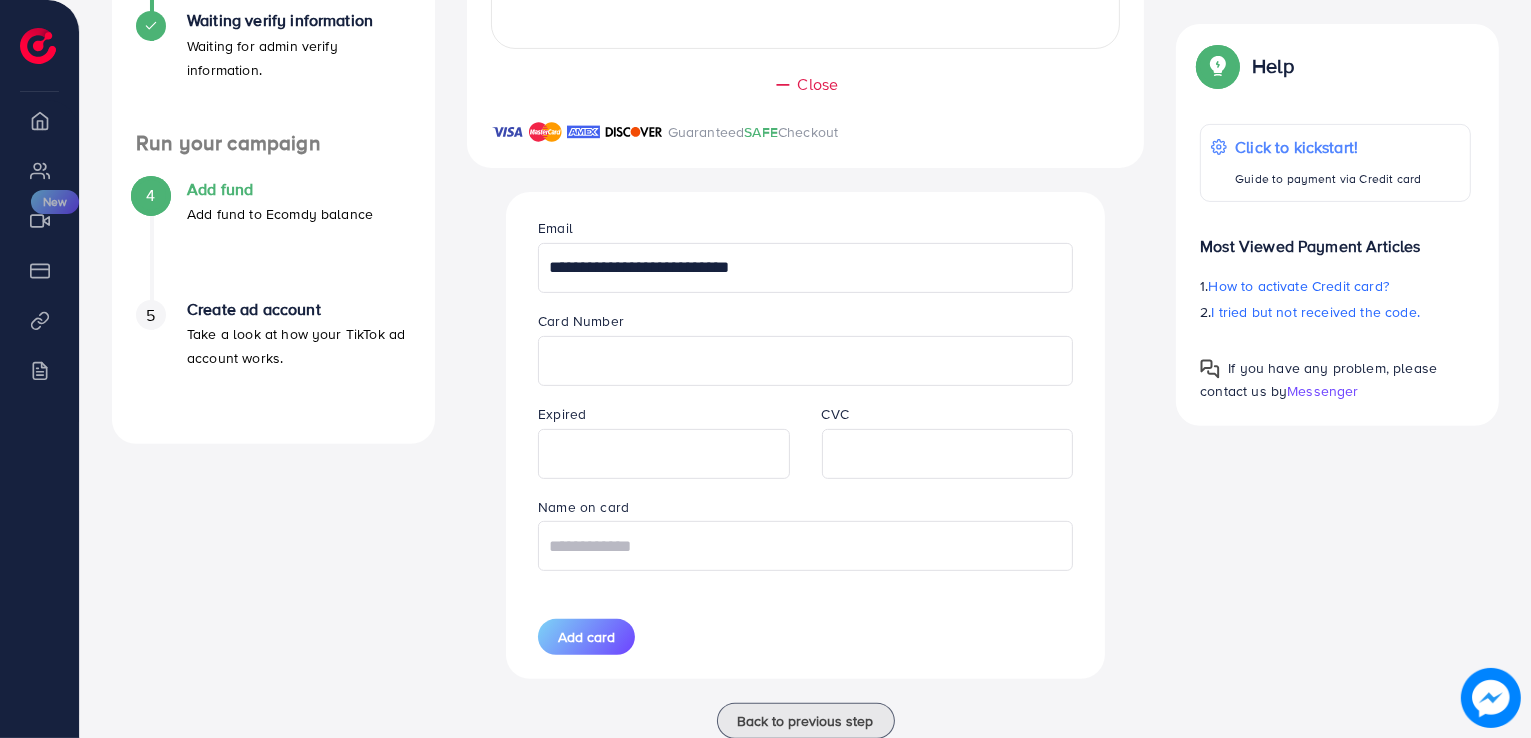click on "**********" at bounding box center (805, 268) 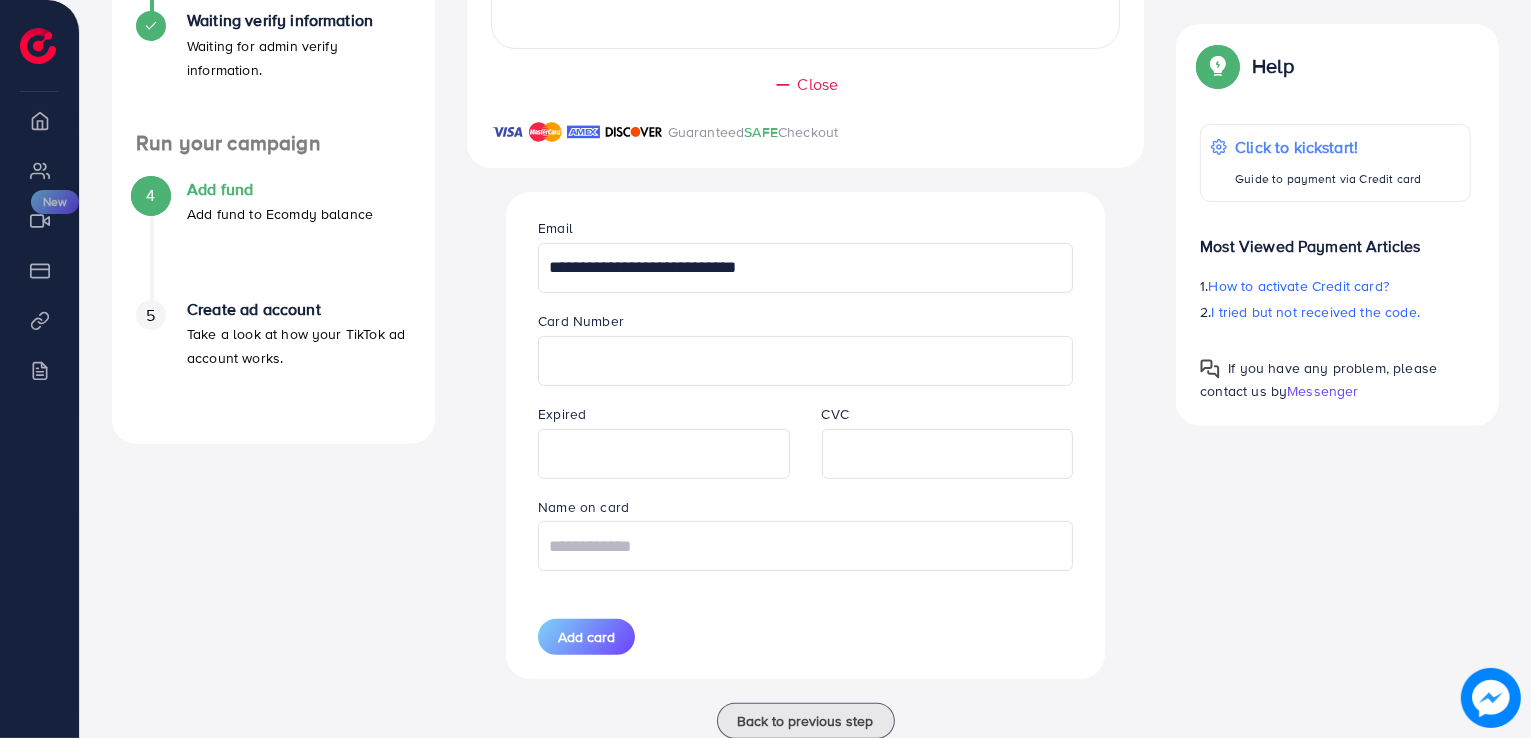 type on "**********" 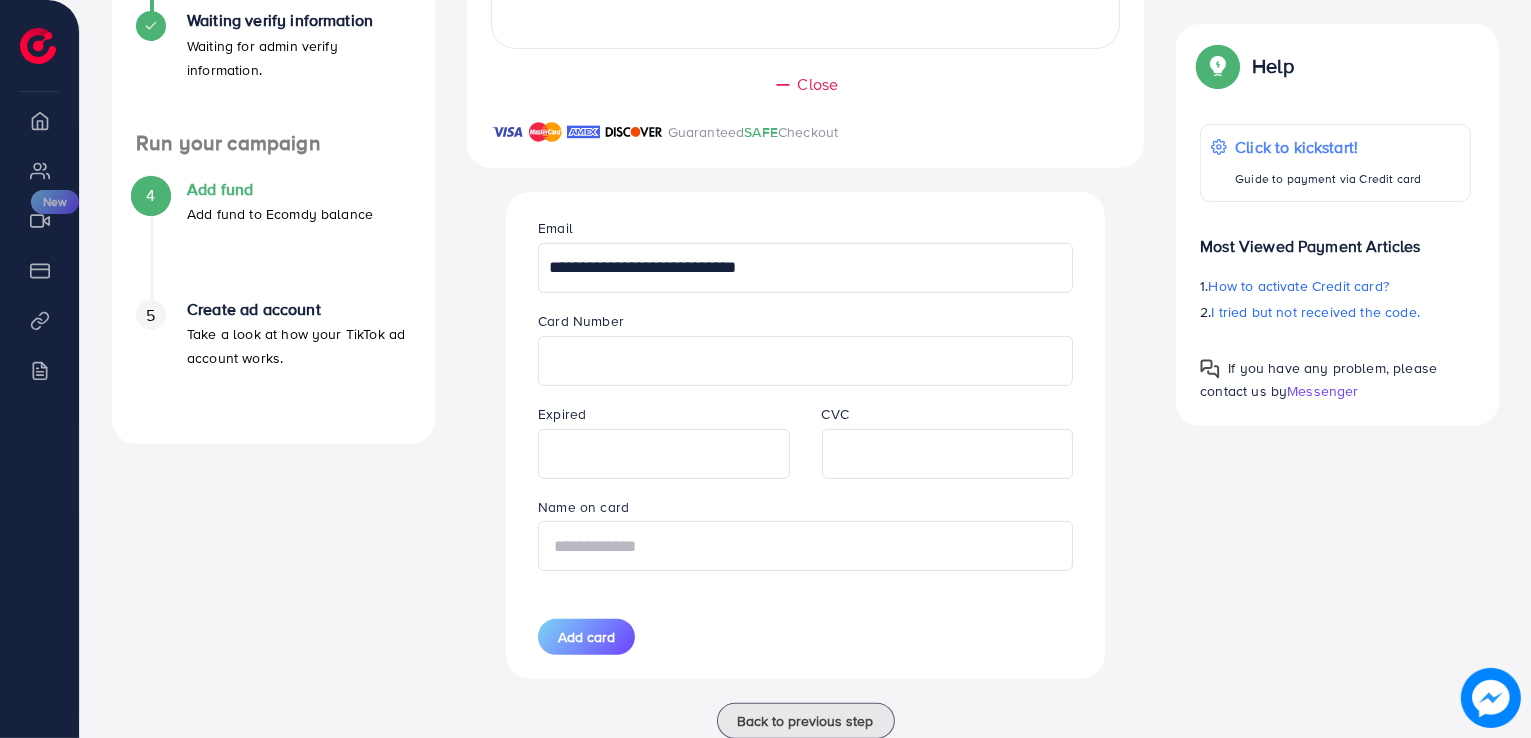 click at bounding box center [805, 546] 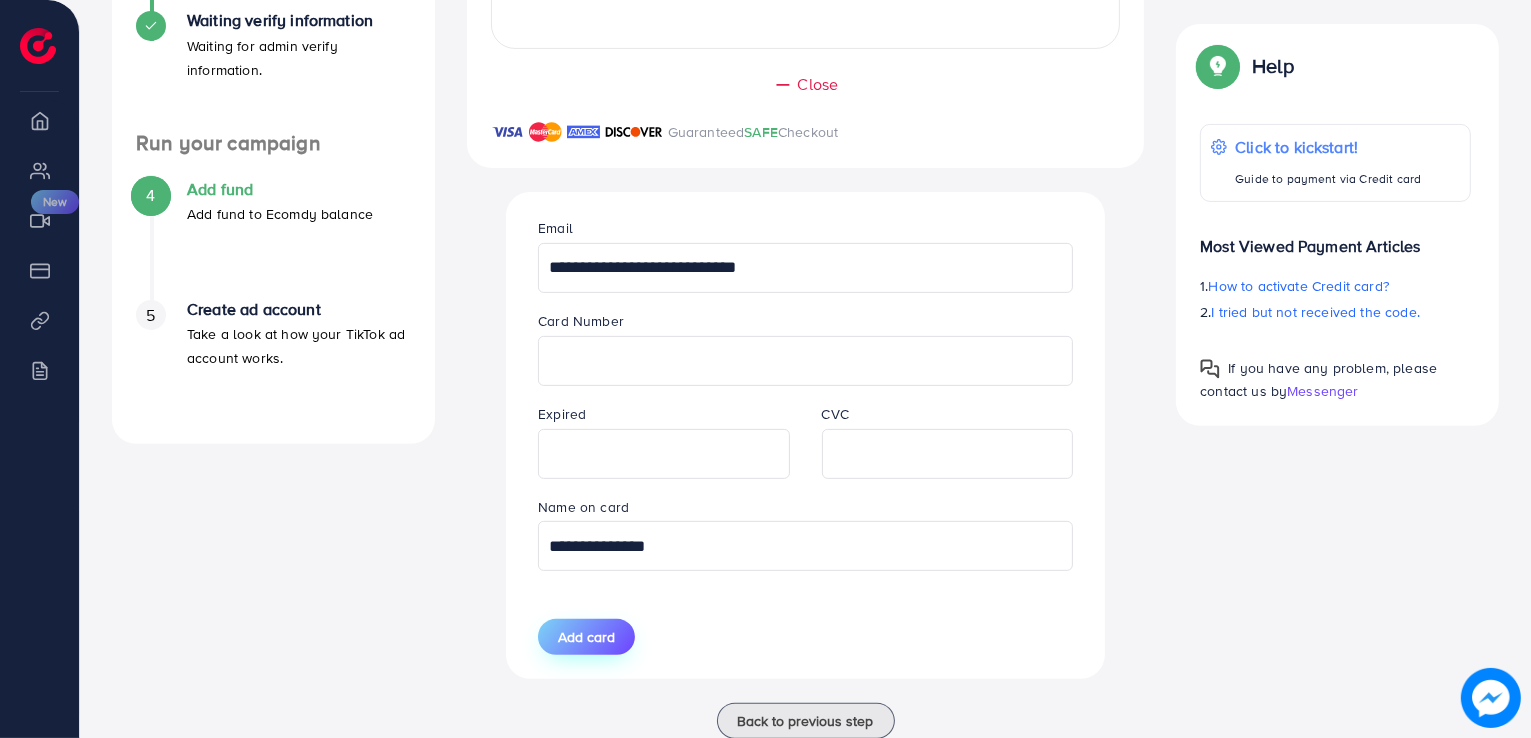 type on "**********" 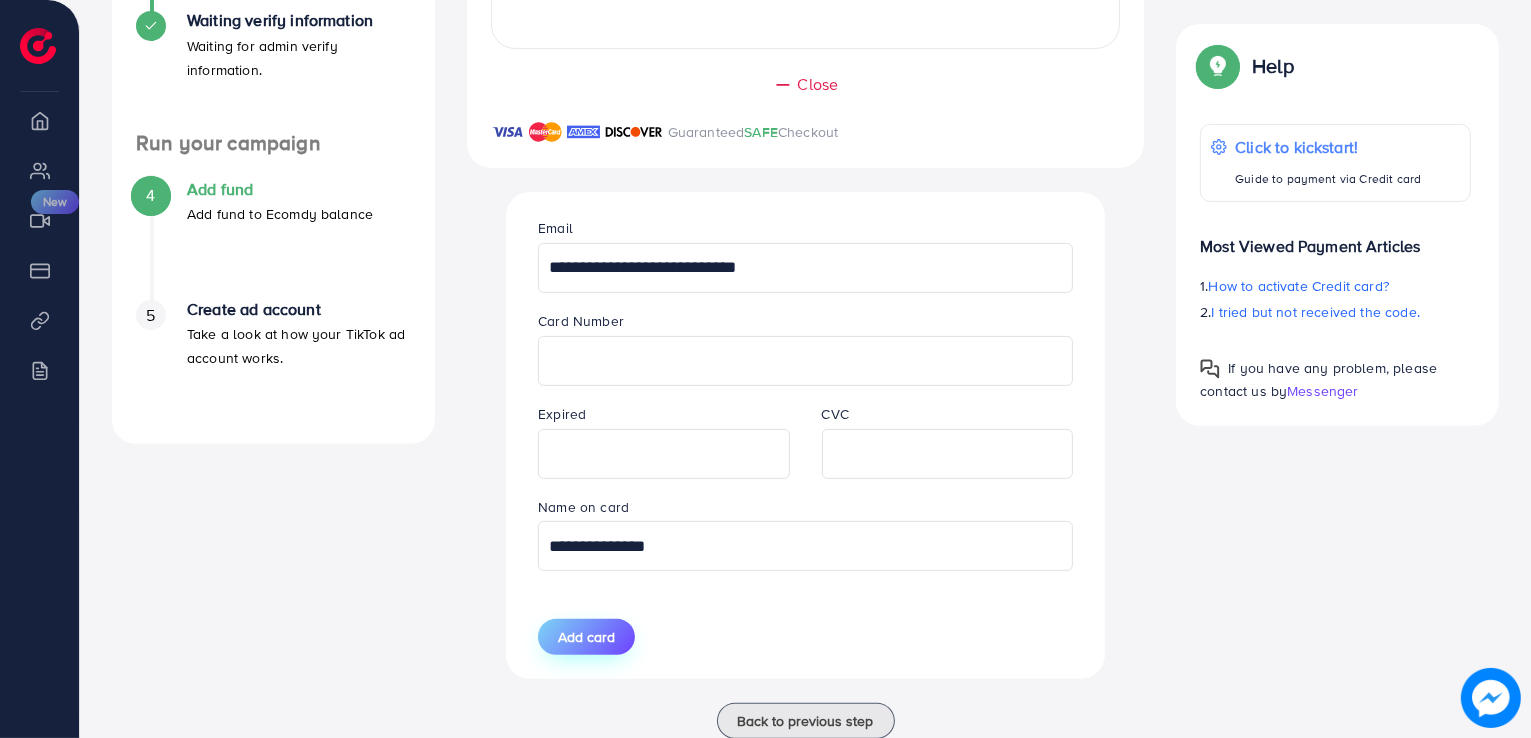 click on "Add card" at bounding box center (586, 637) 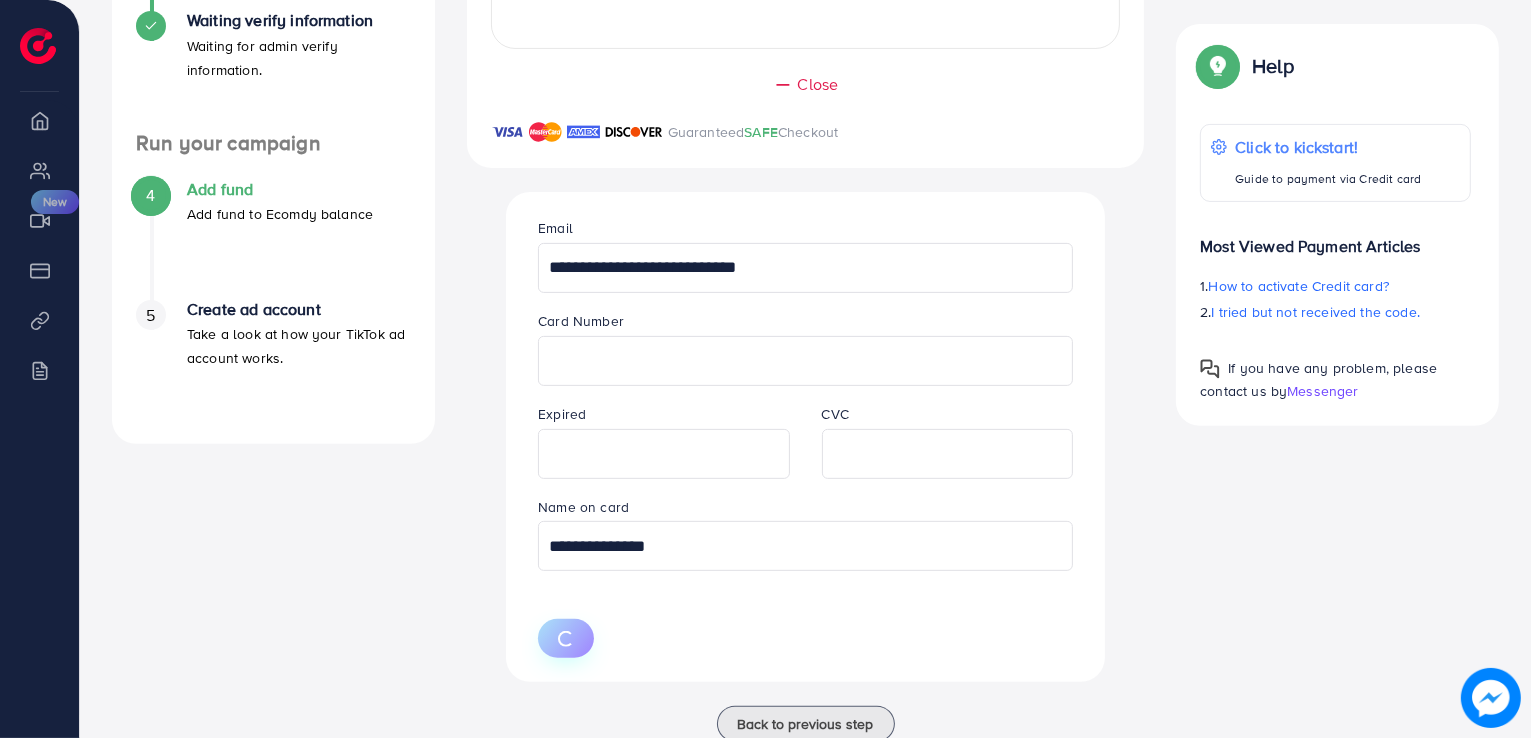 type 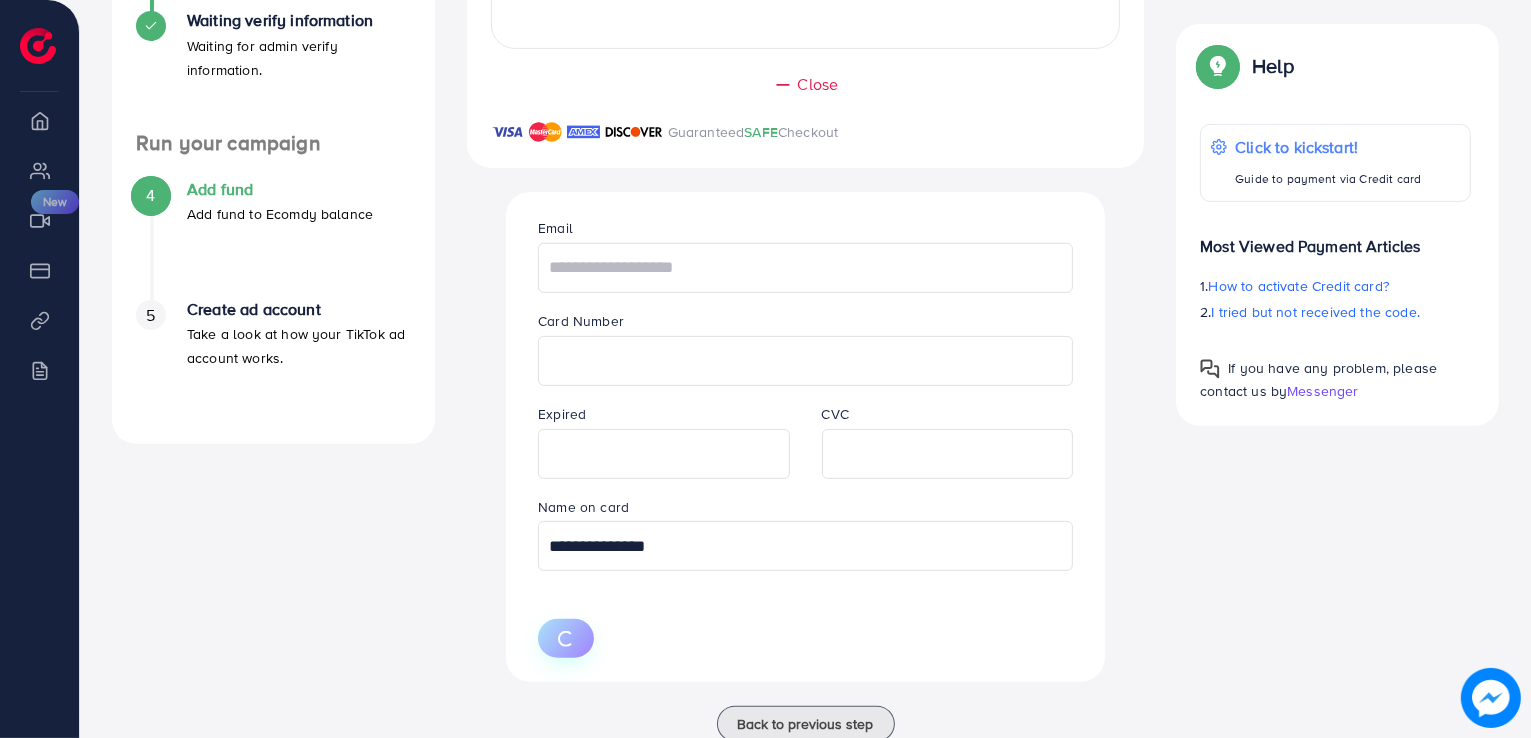 type 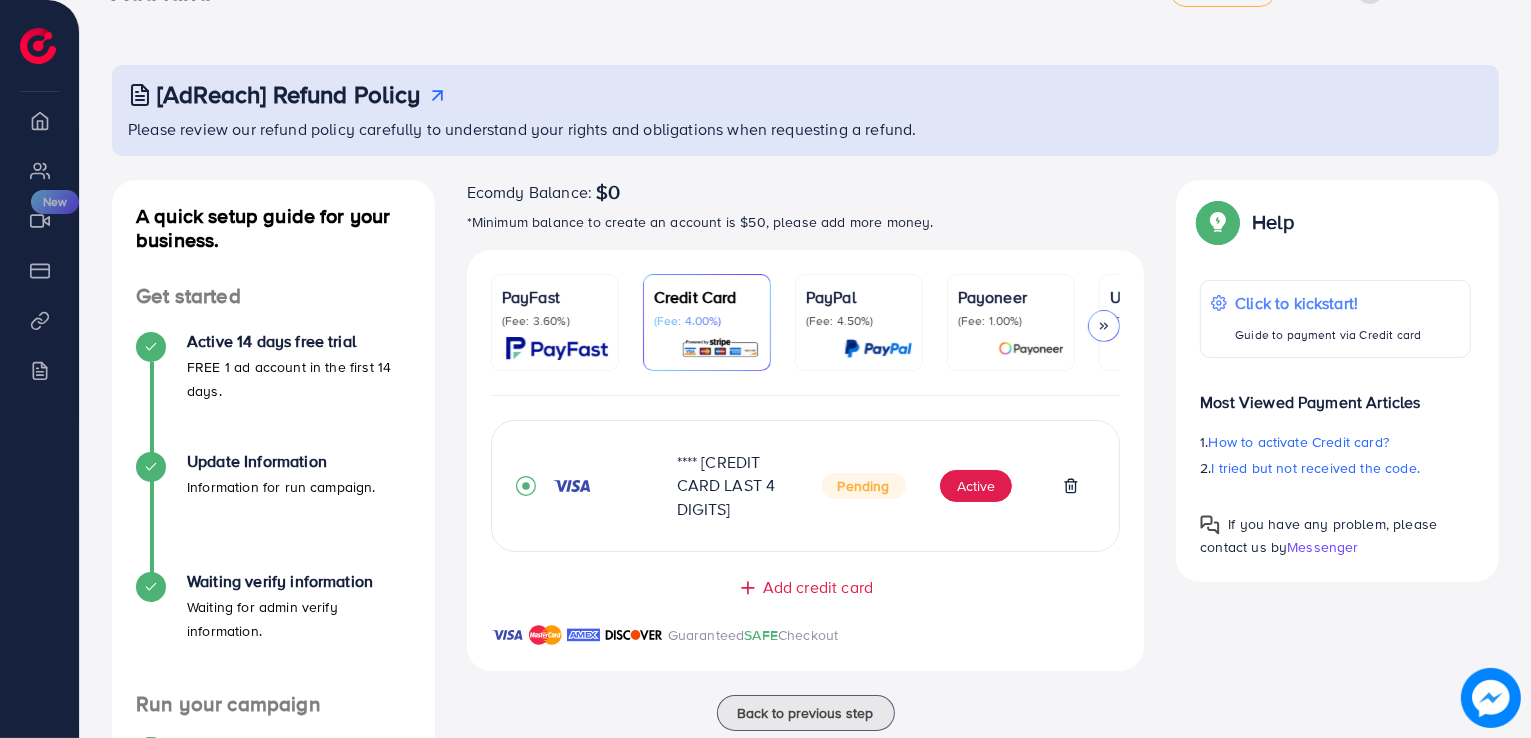 scroll, scrollTop: 0, scrollLeft: 0, axis: both 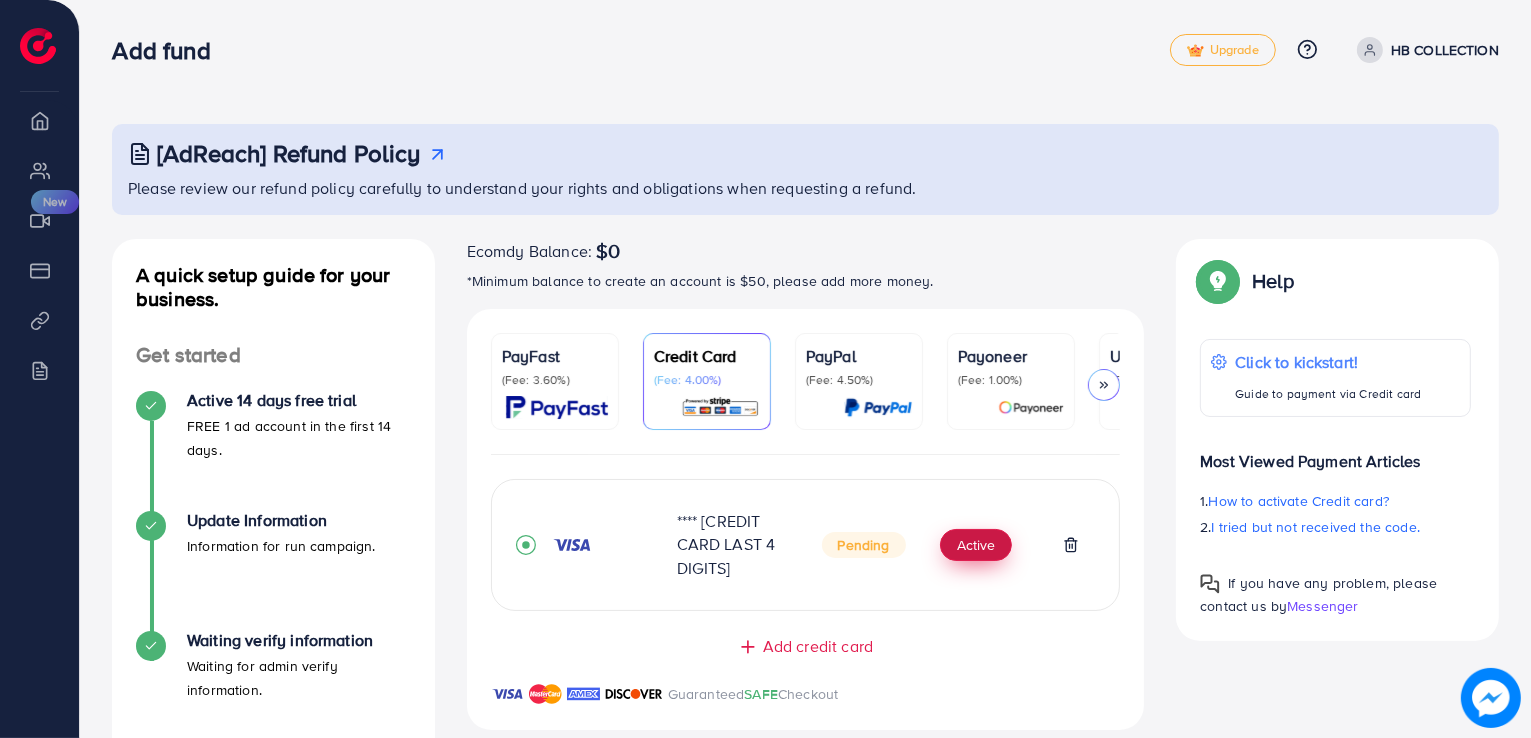 click on "Active" at bounding box center (976, 545) 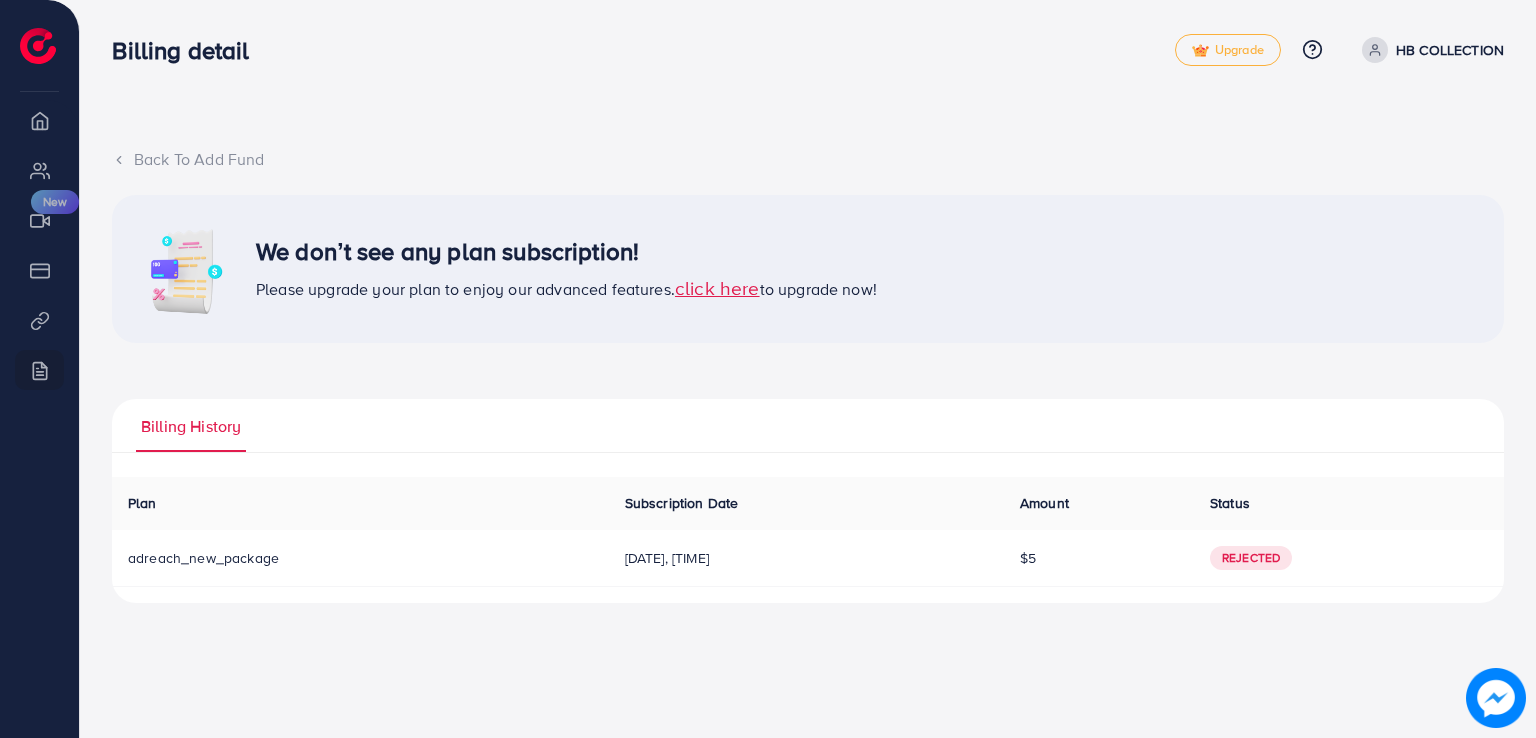 click 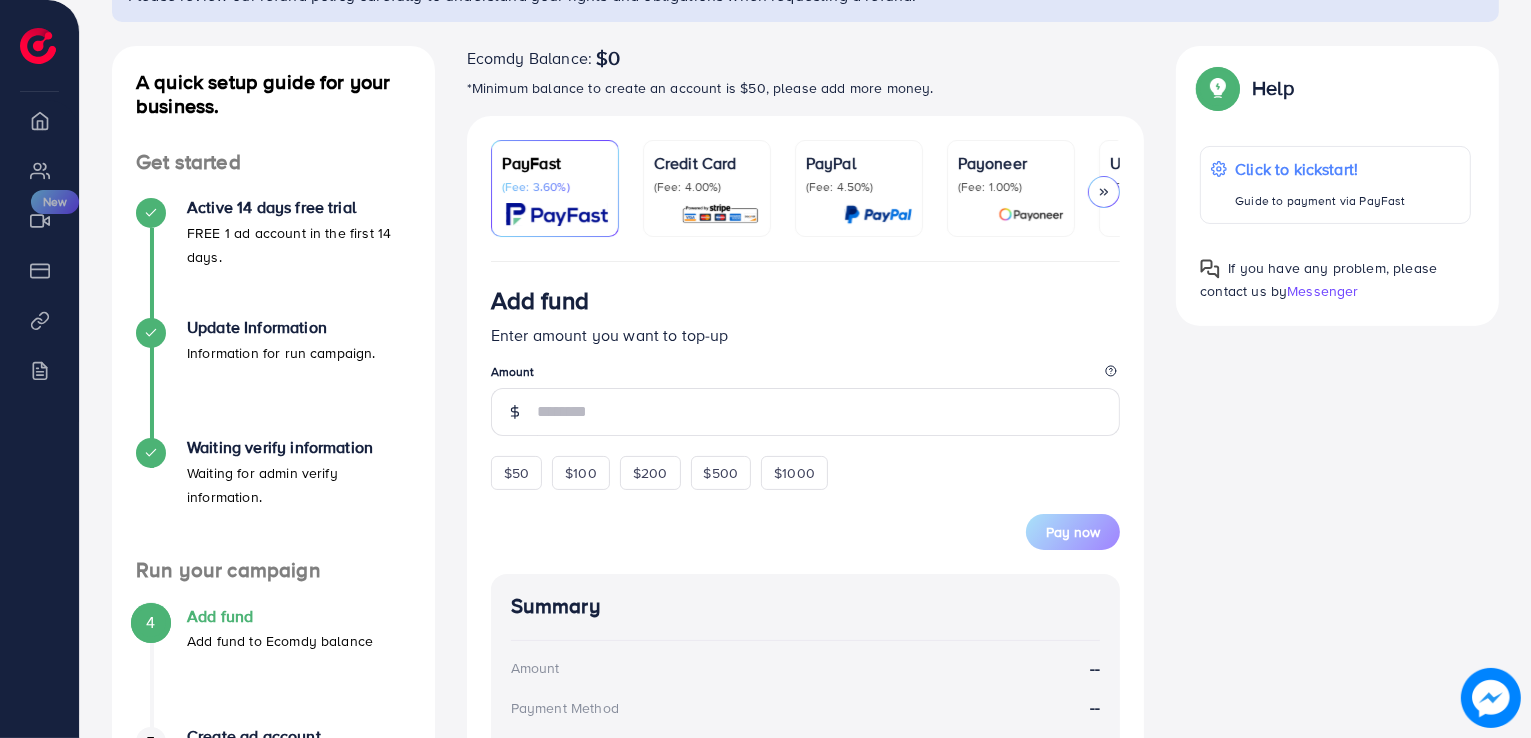 scroll, scrollTop: 206, scrollLeft: 0, axis: vertical 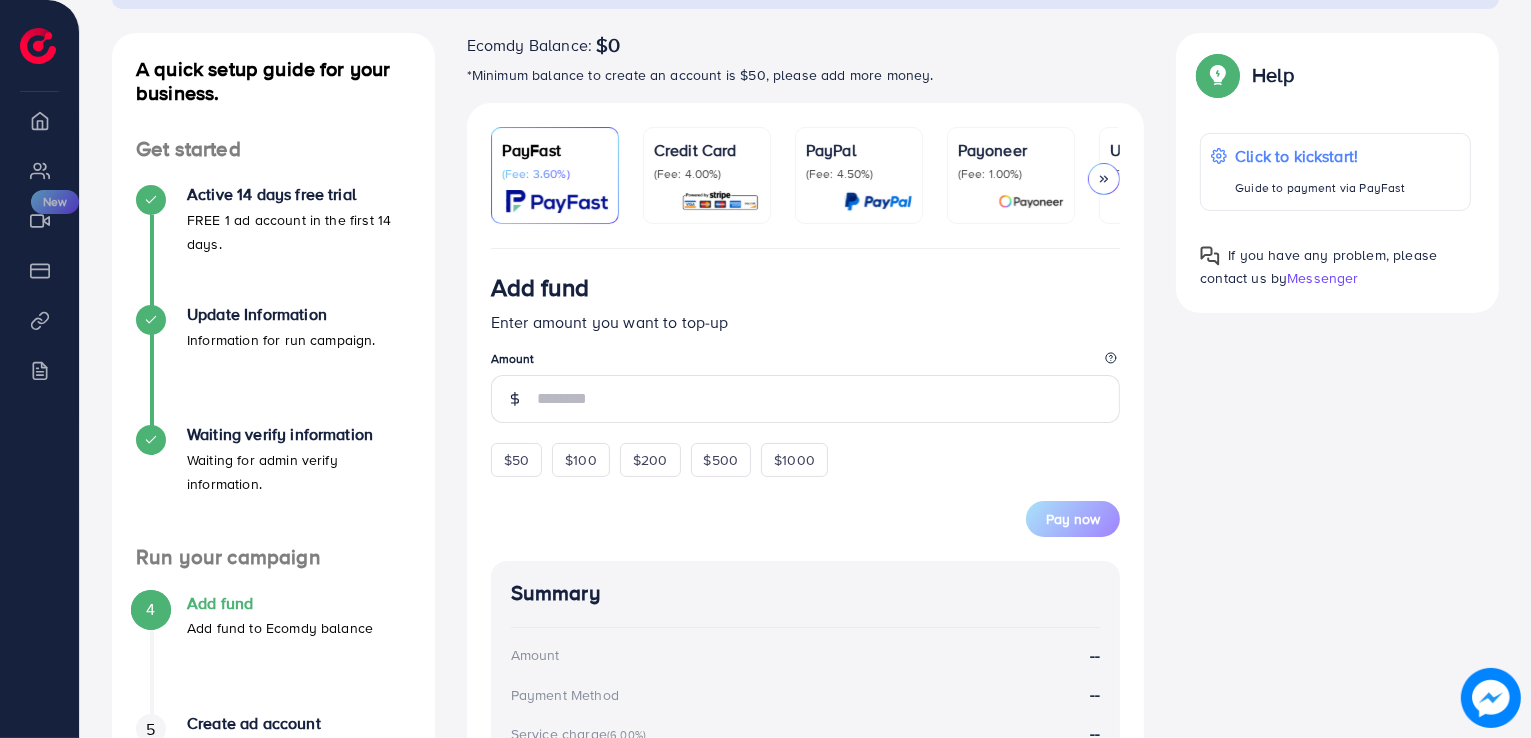 click on "Credit Card   (Fee: 4.00%)" at bounding box center (707, 160) 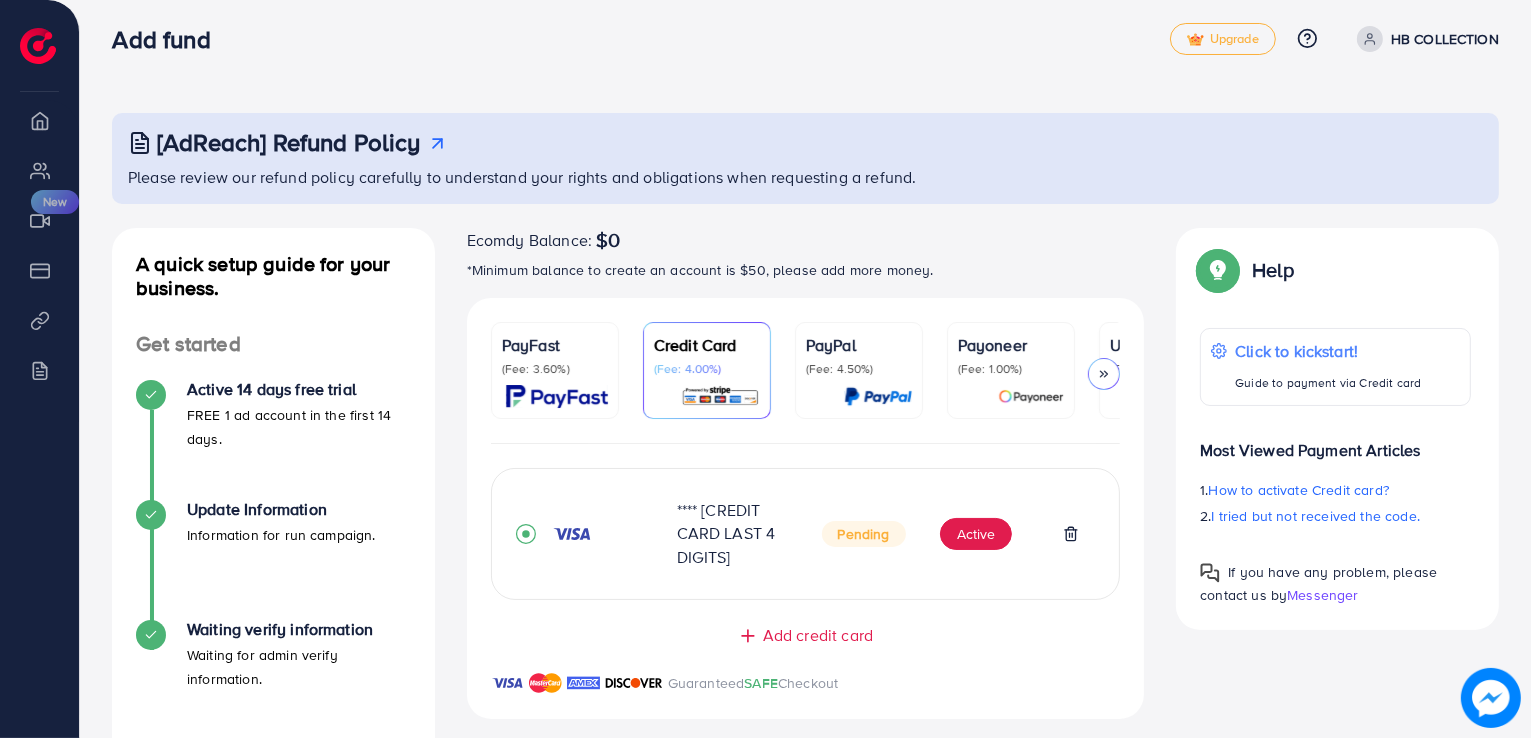 scroll, scrollTop: 0, scrollLeft: 0, axis: both 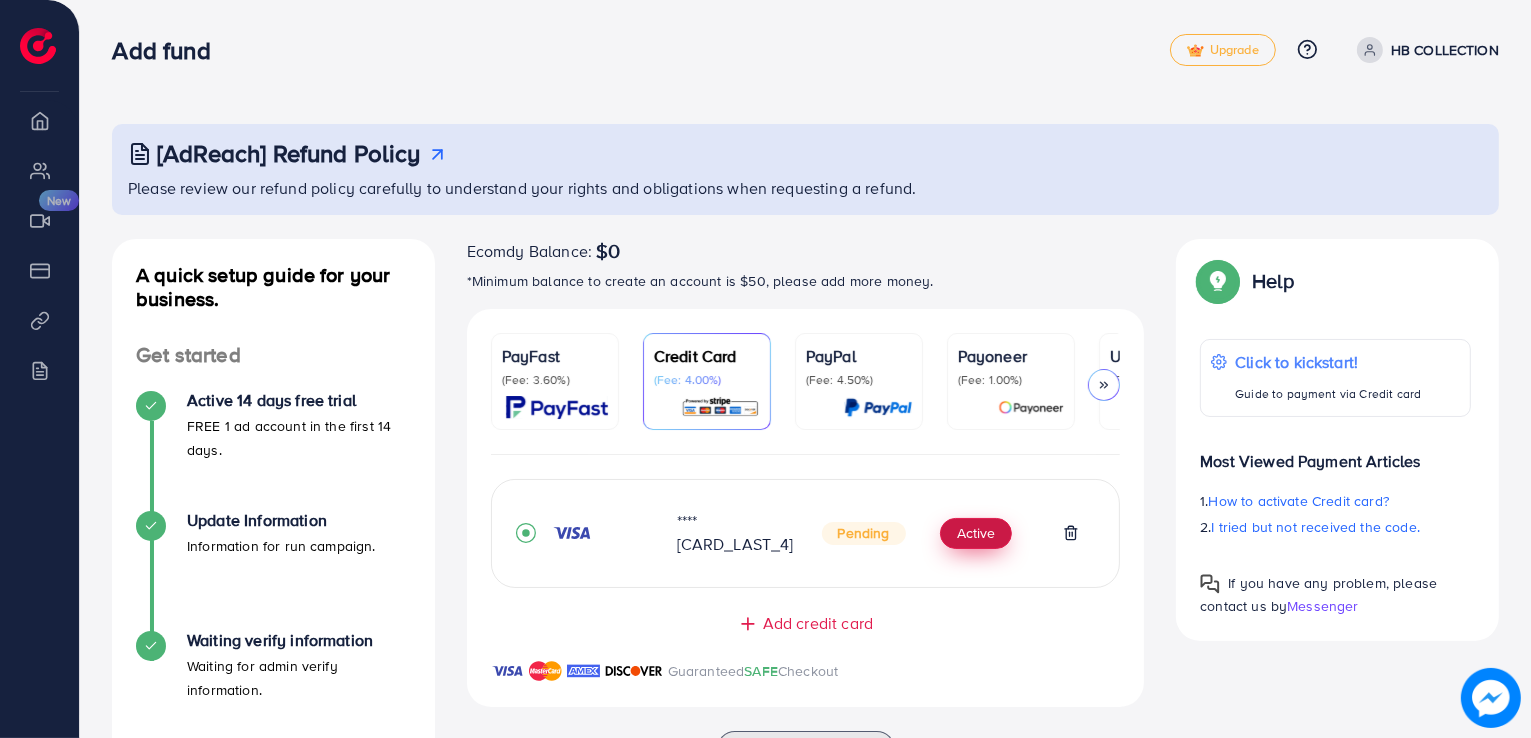 click on "Active" at bounding box center (976, 534) 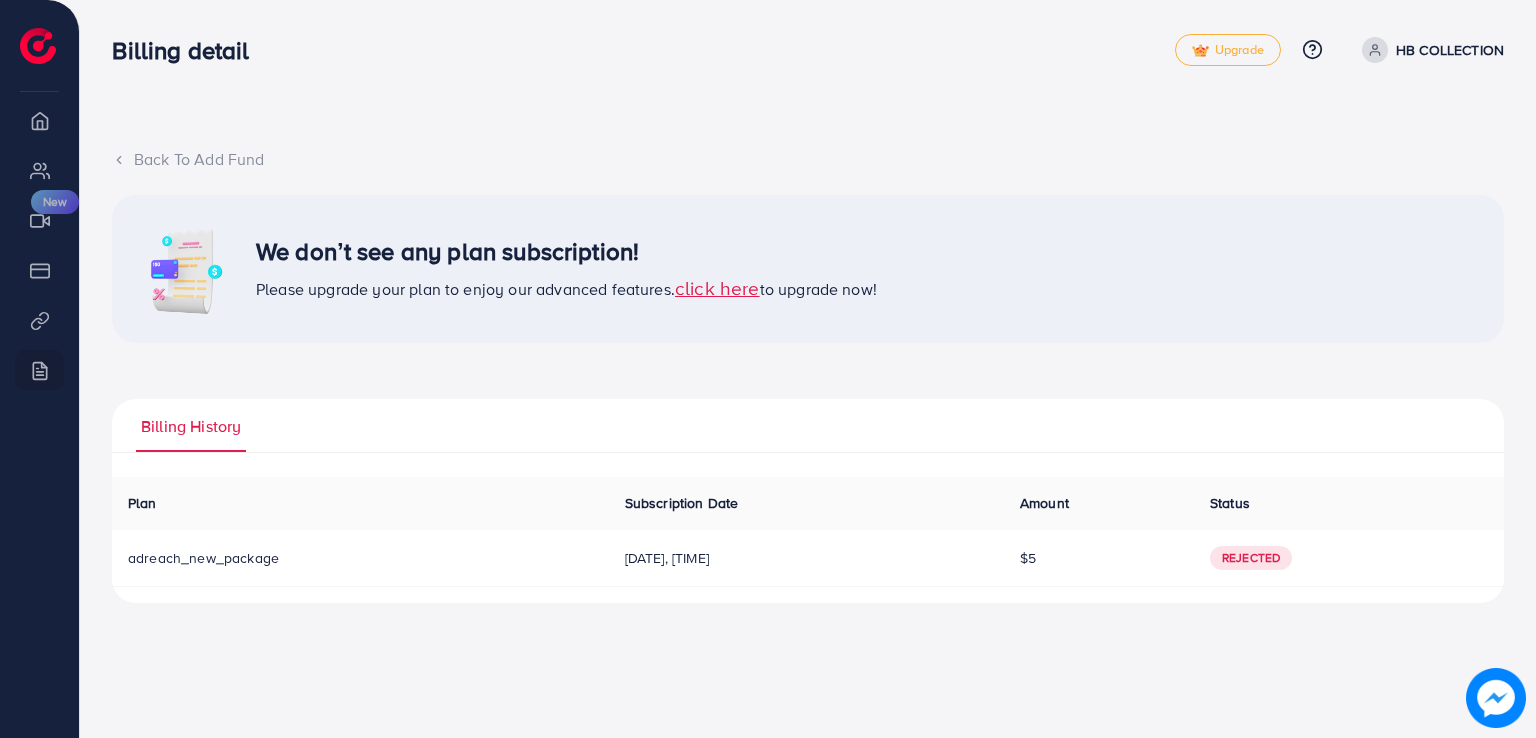 click on "Back To Add Fund   We don’t see any plan subscription!   Please upgrade your plan to enjoy our advanced features.   click here   to upgrade now!  Billing History               Plan Subscription Date Amount Status Download Invoice            adreach_new_package  [DATE], [TIME]  $5   Rejected              Ecomdy Media  Business Number  202113175W   [NUMBER] [STREET] #02-01   [CITY]   049422   +84[PHONE_NUMBER]   support@[DOMAIN].com   Invoice   N/A   Date   Invalid Date   Due   On Receipt   balance due   USD $0   BILL TO      Zipcode:    (+)      Description   Rate   qty   amount   Subscription Plan    $0   1   $0   subtotal   $0   service charge   $0   tax   $0   Total   $0   balance due   USD $0     Ecomdy Media  Business Number  202113175W   [NUMBER] [STREET] #02-01   [CITY]   049422   +84[PHONE_NUMBER]   support@[DOMAIN].com   Invoice   N/A   Date   Invalid Date   Due   On Receipt   balance due   USD $0   BILL TO      Zipcode:    (+)      Description   Rate   qty   amount   Subscription Plan    $0" at bounding box center (808, 317) 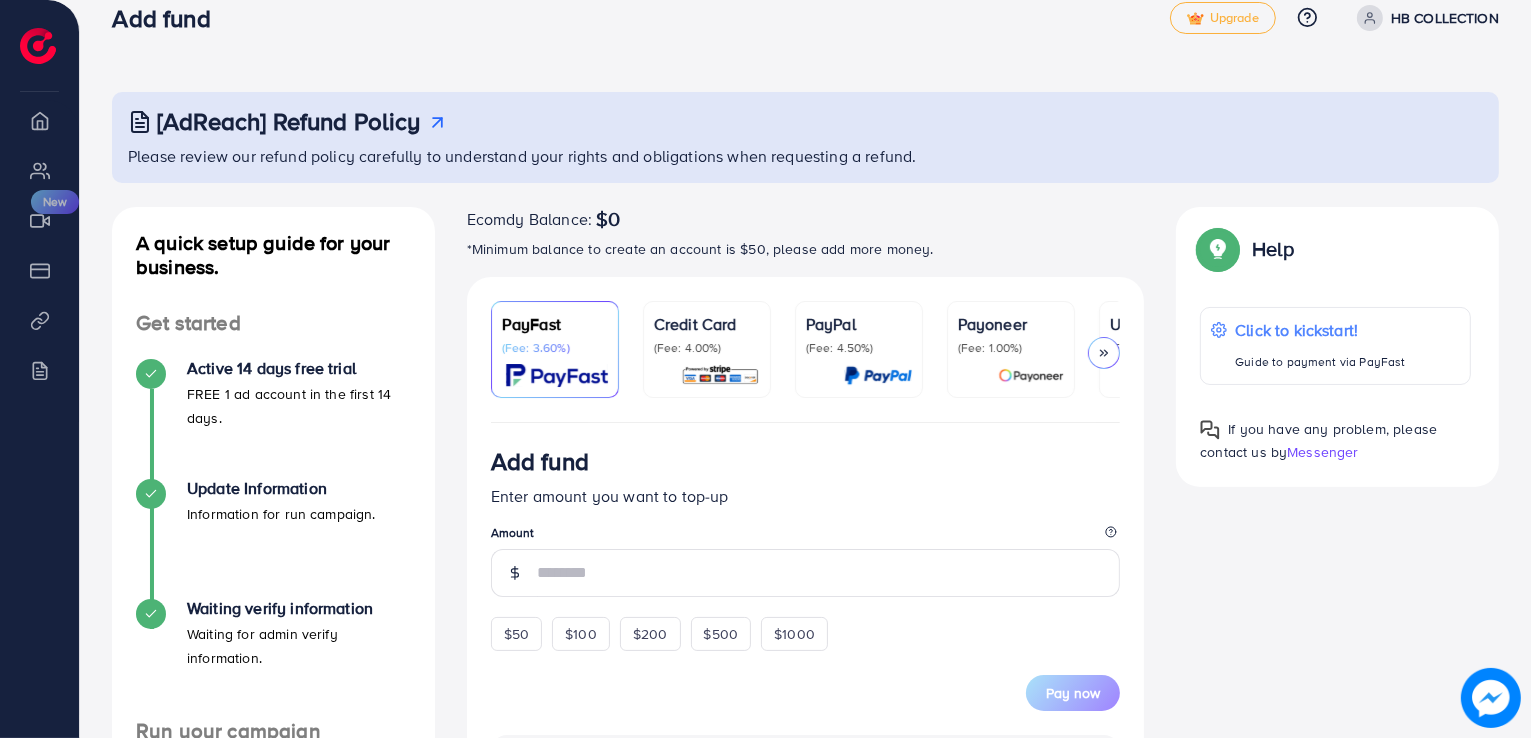 scroll, scrollTop: 33, scrollLeft: 0, axis: vertical 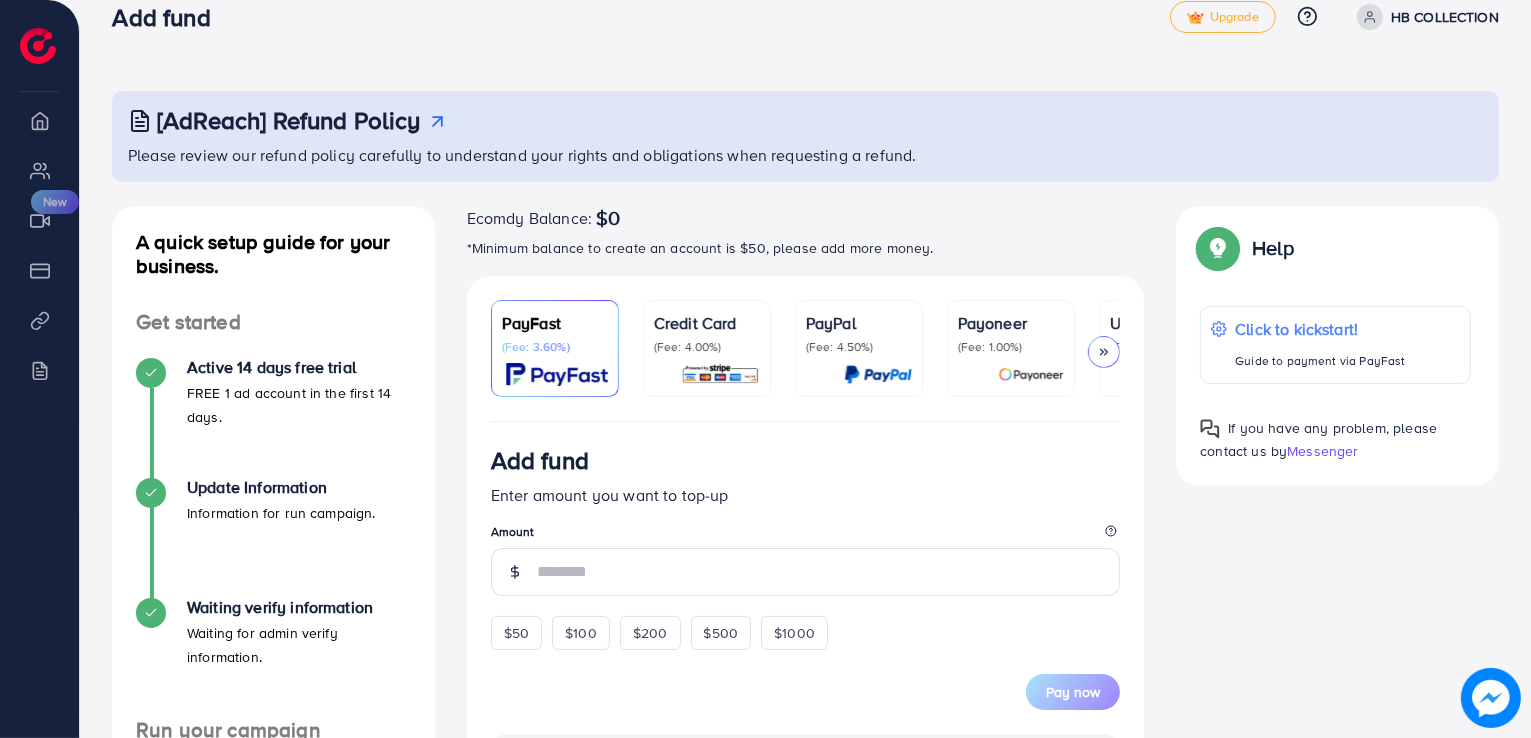 click at bounding box center [720, 374] 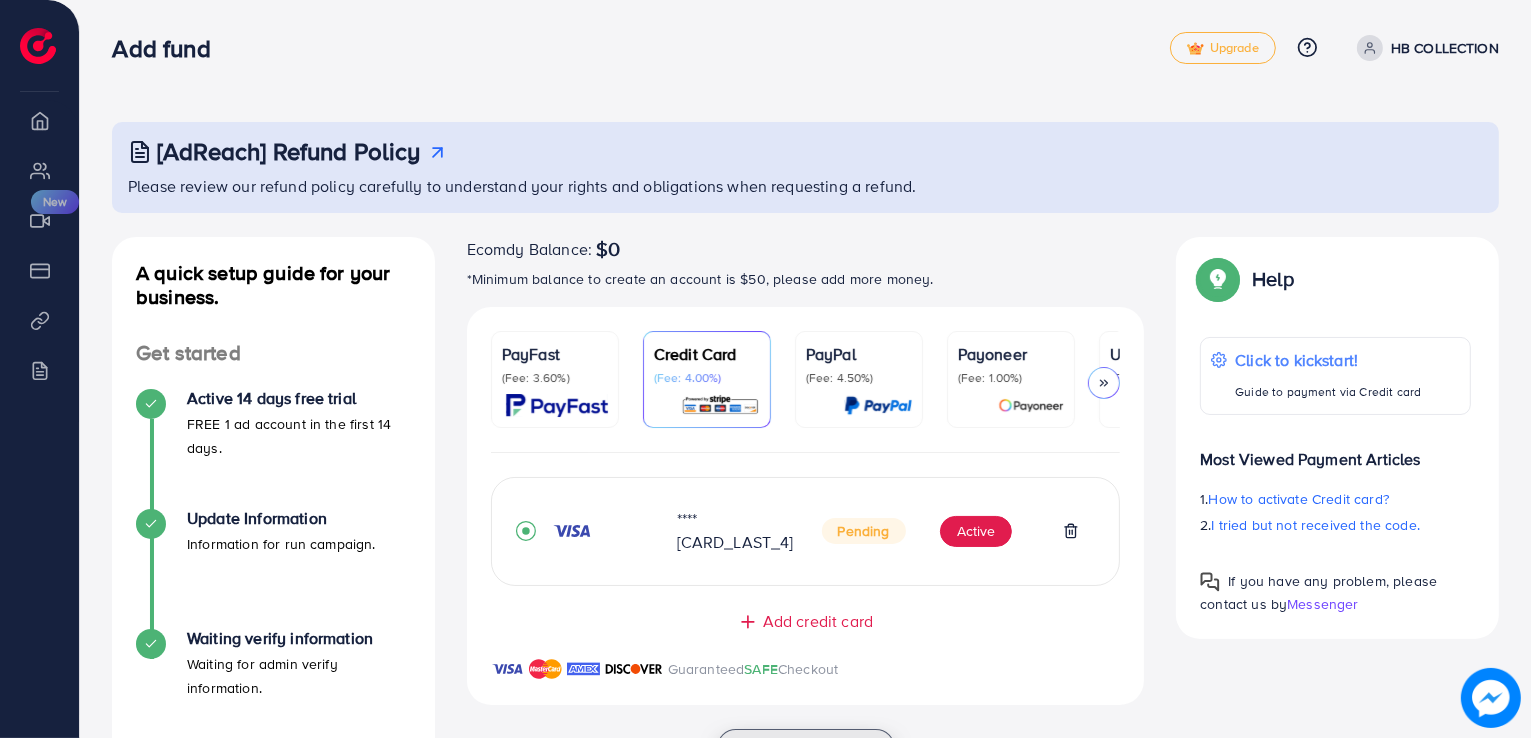 scroll, scrollTop: 0, scrollLeft: 0, axis: both 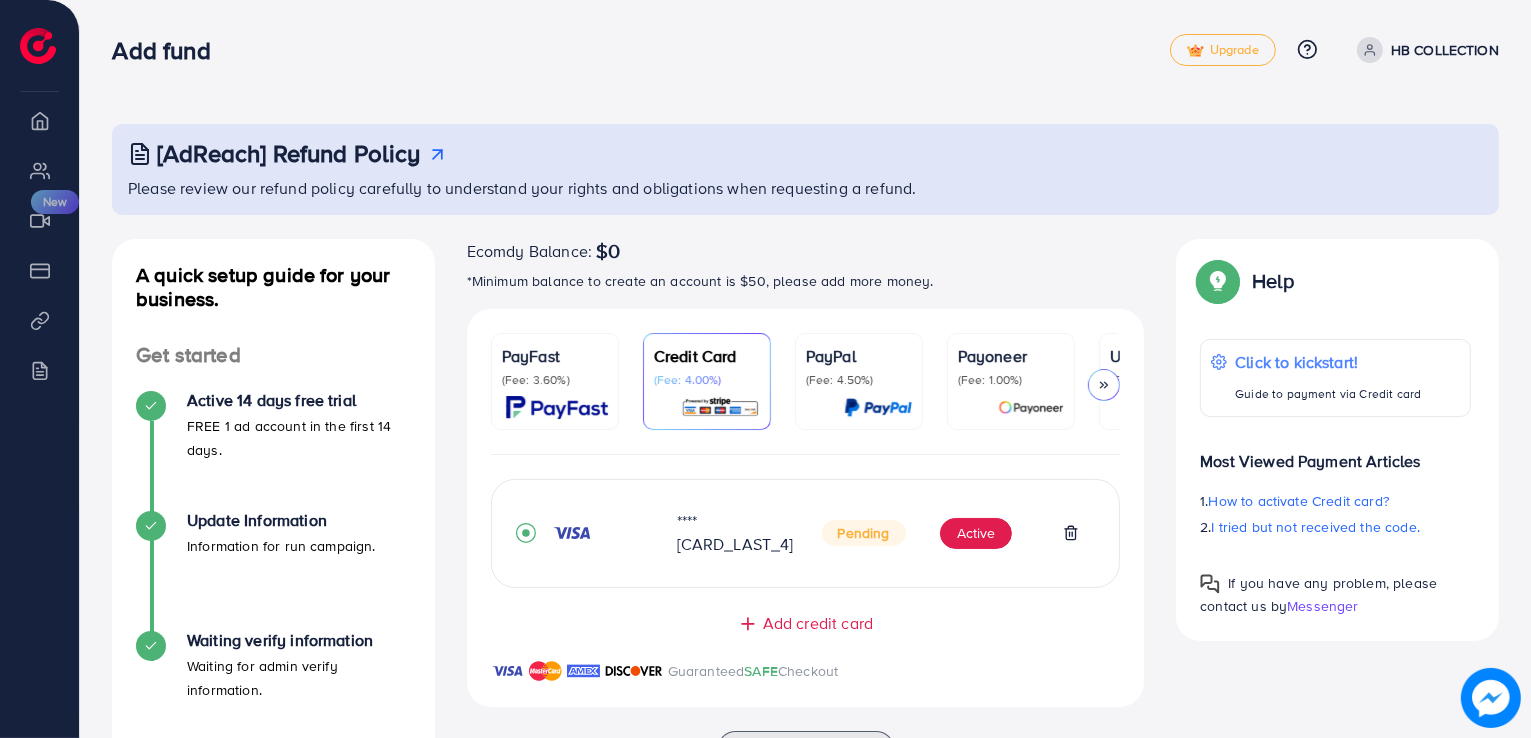 click on "**** [CARD_LAST_4]   Pending   Active" at bounding box center [806, 533] 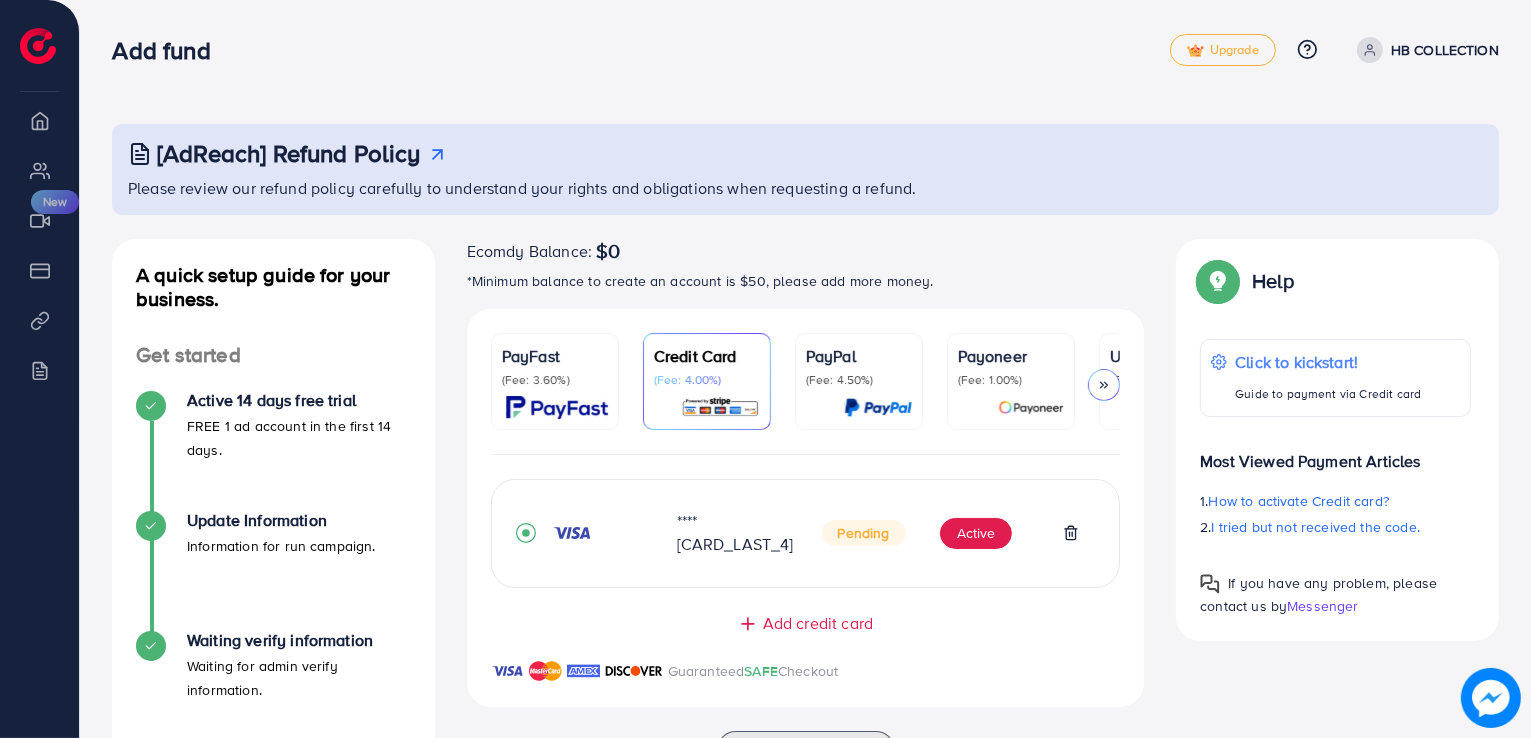 click at bounding box center [1104, 385] 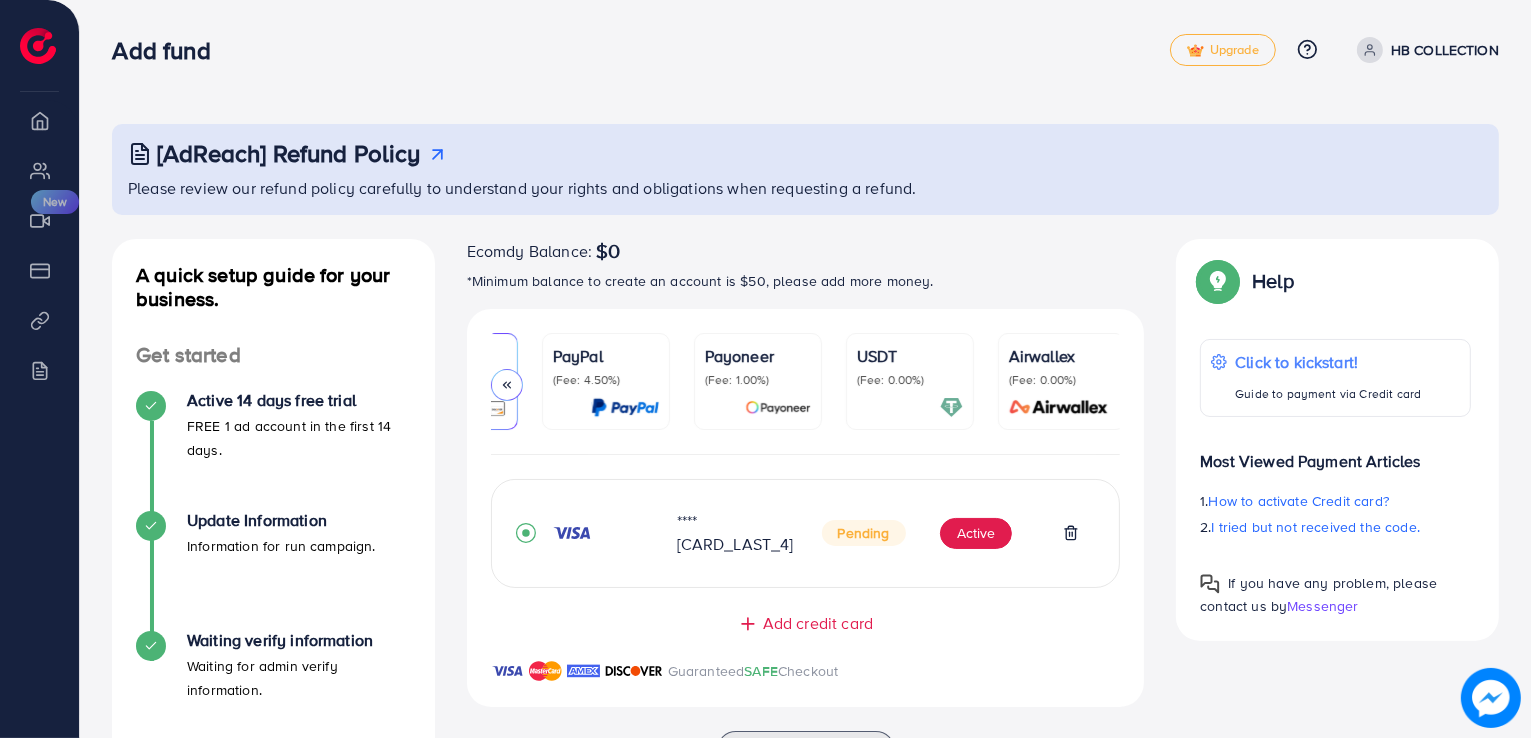 scroll, scrollTop: 0, scrollLeft: 258, axis: horizontal 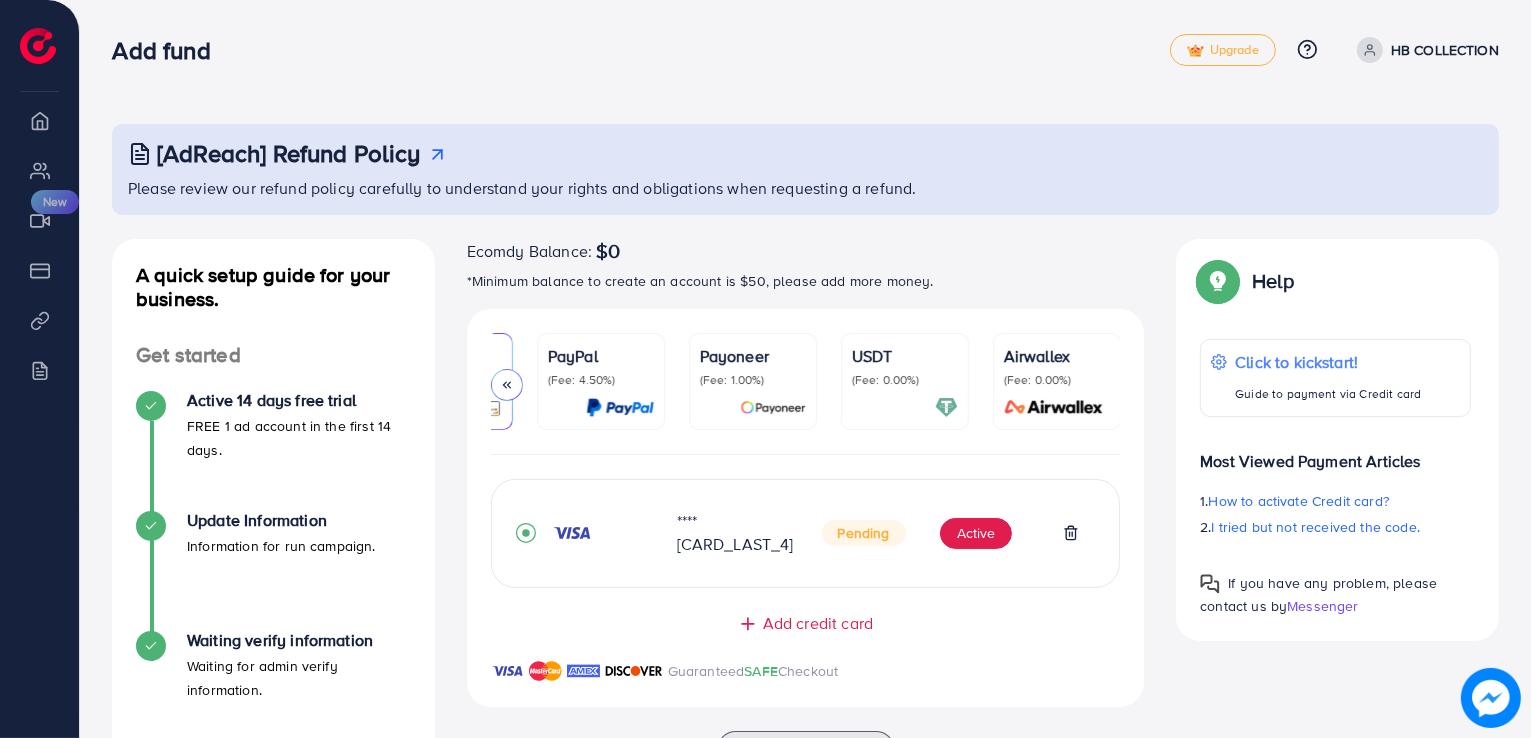 click 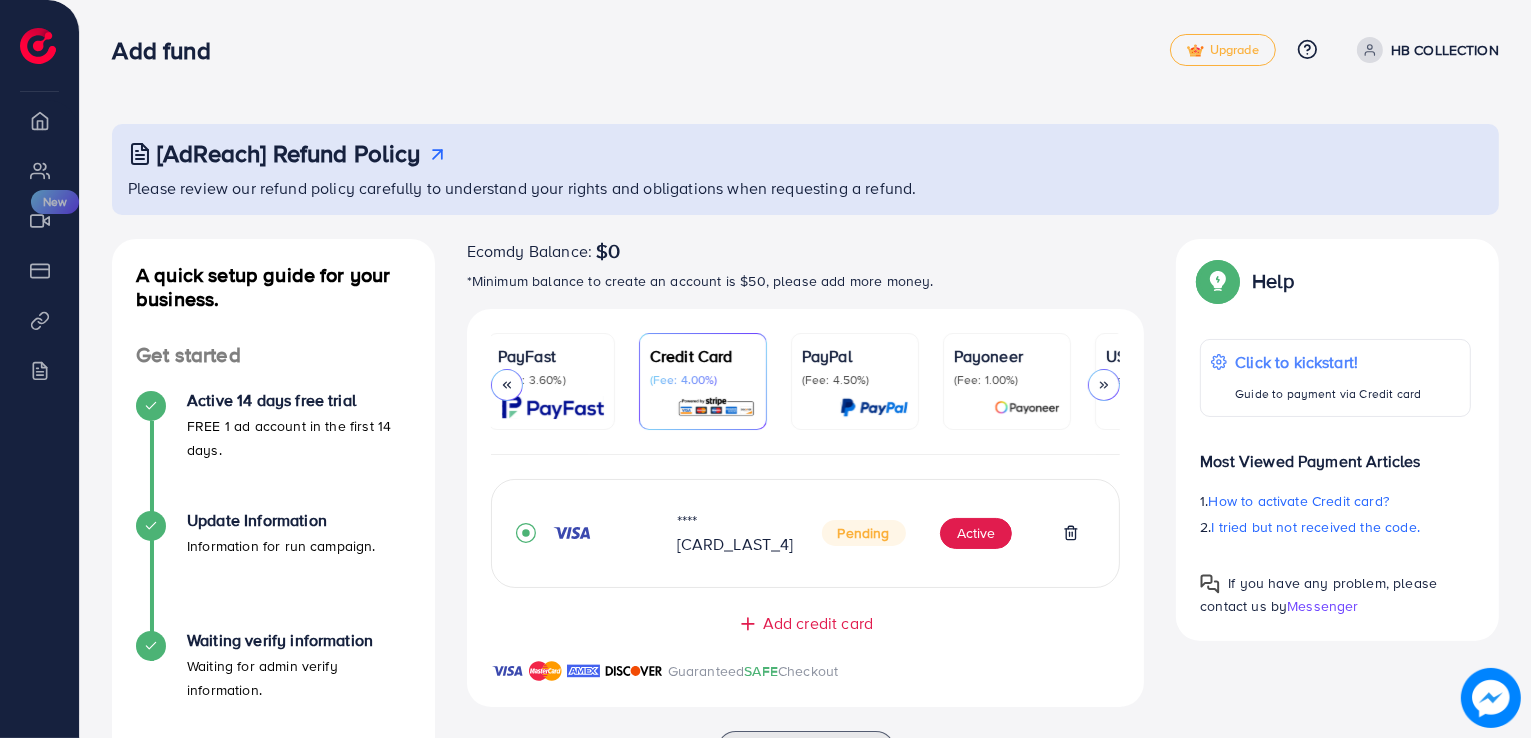 scroll, scrollTop: 0, scrollLeft: 0, axis: both 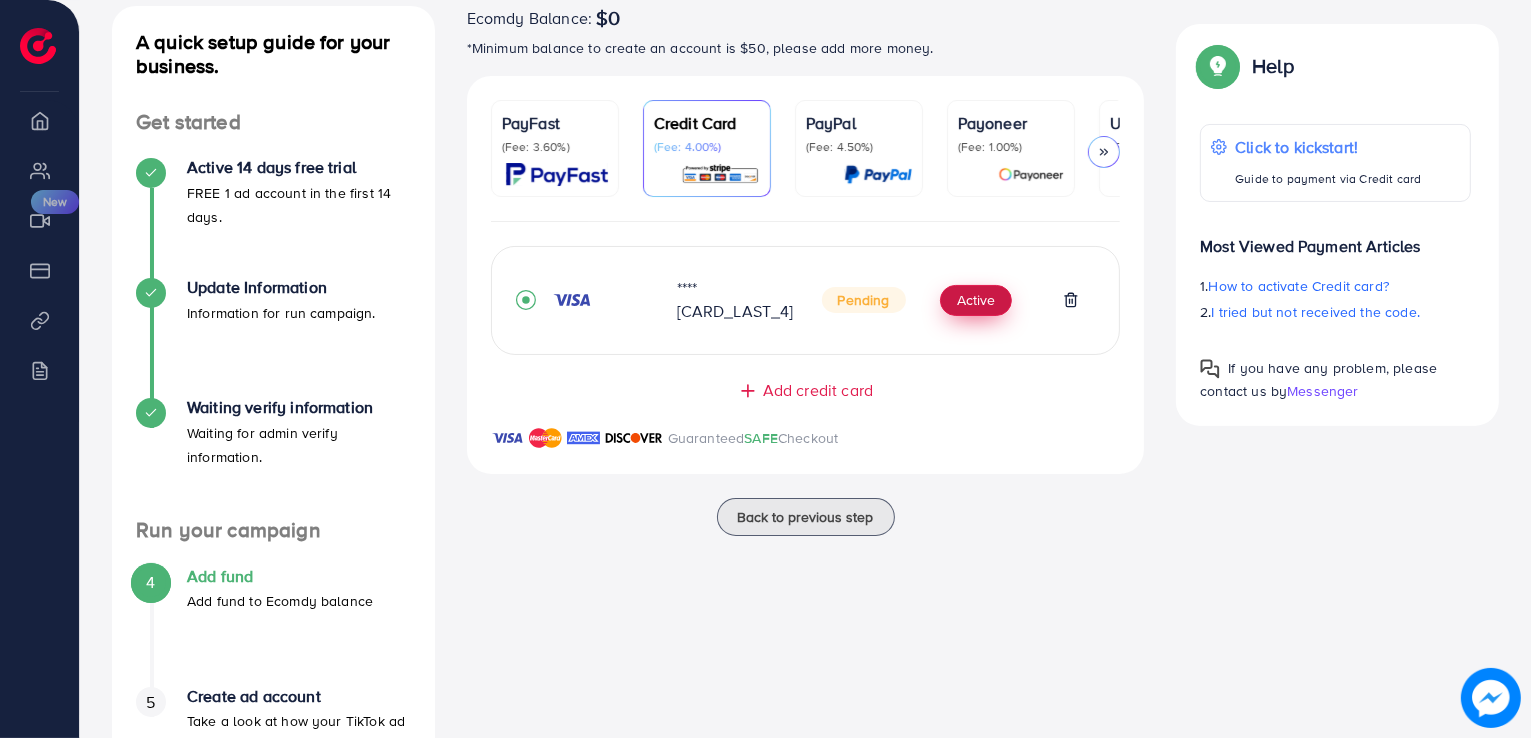 click on "Active" at bounding box center (976, 301) 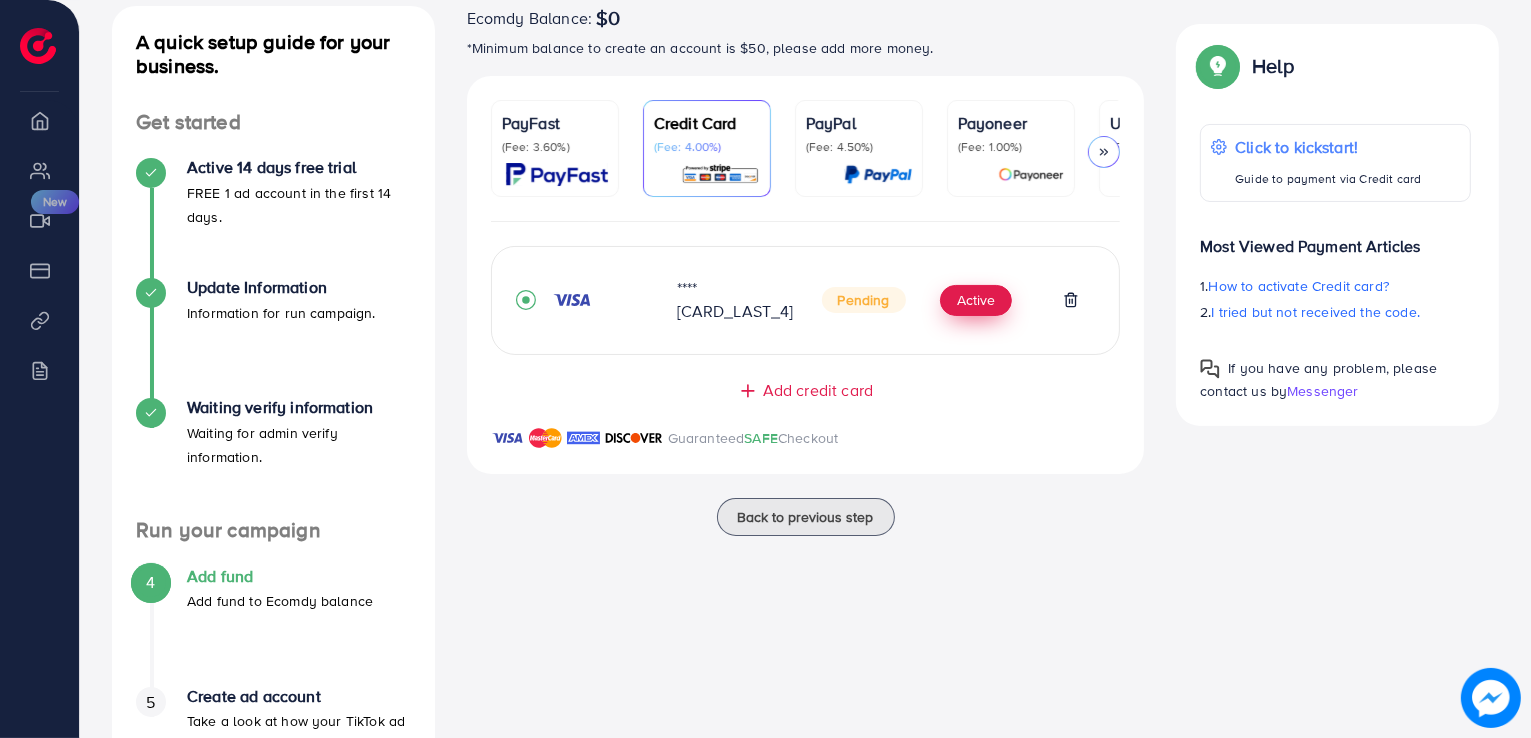 scroll, scrollTop: 0, scrollLeft: 0, axis: both 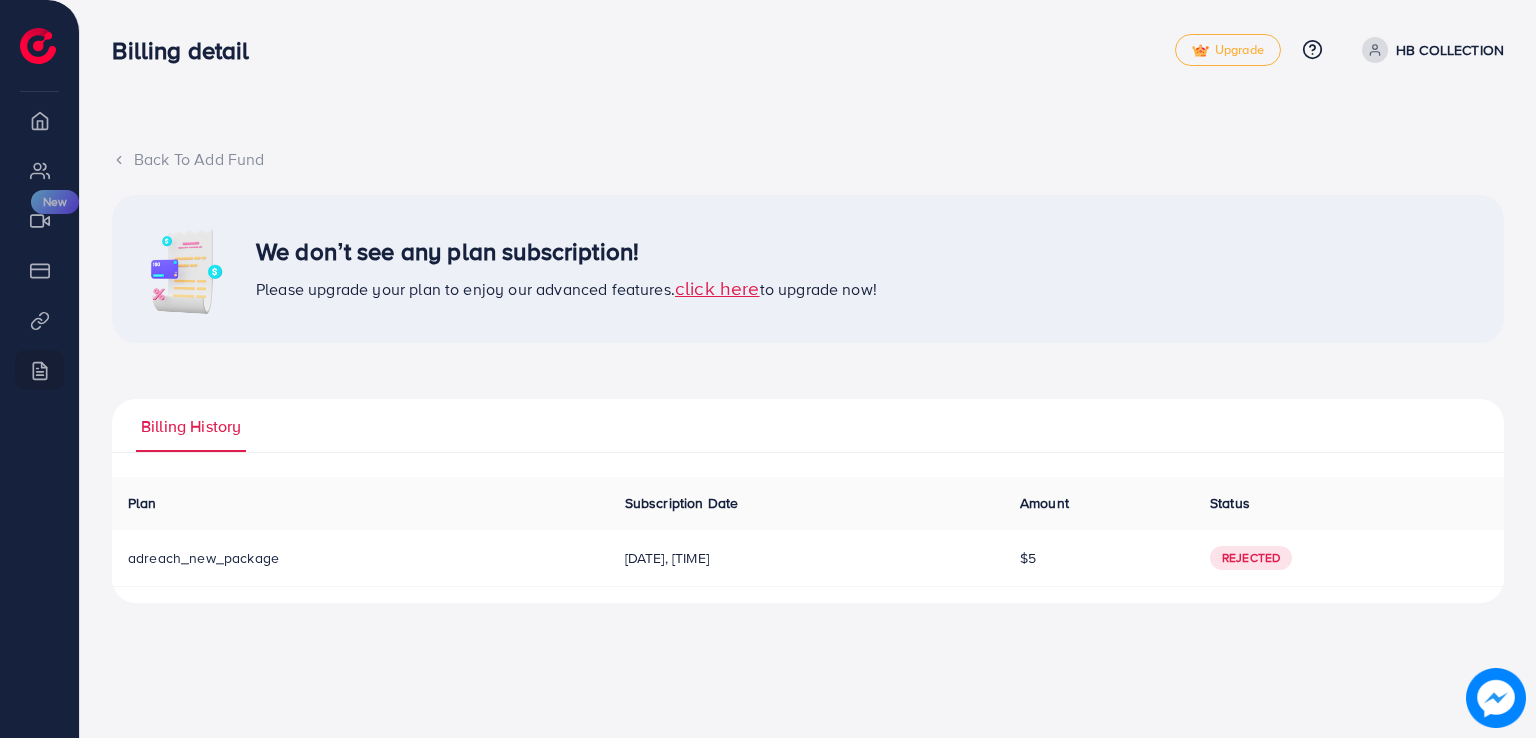 click on "[DATE], [TIME]" at bounding box center (806, 558) 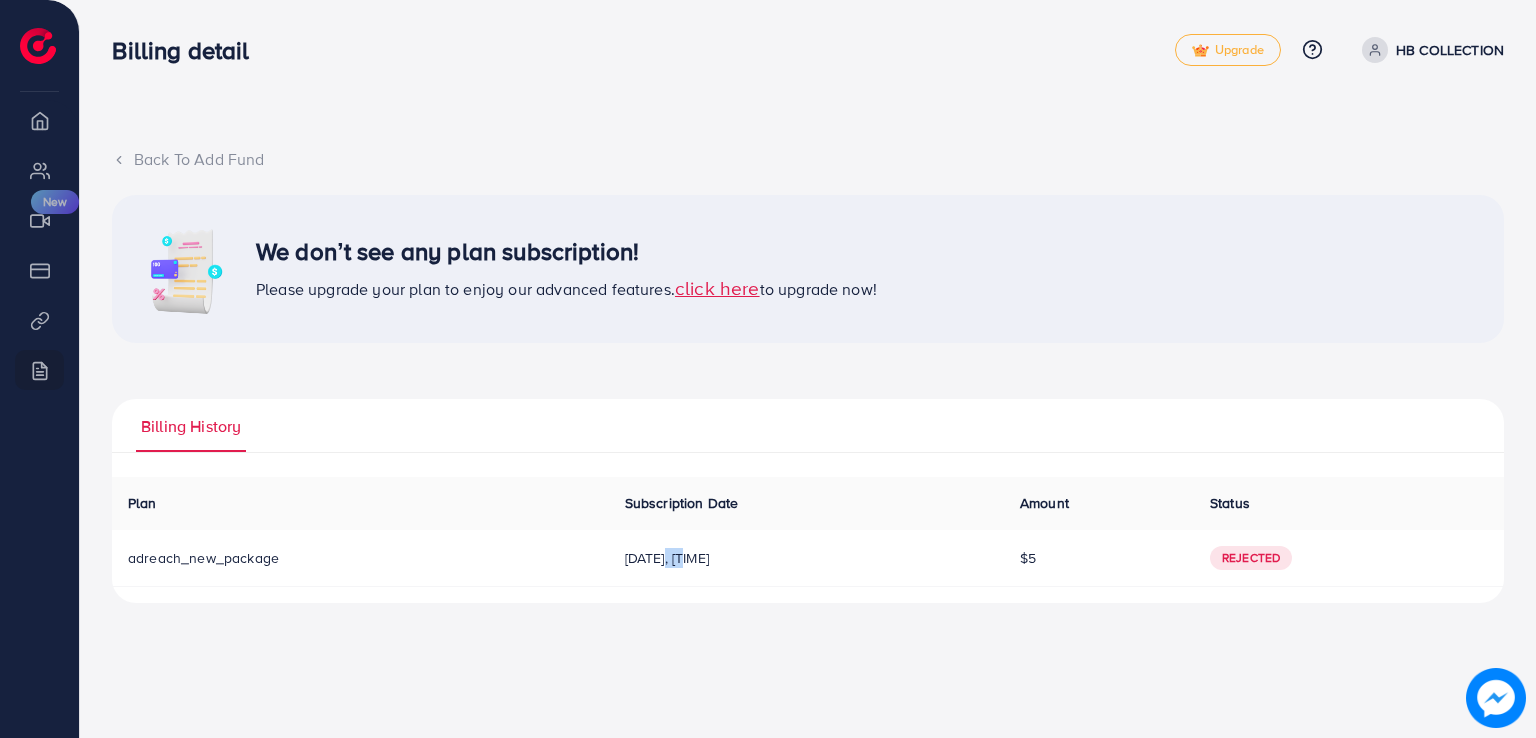 click on "[DATE], [TIME]" at bounding box center [806, 558] 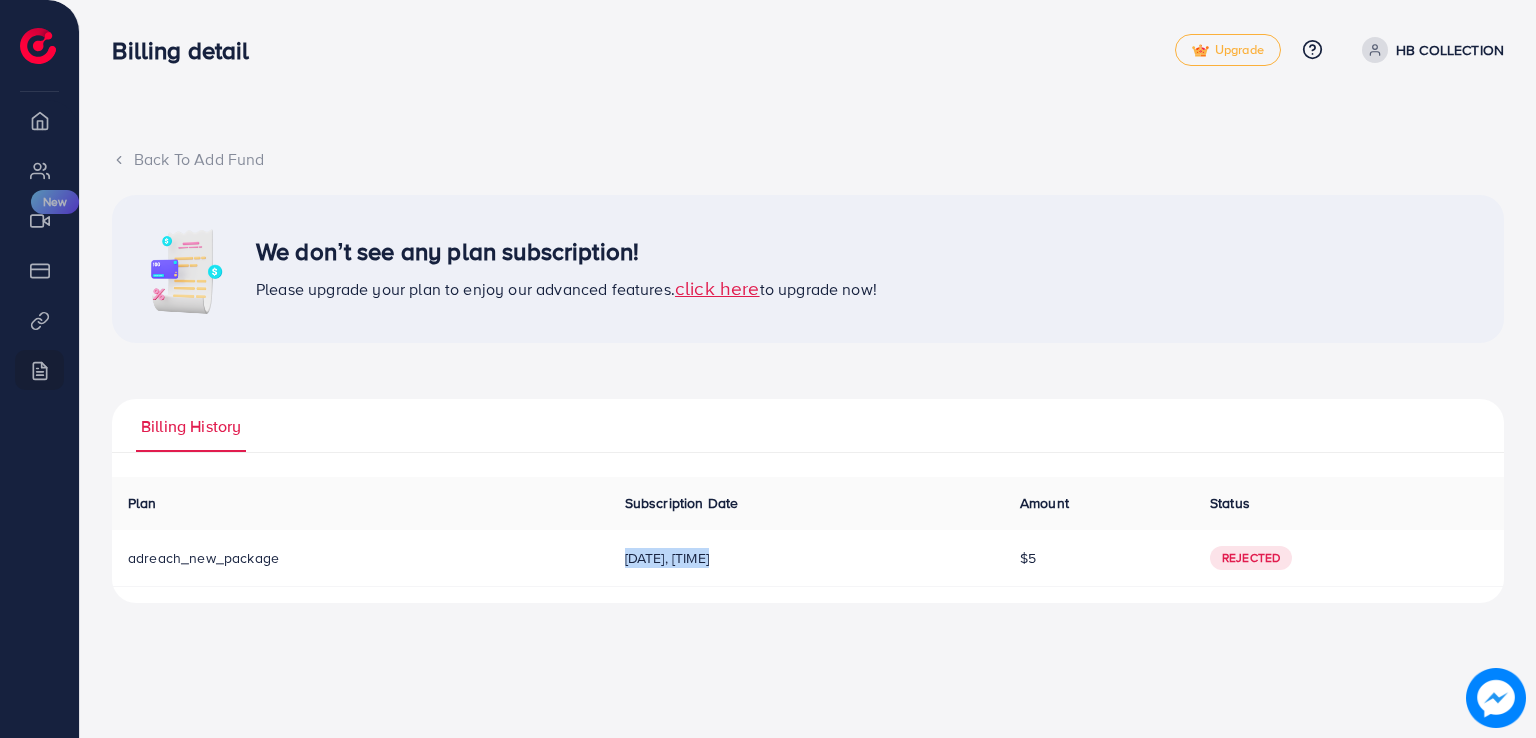click on "[DATE], [TIME]" at bounding box center [806, 558] 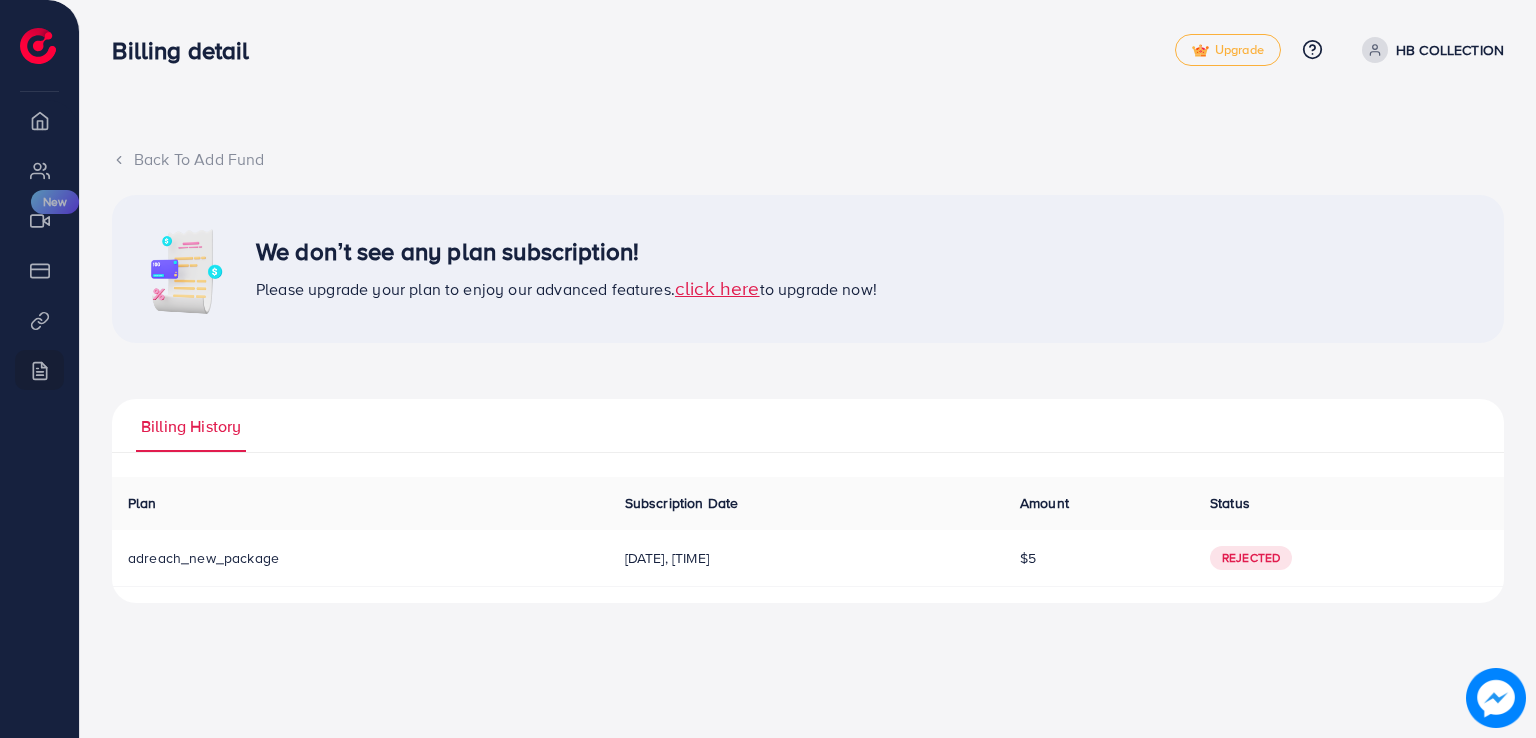 click on "adreach_new_package" at bounding box center [203, 558] 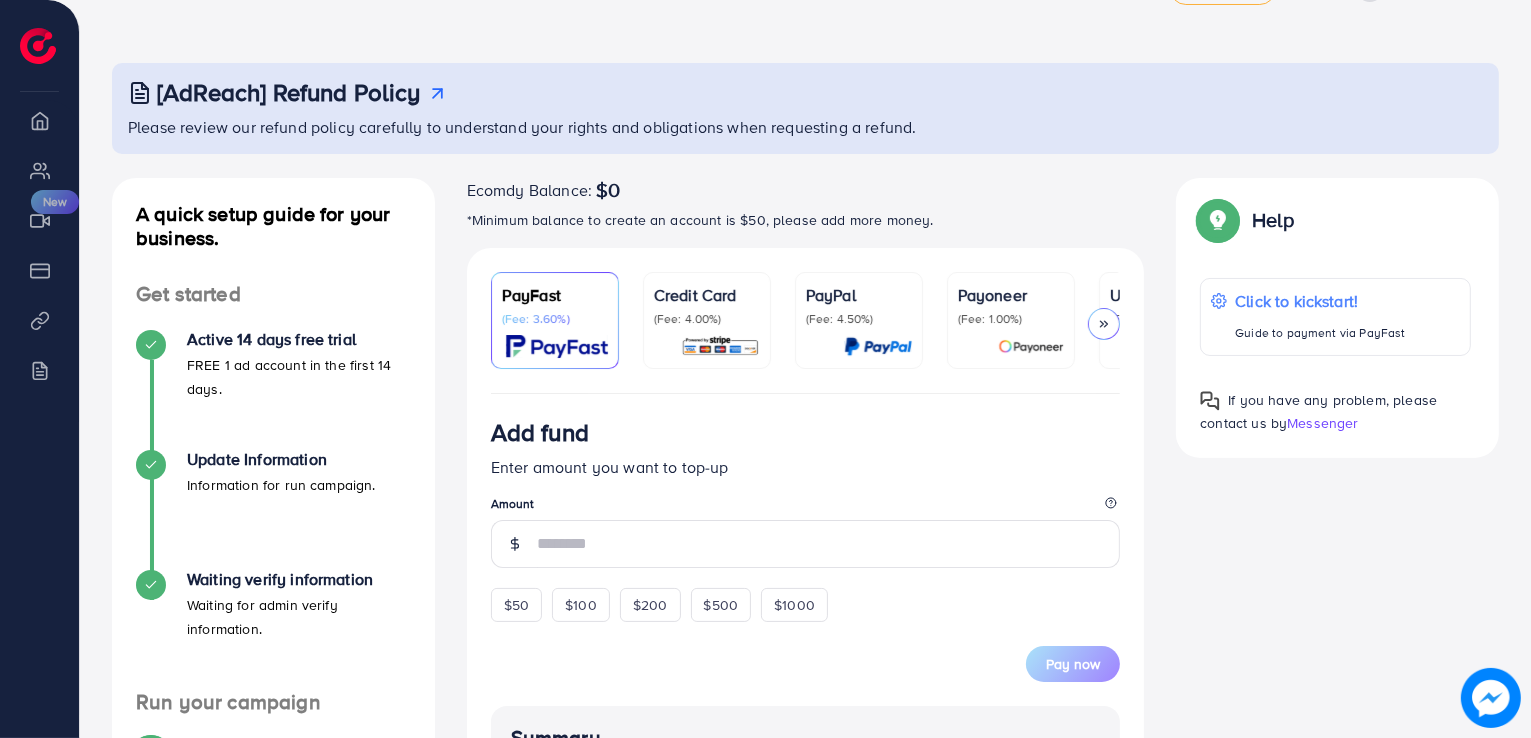 scroll, scrollTop: 66, scrollLeft: 0, axis: vertical 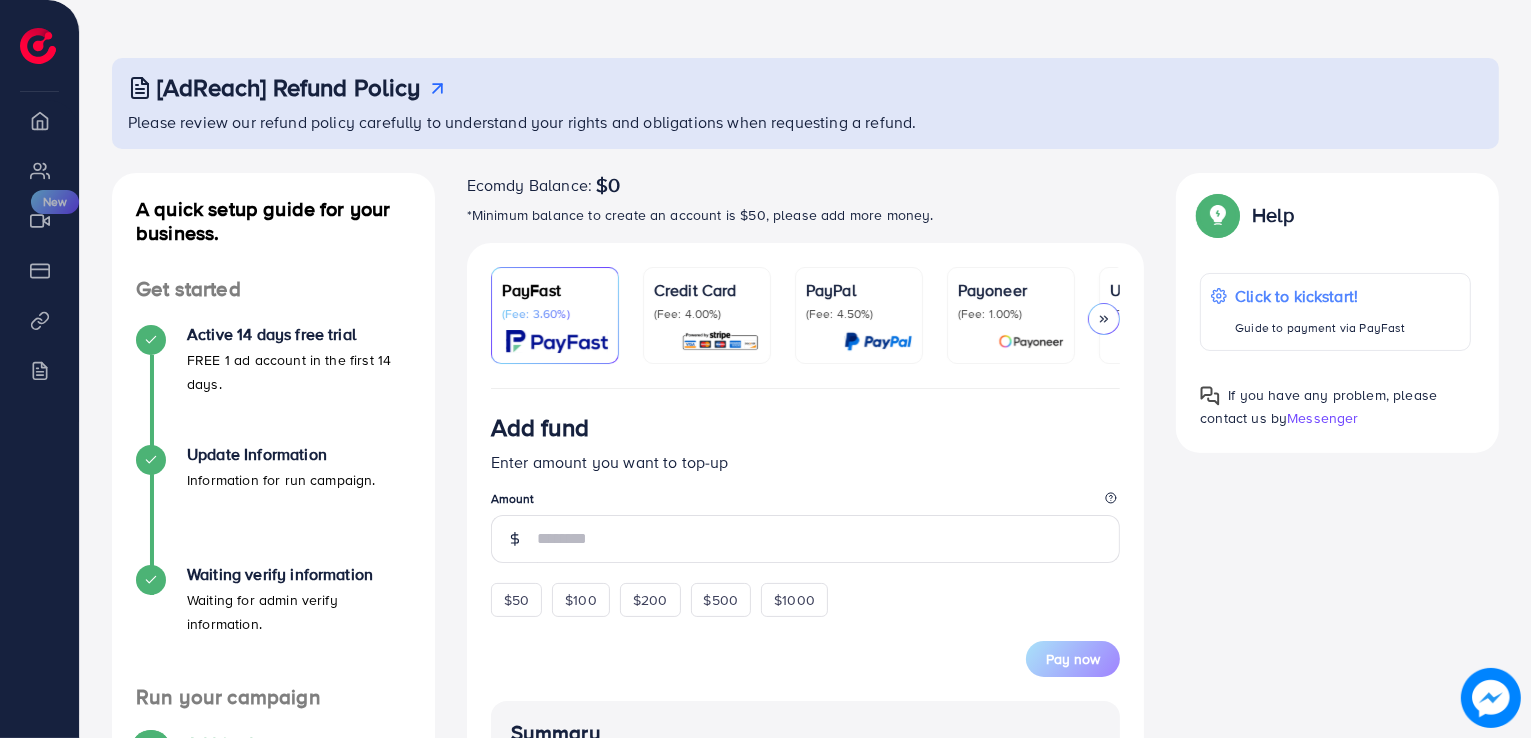 click at bounding box center [720, 341] 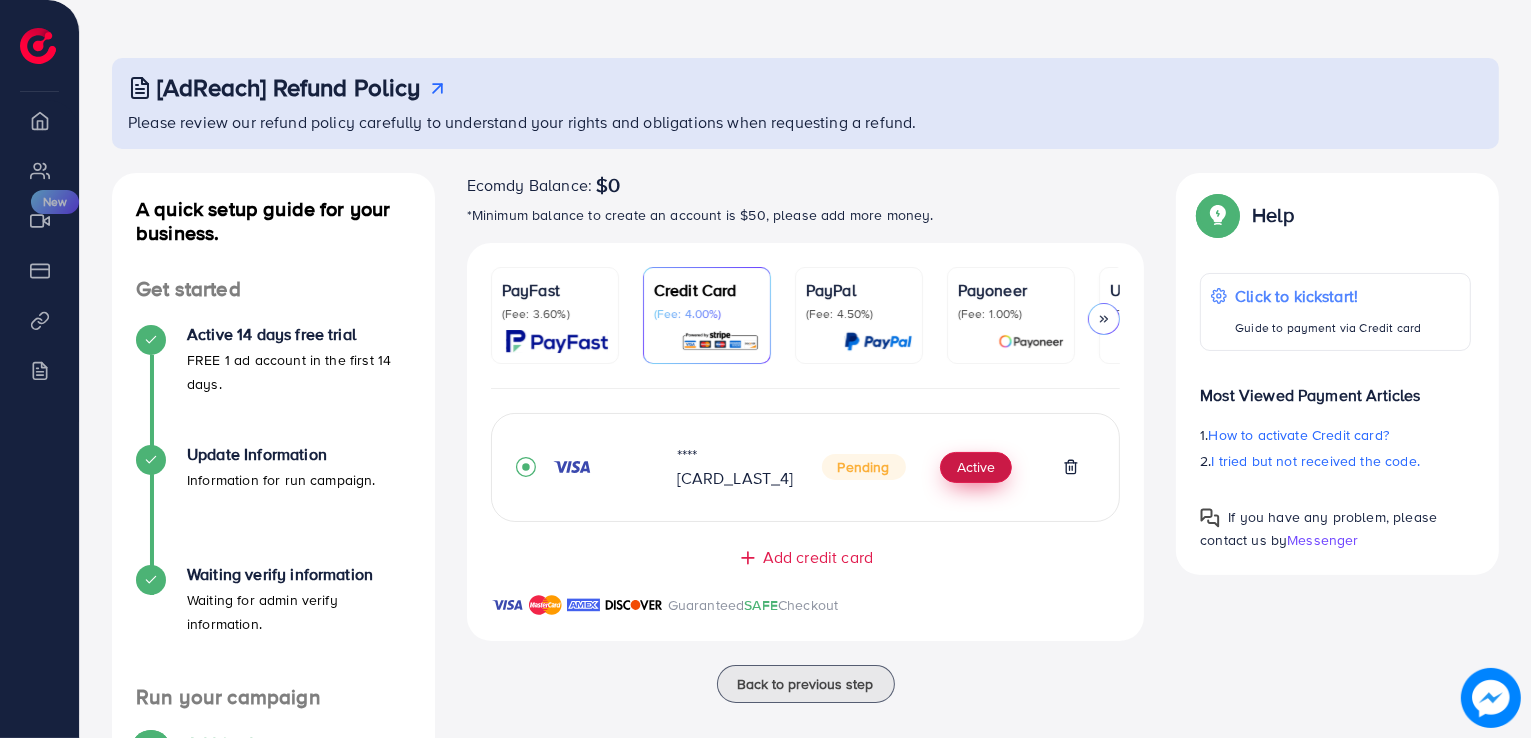 click on "Active" at bounding box center [976, 468] 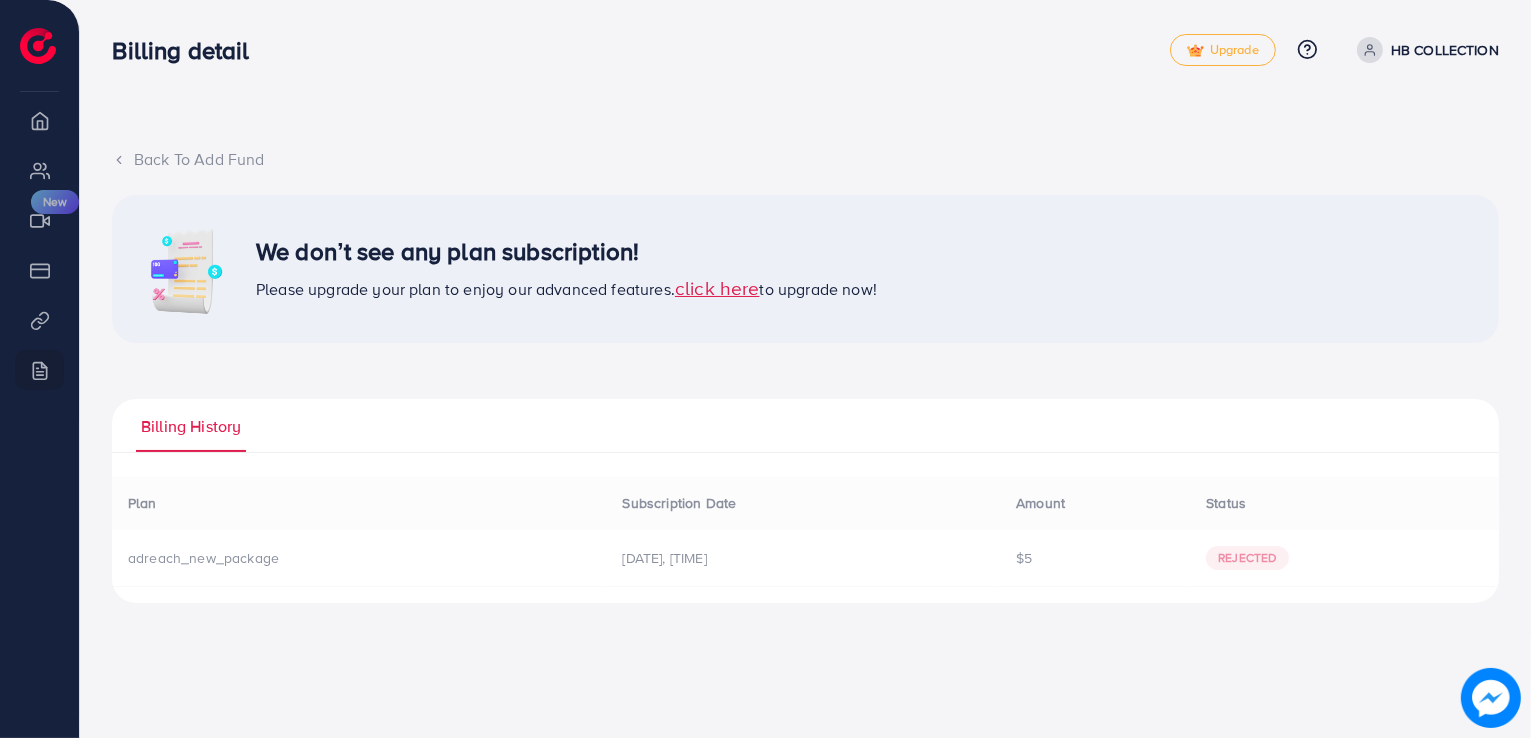 scroll, scrollTop: 0, scrollLeft: 0, axis: both 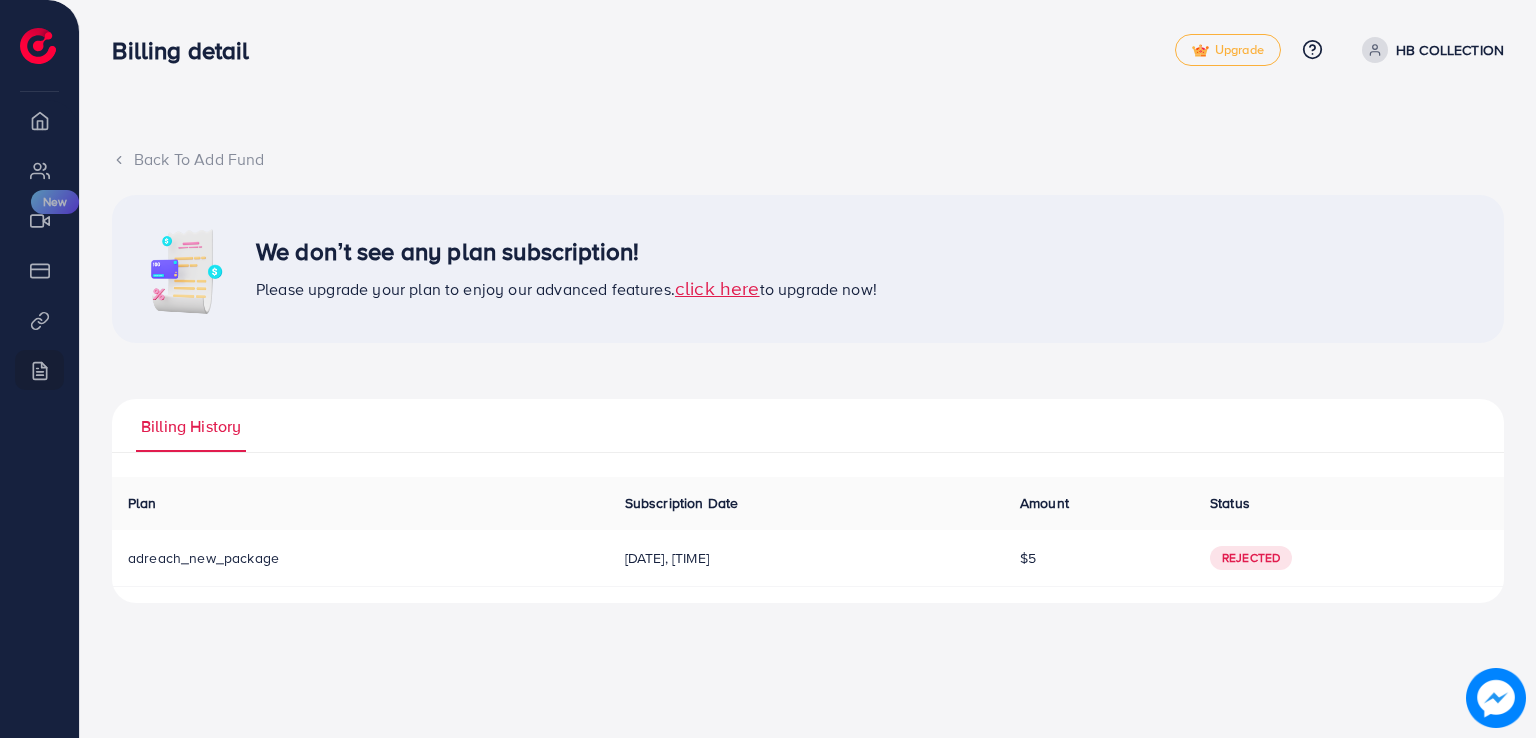 click on "click here" at bounding box center [717, 287] 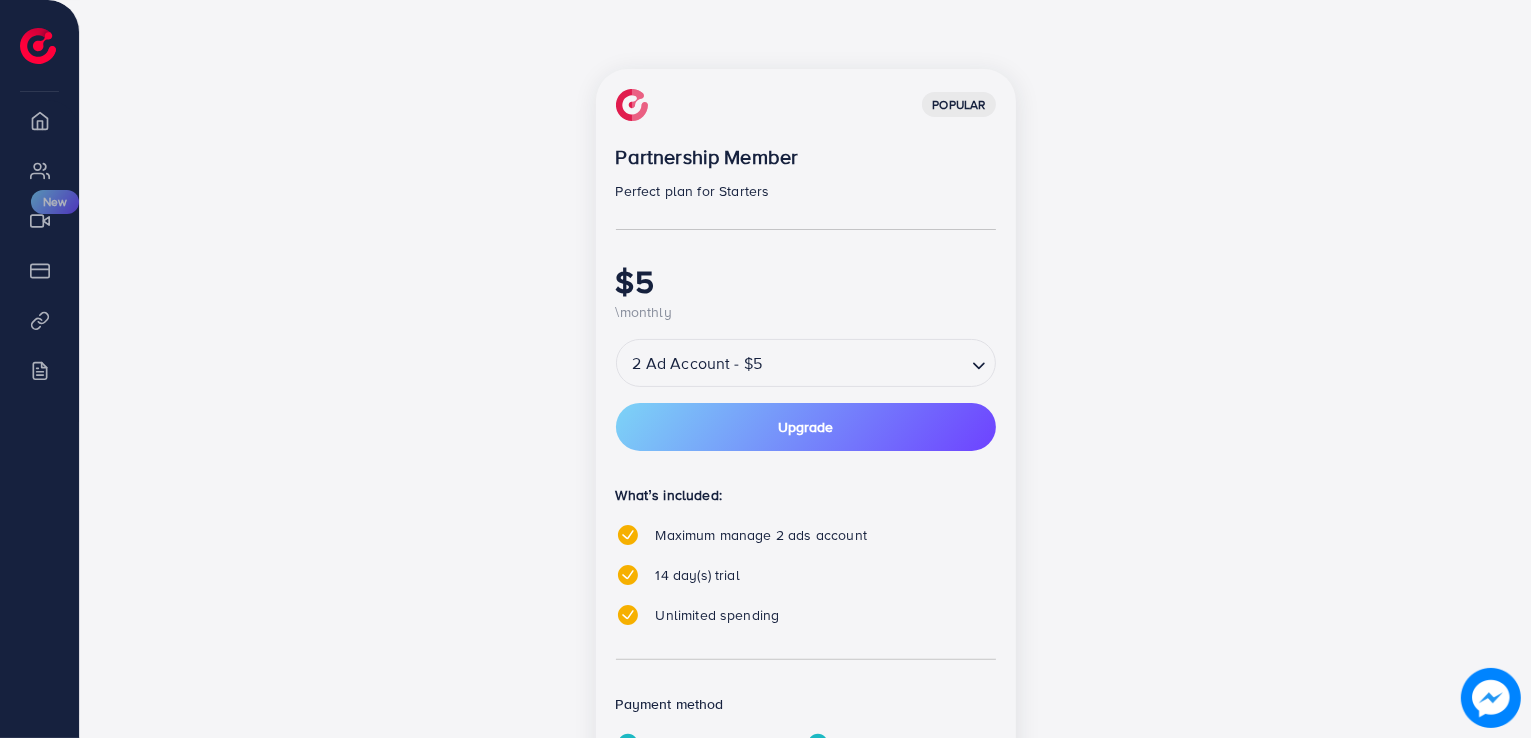 scroll, scrollTop: 300, scrollLeft: 0, axis: vertical 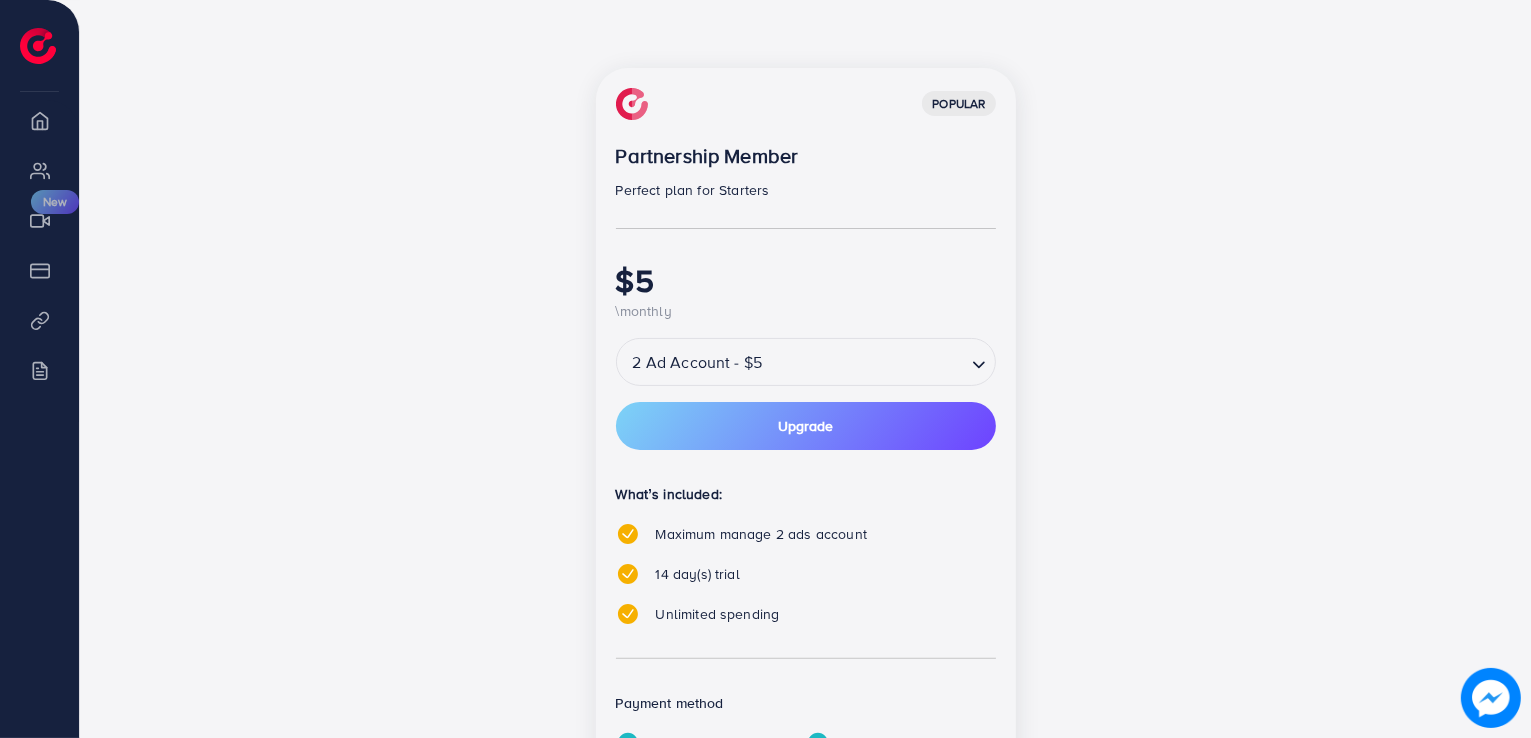 click at bounding box center (865, 362) 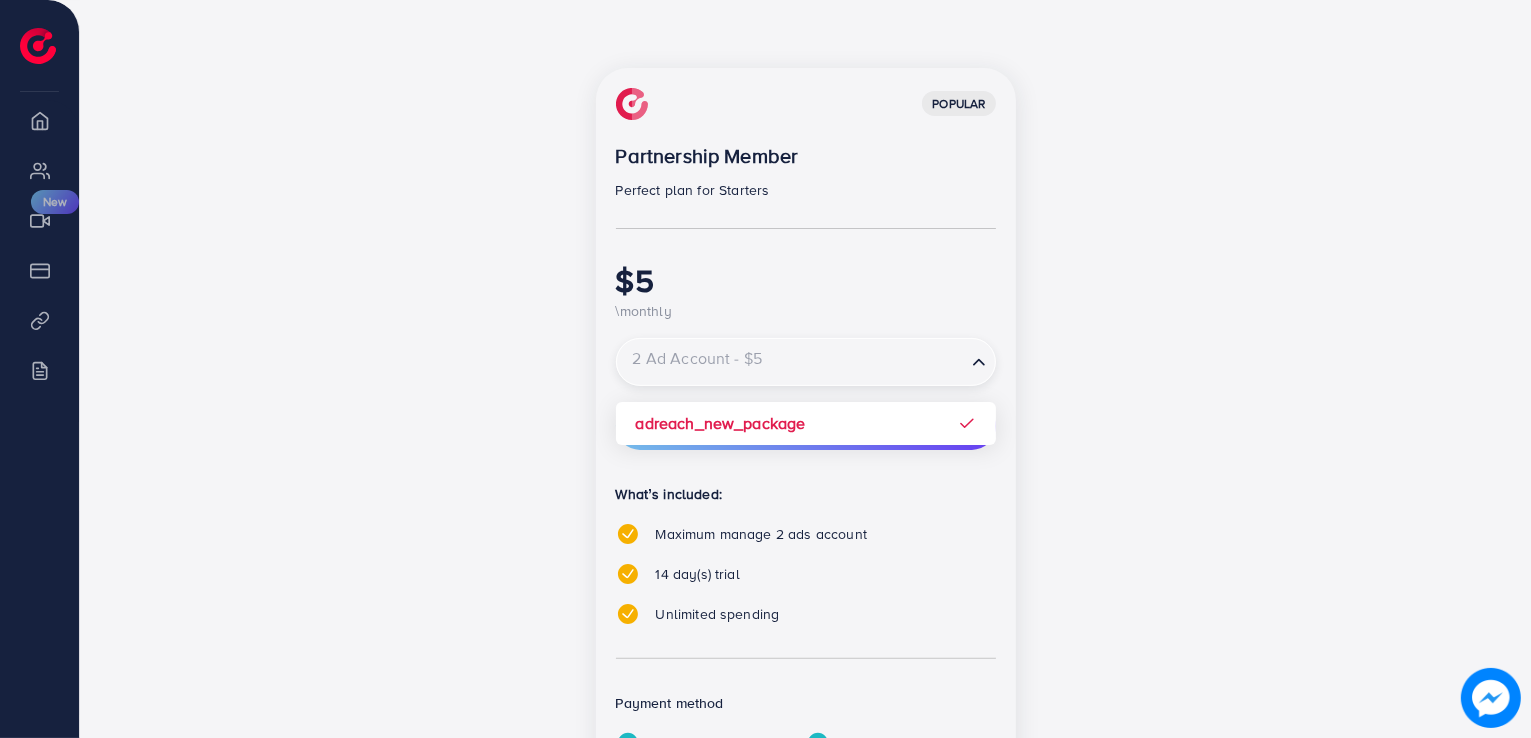 click at bounding box center (791, 362) 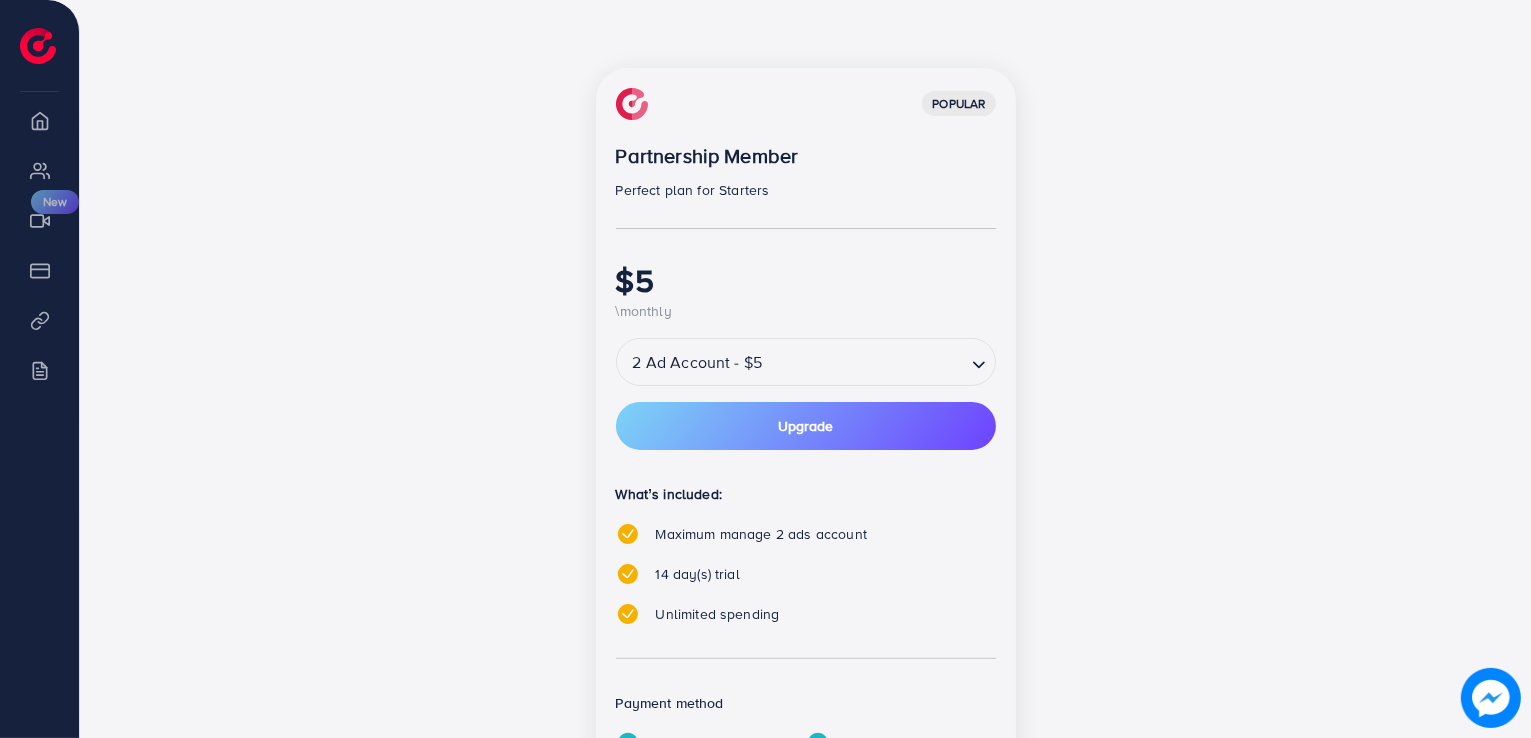 click on "Loading..." at bounding box center (980, 362) 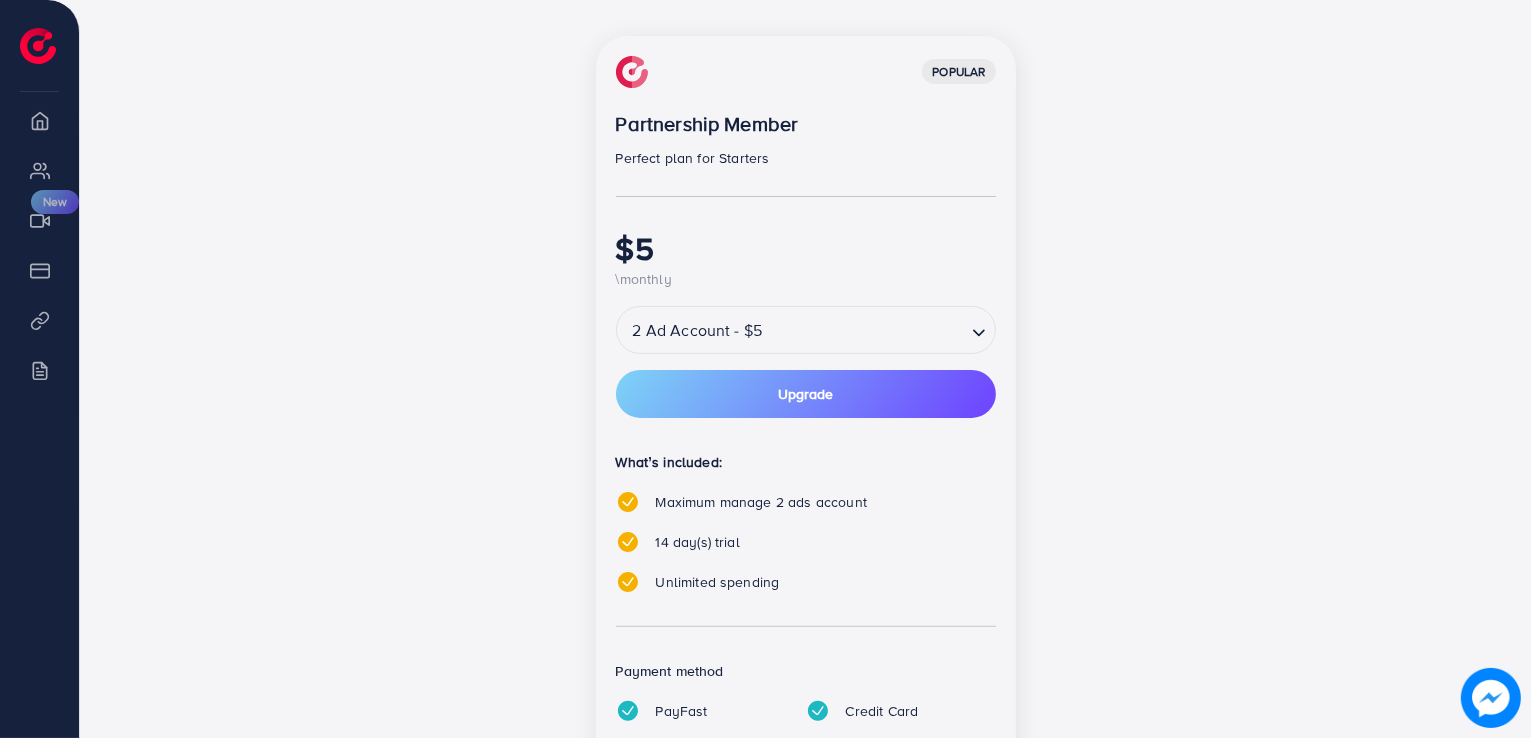 scroll, scrollTop: 0, scrollLeft: 0, axis: both 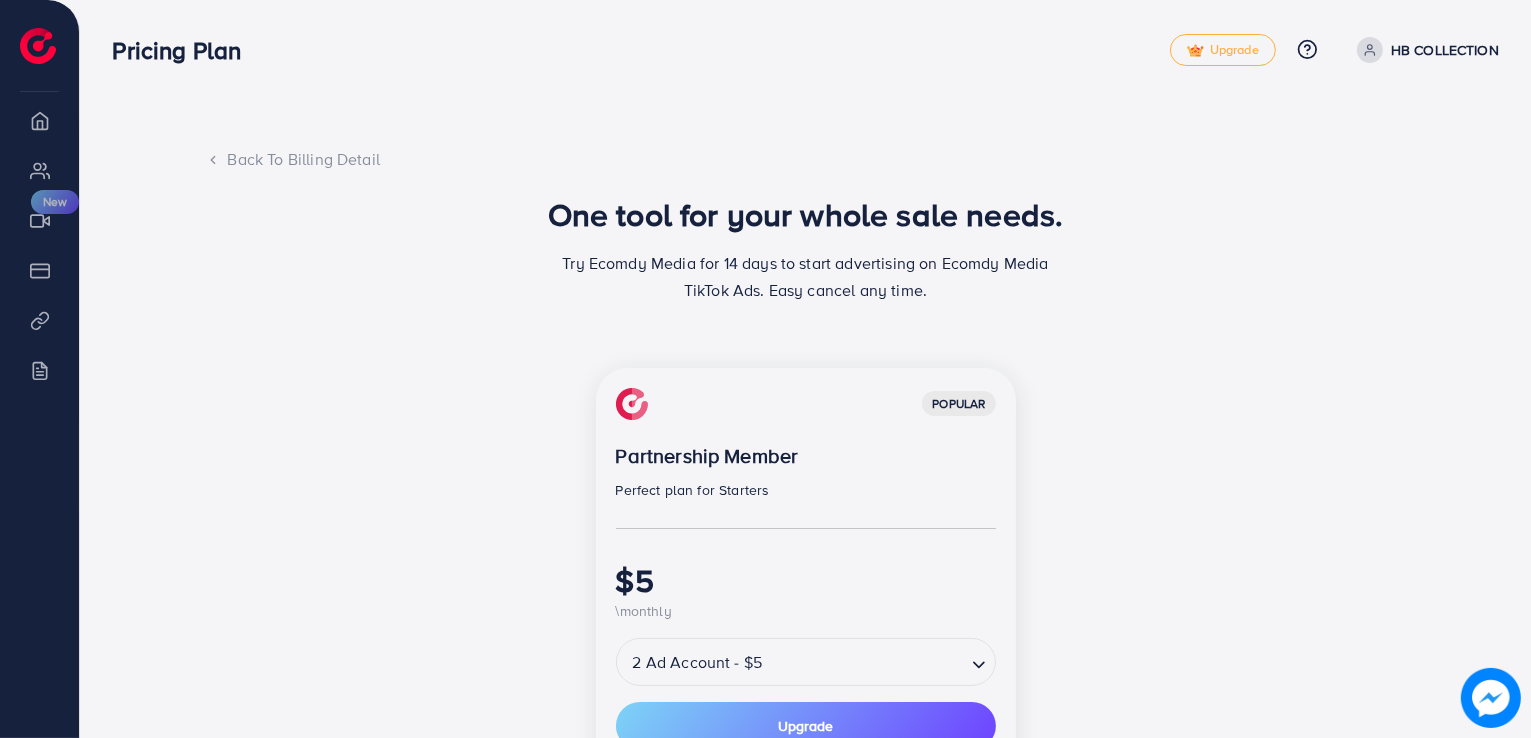 click on "Back To Billing Detail" at bounding box center [806, 159] 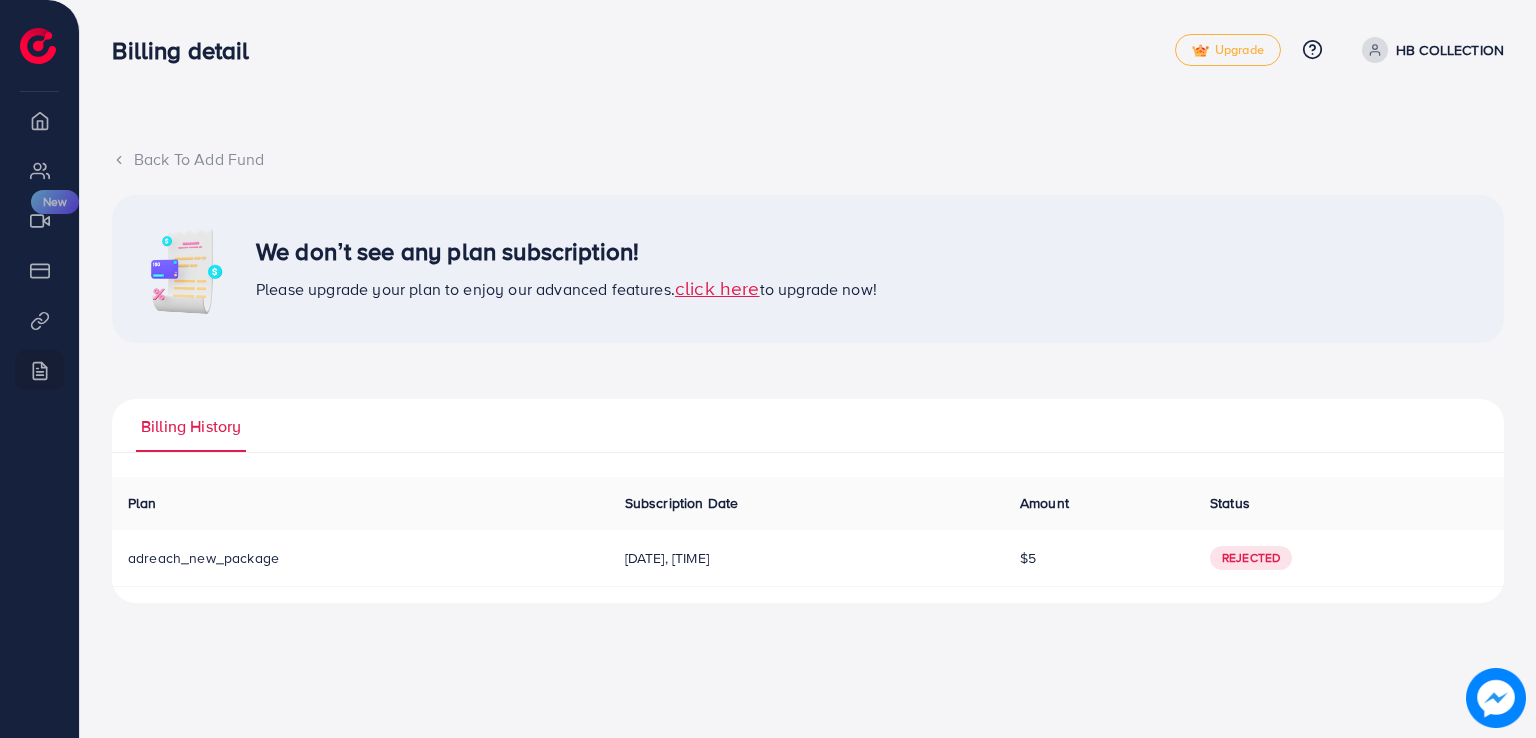 click on "Back To Add Fund" at bounding box center [808, 159] 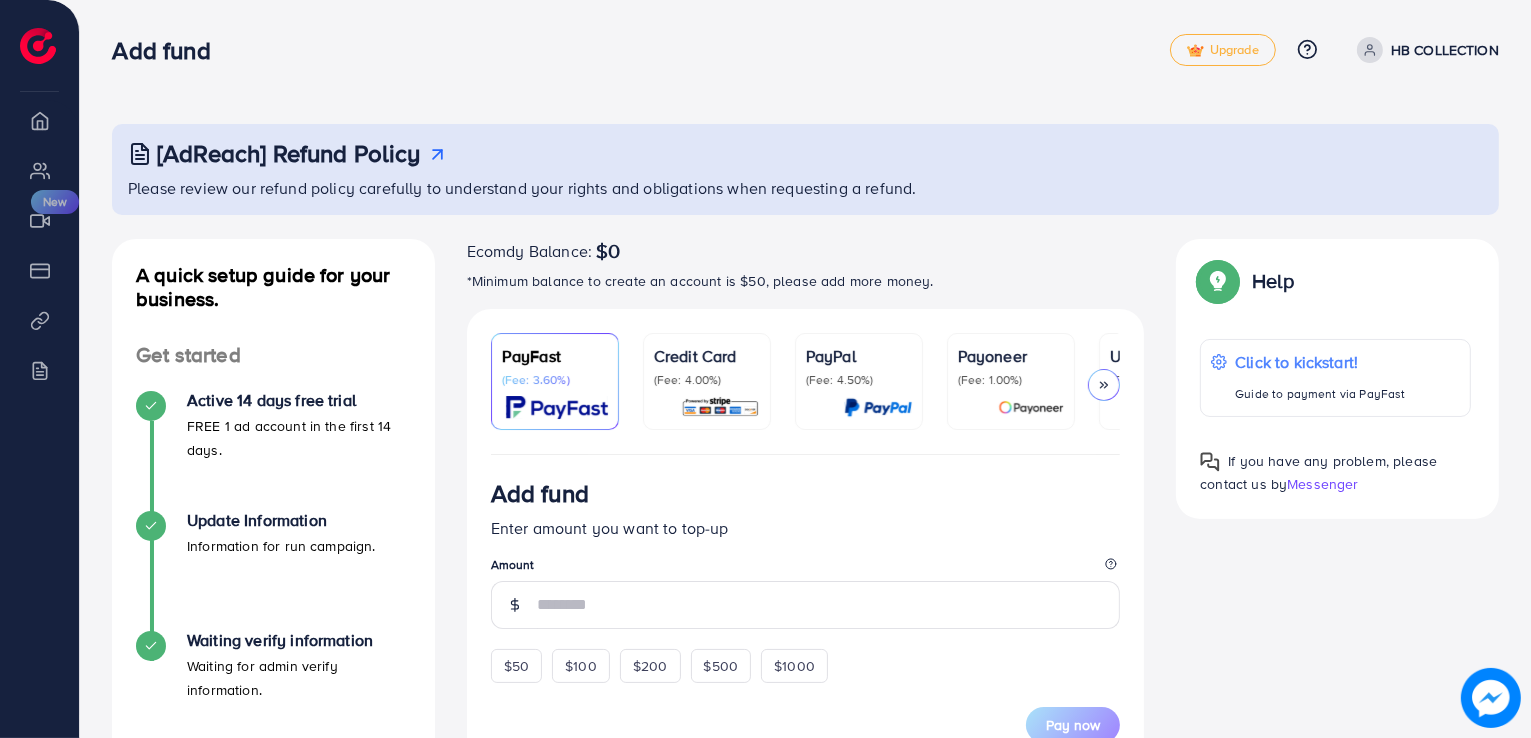 click on "Credit Card   (Fee: 4.00%)" at bounding box center (707, 366) 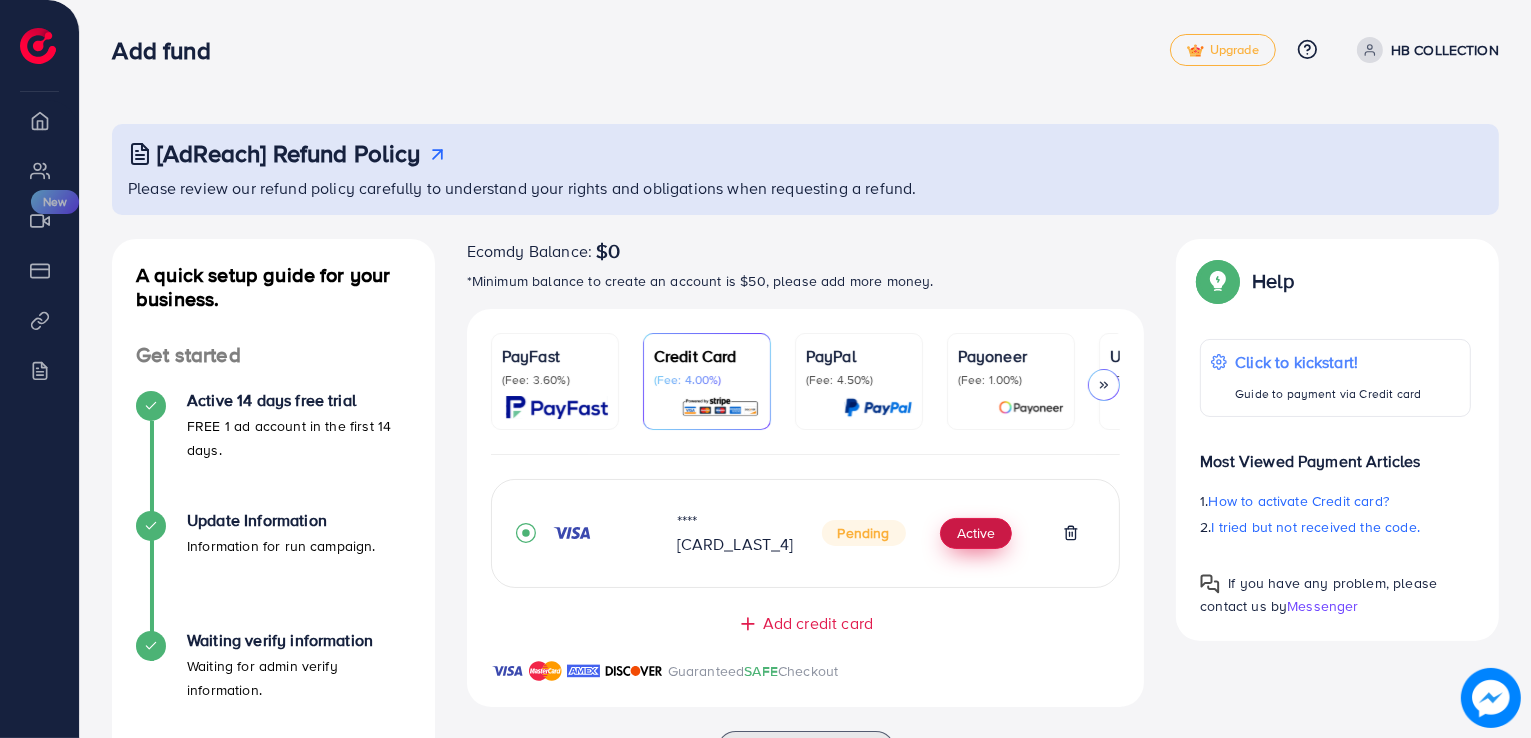 click on "Active" at bounding box center (976, 534) 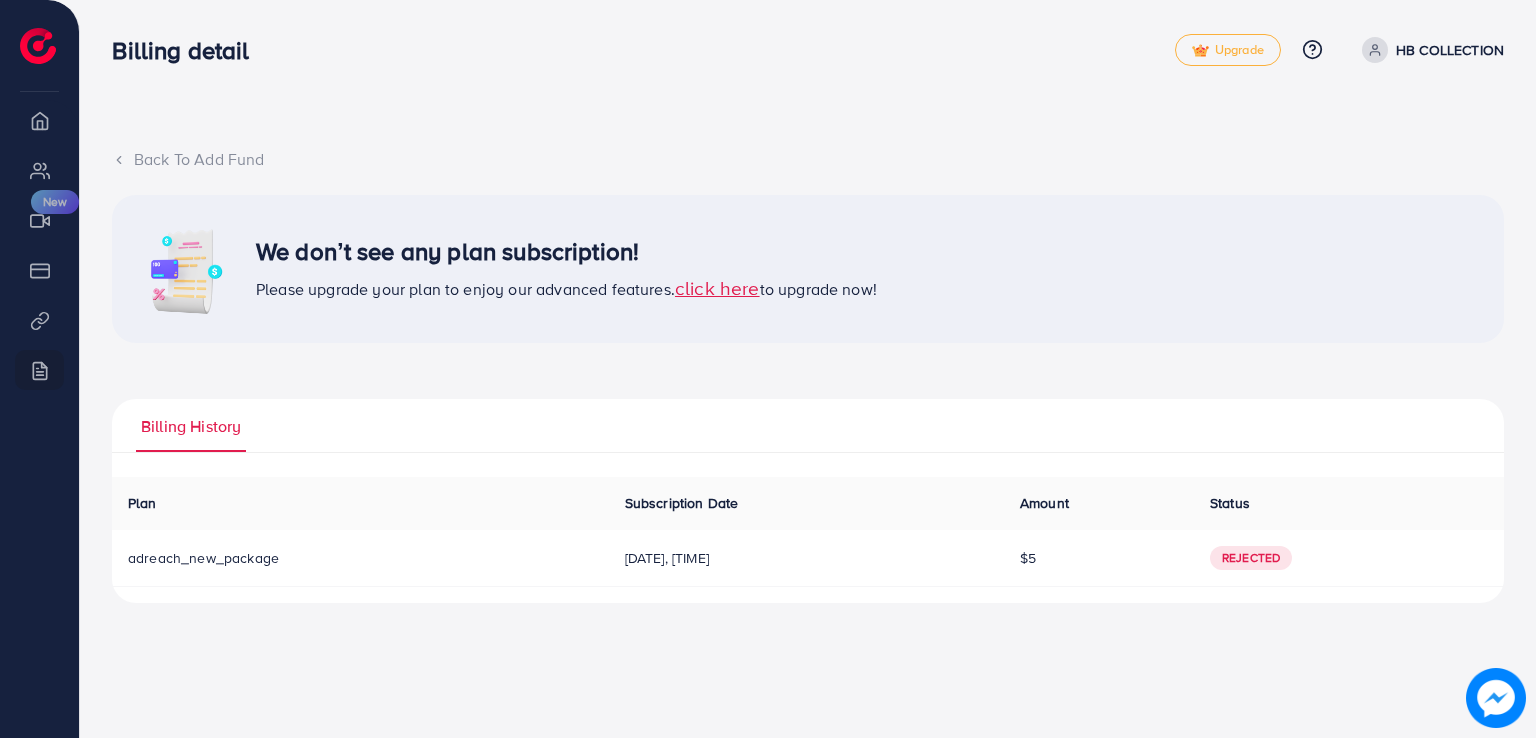 click on "click here" at bounding box center (717, 287) 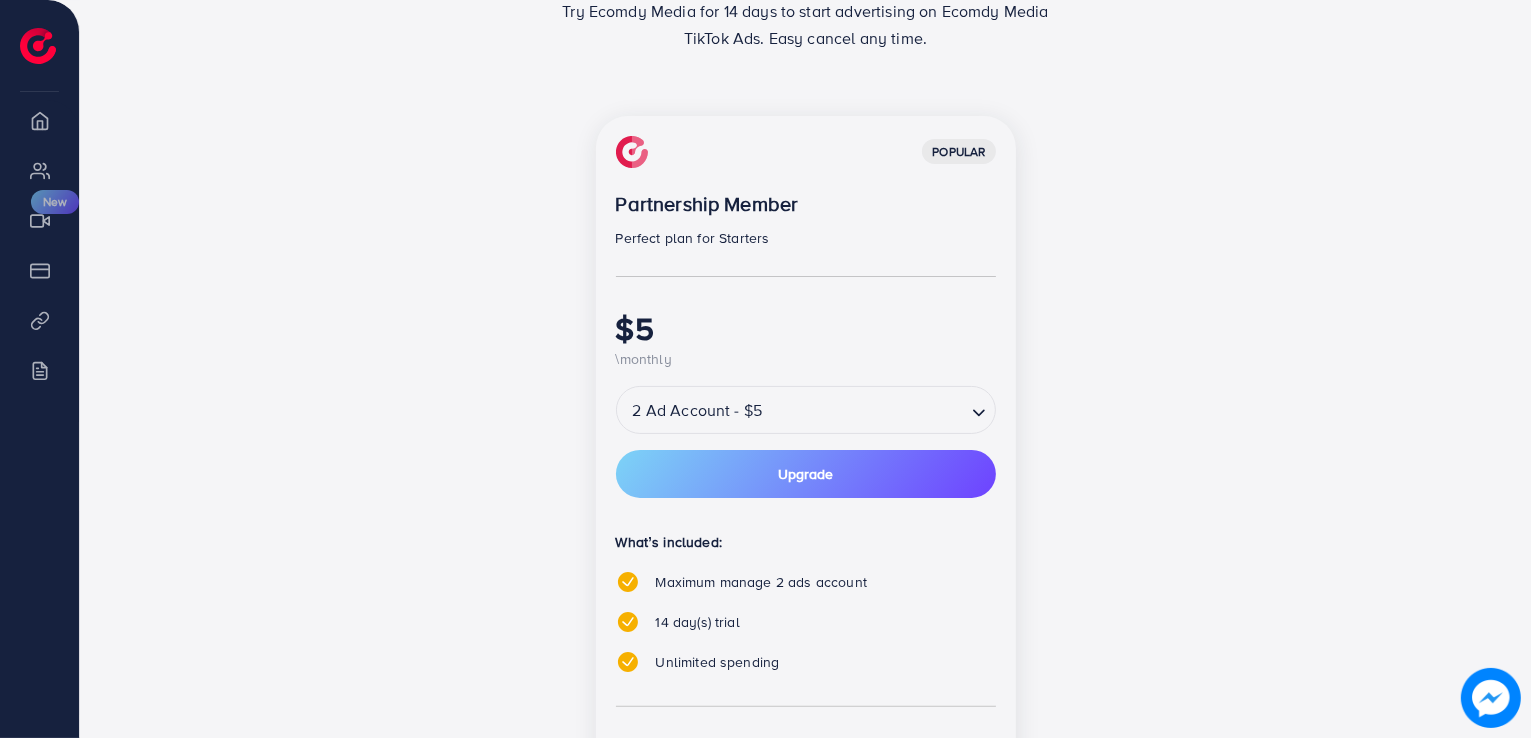 scroll, scrollTop: 253, scrollLeft: 0, axis: vertical 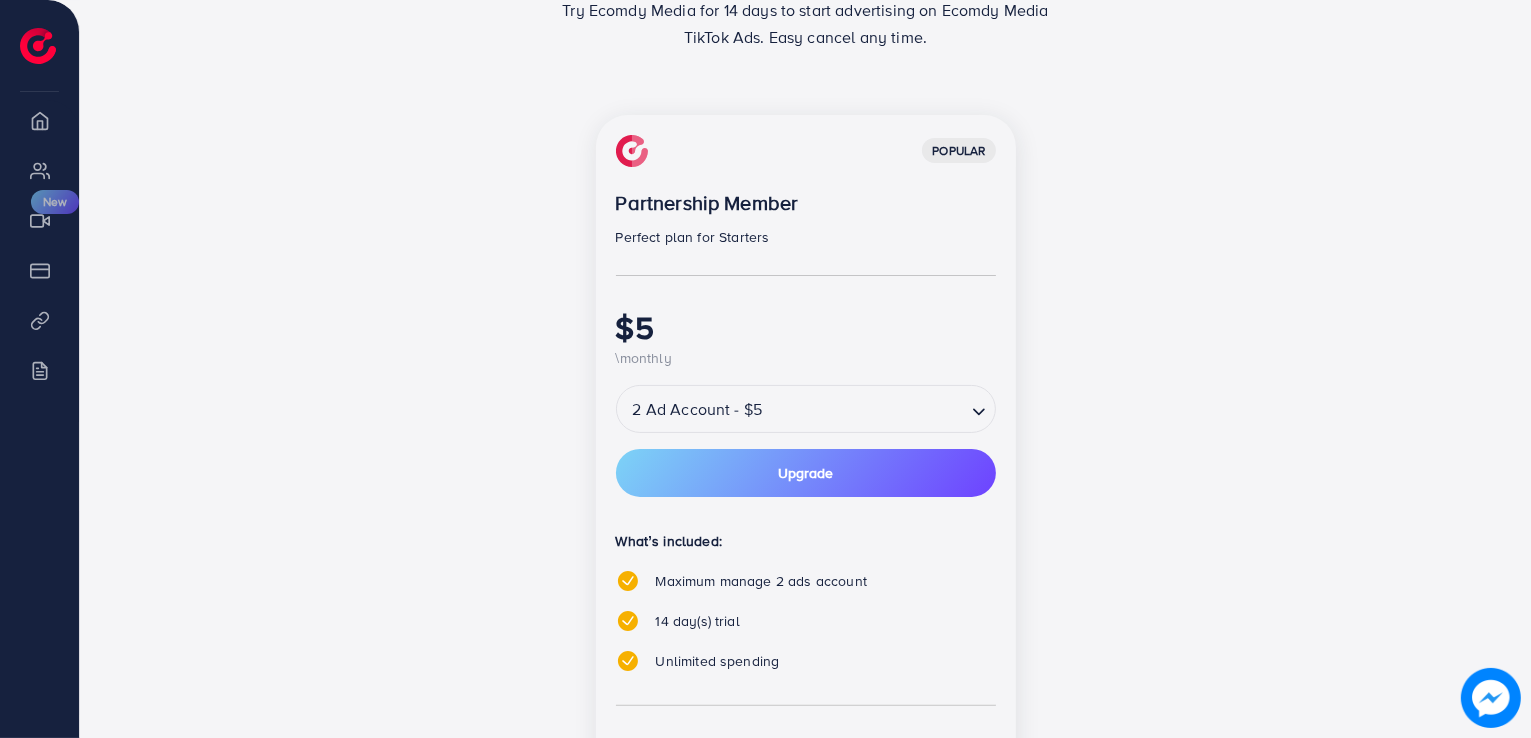 click at bounding box center (865, 409) 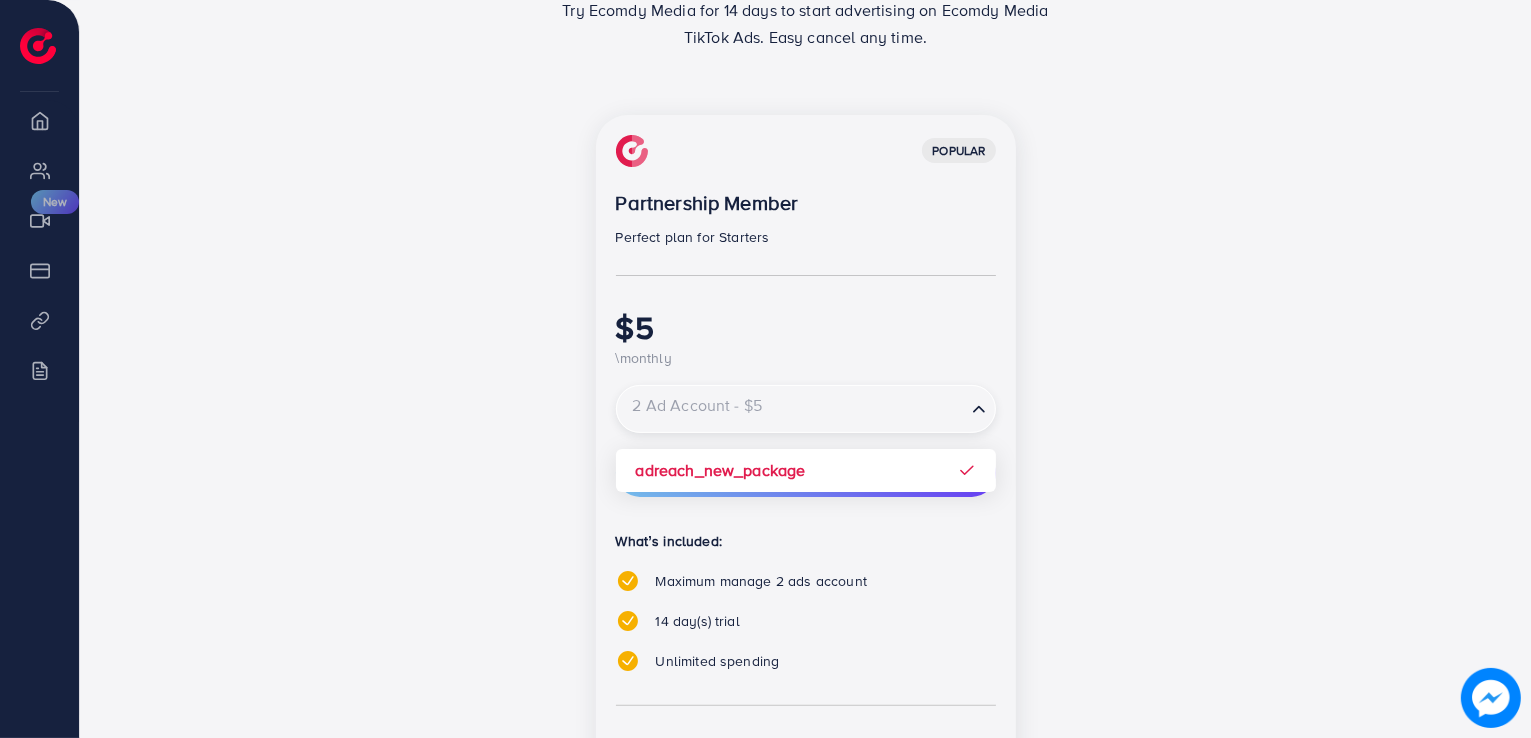 click at bounding box center (791, 409) 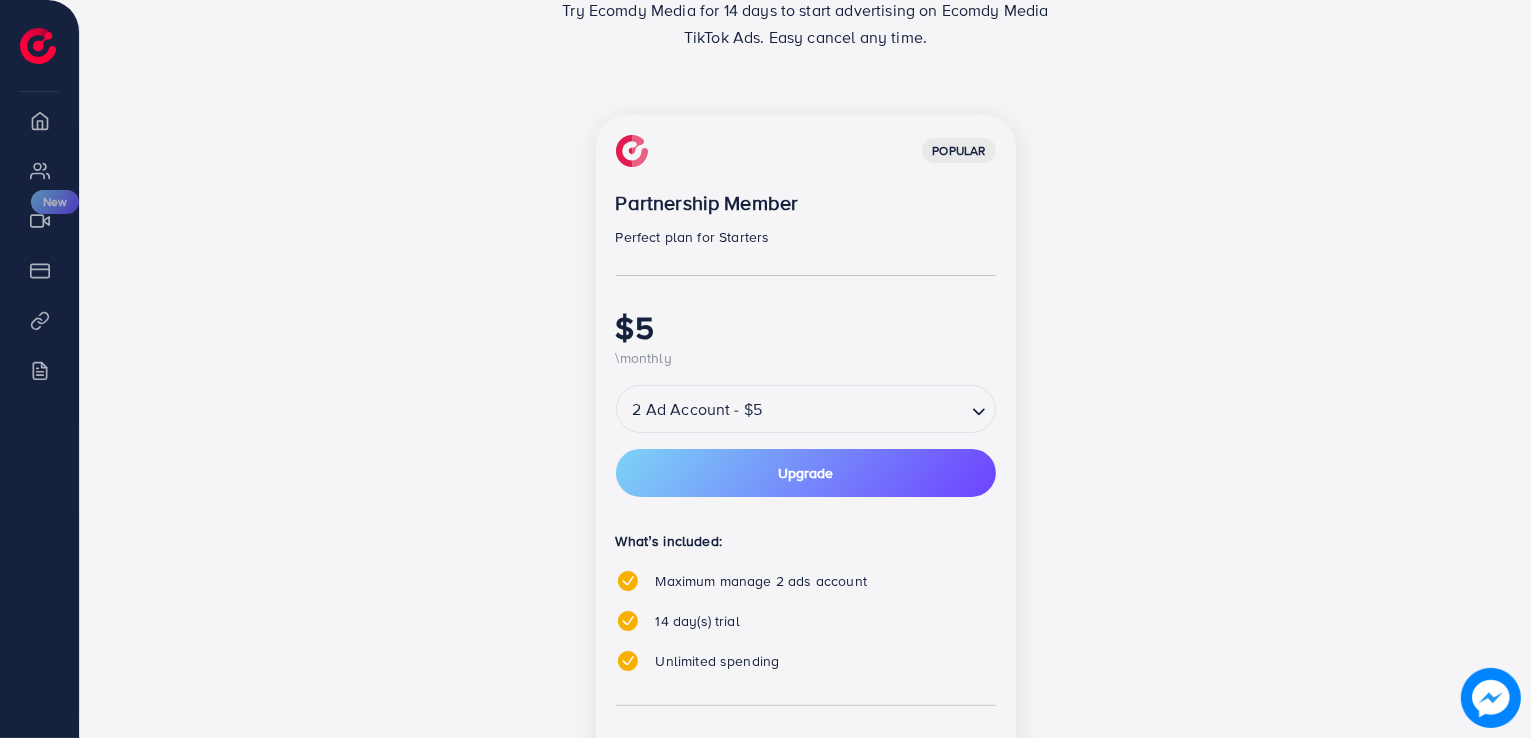 click 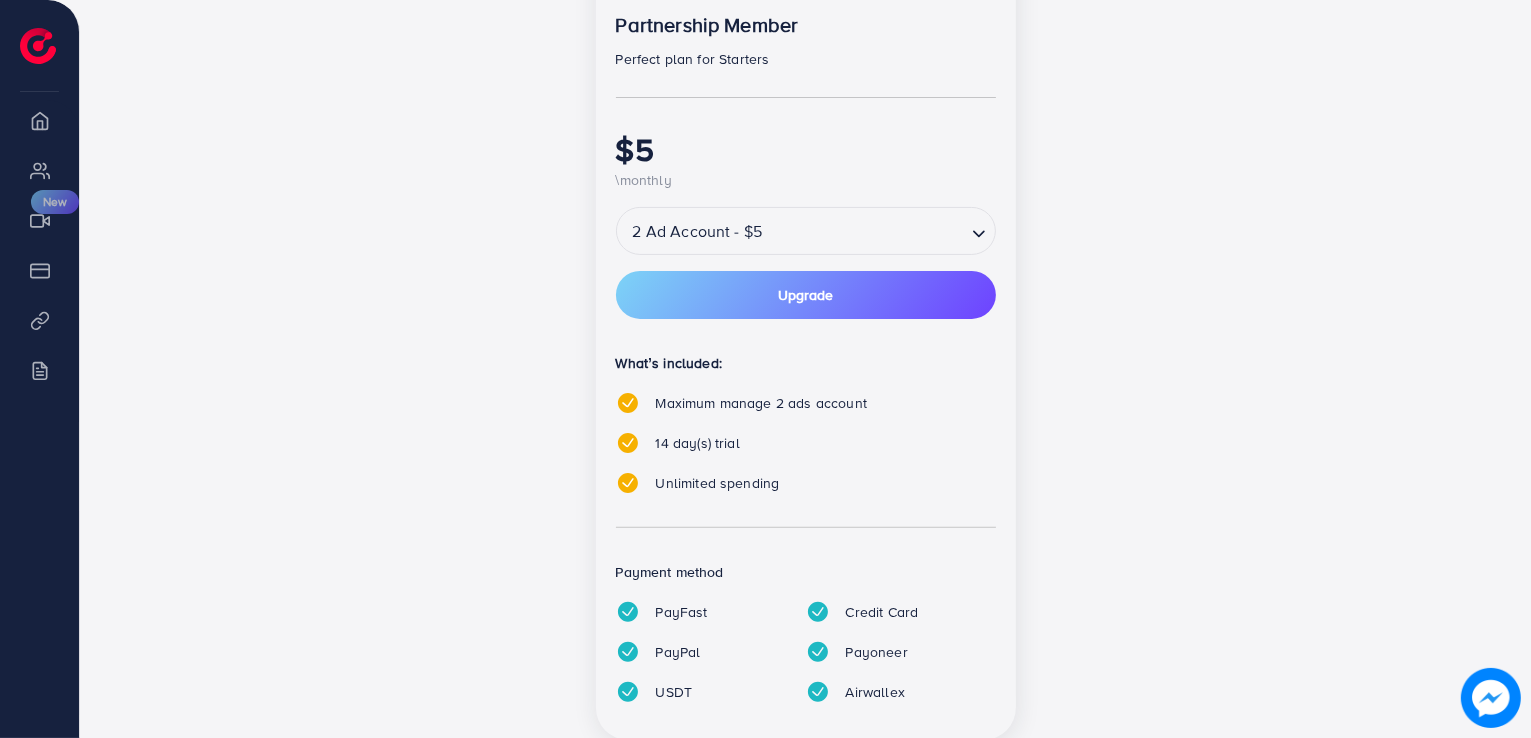 scroll, scrollTop: 433, scrollLeft: 0, axis: vertical 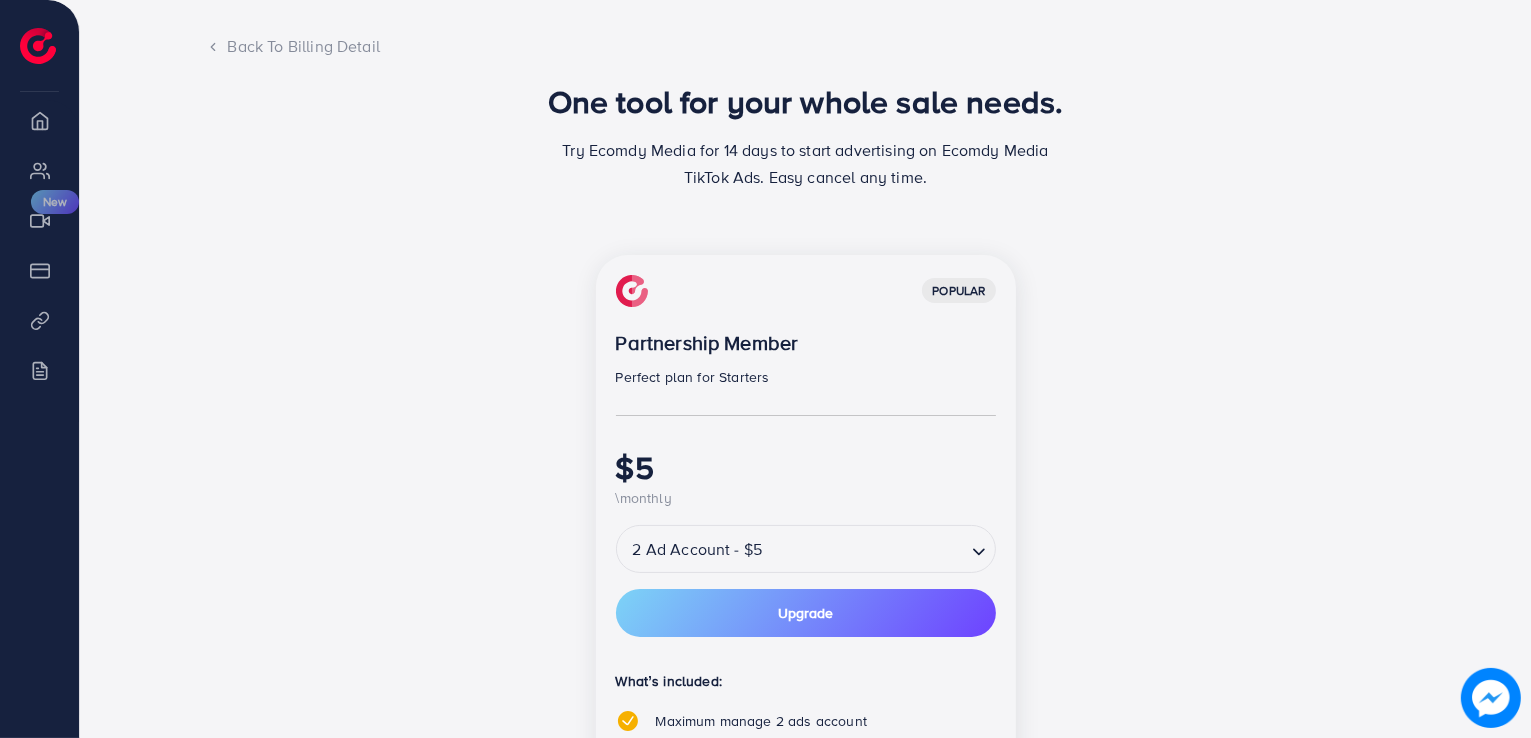 click on "popular   Partnership Member   Perfect plan for Starters   $5   \monthly
2 Ad Account - $5
Loading...      Upgrade   What’s included:   Maximum manage 2 ads account   14 day(s) trial   Unlimited spending   Payment method   PayFast   Credit Card   PayPal   Payoneer   USDT   Airwallex" at bounding box center [806, 657] 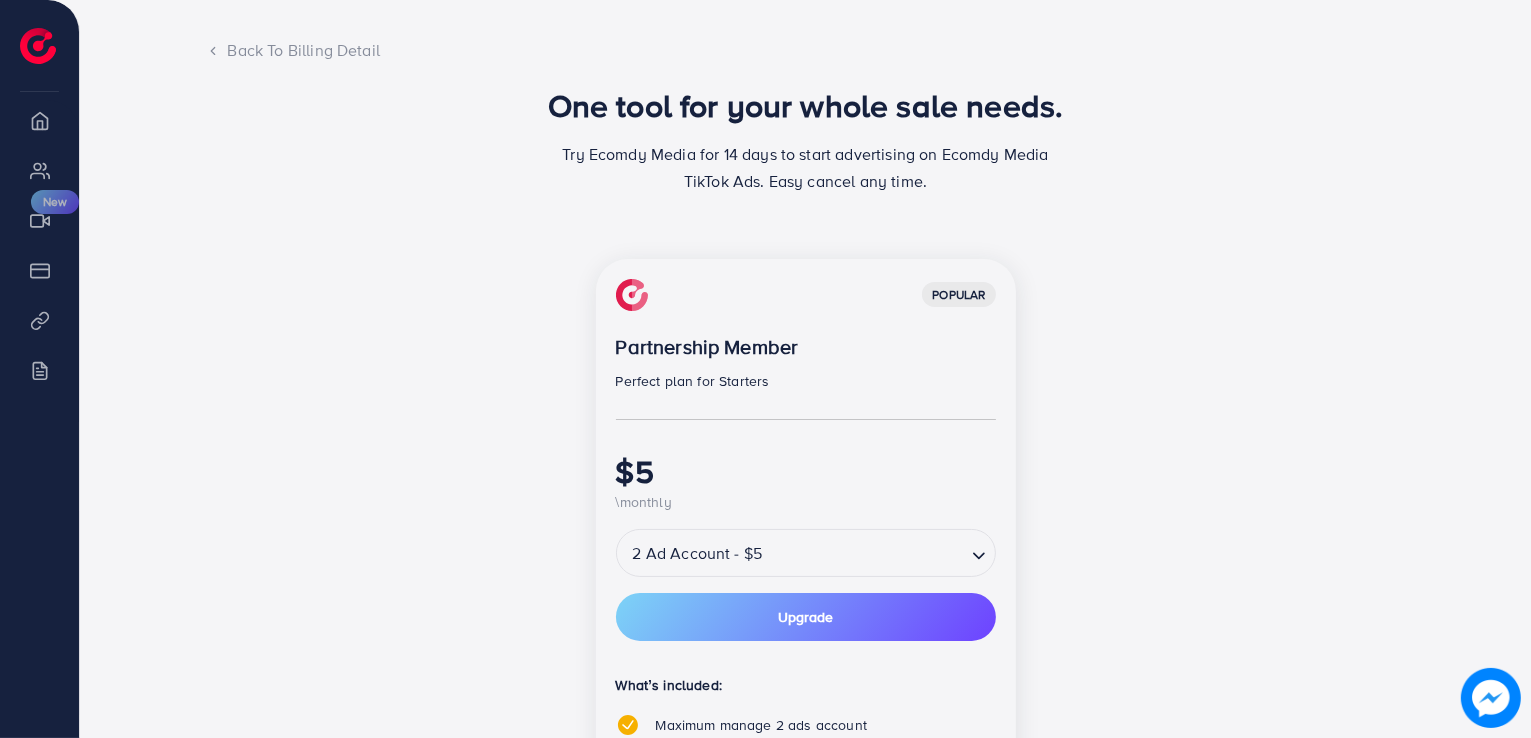 click on "popular   Partnership Member   Perfect plan for Starters   $5   \monthly
2 Ad Account - $5
Loading...      Upgrade   What’s included:   Maximum manage 2 ads account   14 day(s) trial   Unlimited spending   Payment method   PayFast   Credit Card   PayPal   Payoneer   USDT   Airwallex" at bounding box center [806, 661] 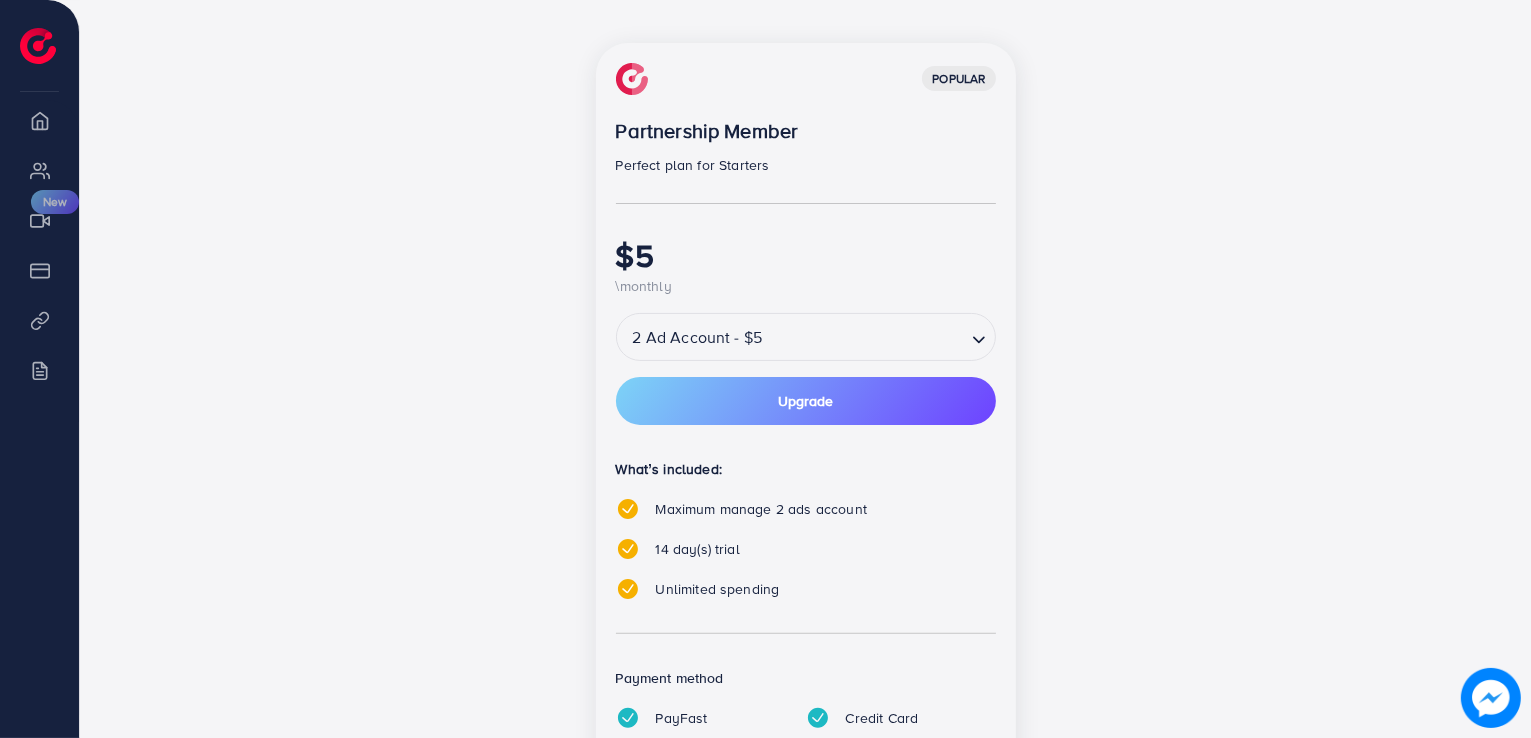 scroll, scrollTop: 326, scrollLeft: 0, axis: vertical 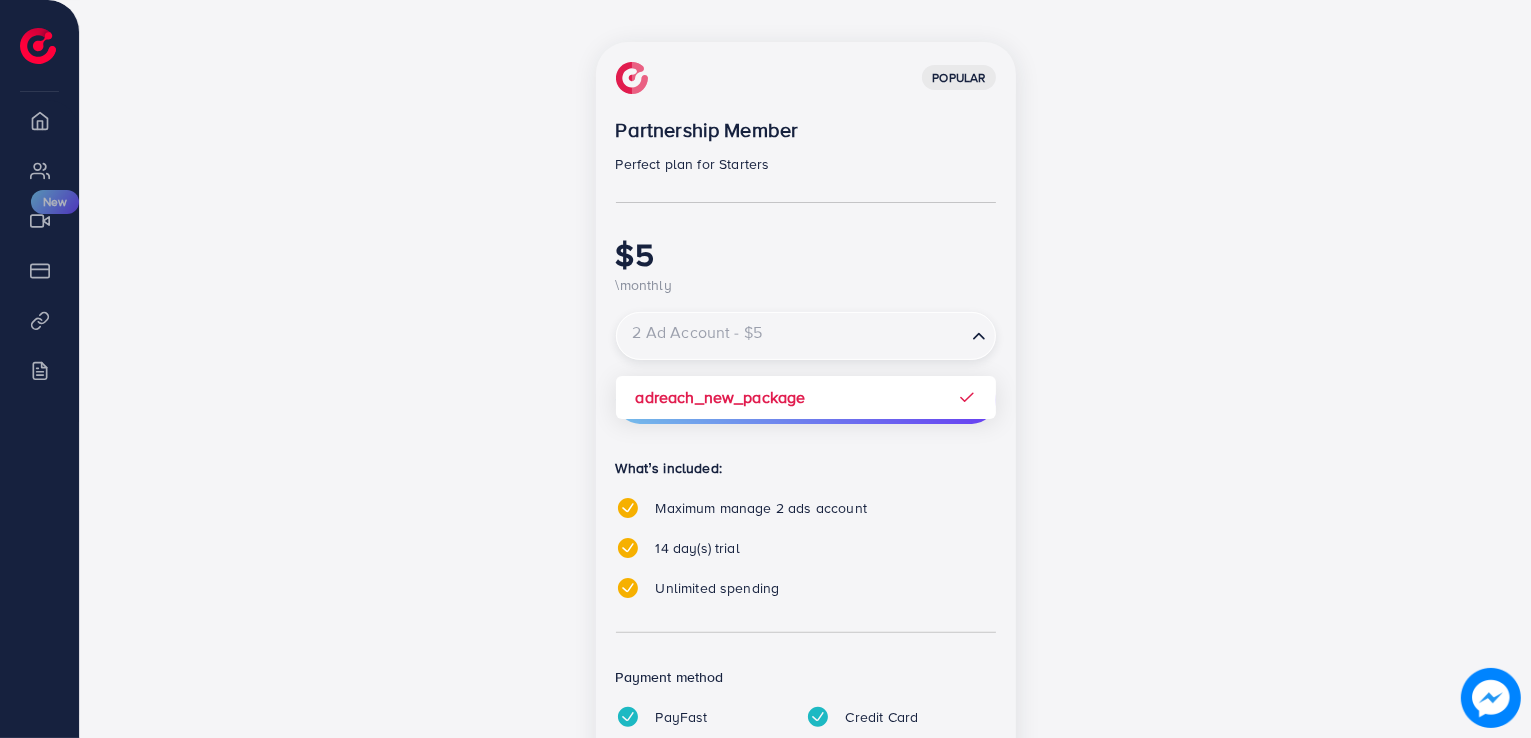 click 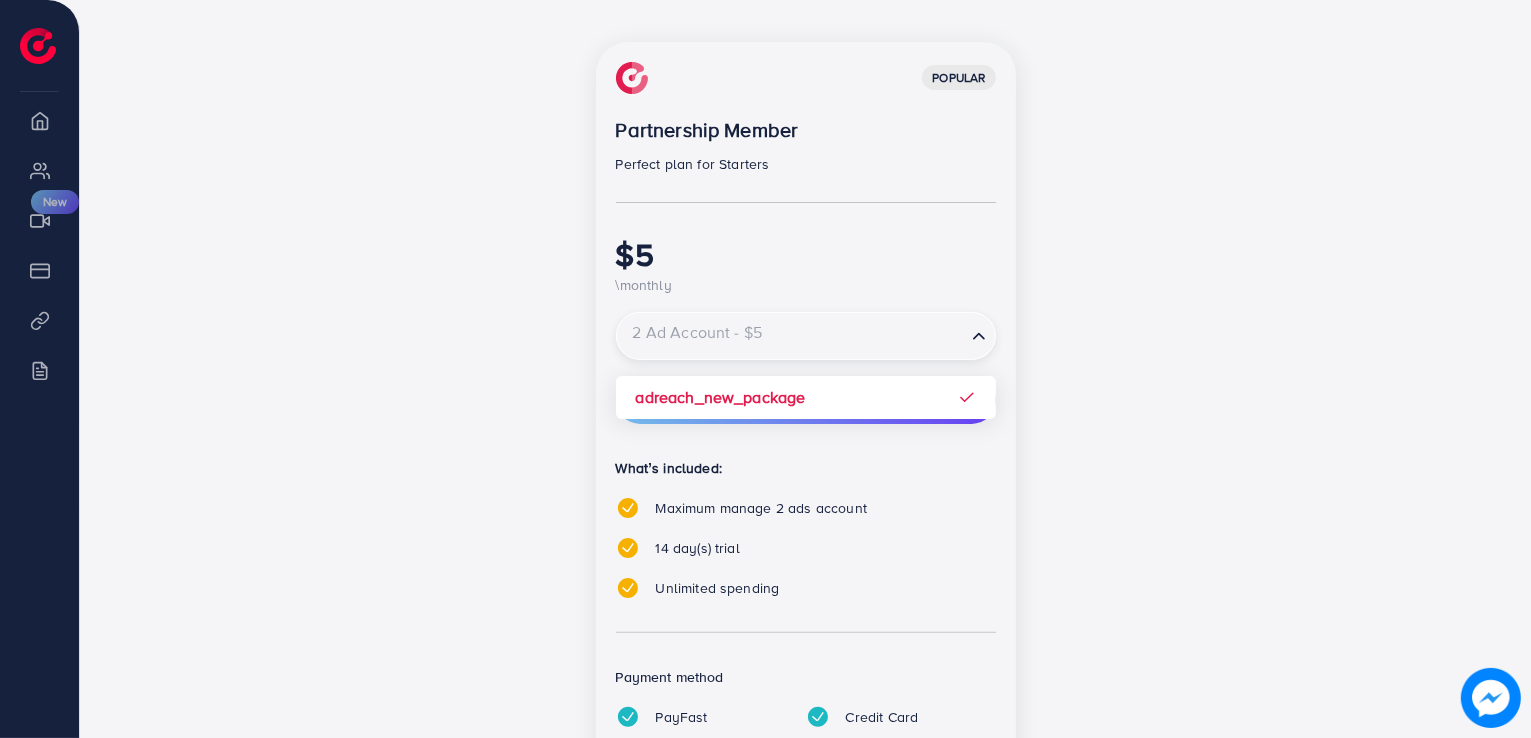 click on "popular   Partnership Member   Perfect plan for Starters   $5   \monthly
2 Ad Account - $5
Loading...     adreach_new_package        Upgrade   What’s included:   Maximum manage 2 ads account   14 day(s) trial   Unlimited spending   Payment method   PayFast   Credit Card   PayPal   Payoneer   USDT   Airwallex" at bounding box center (806, 444) 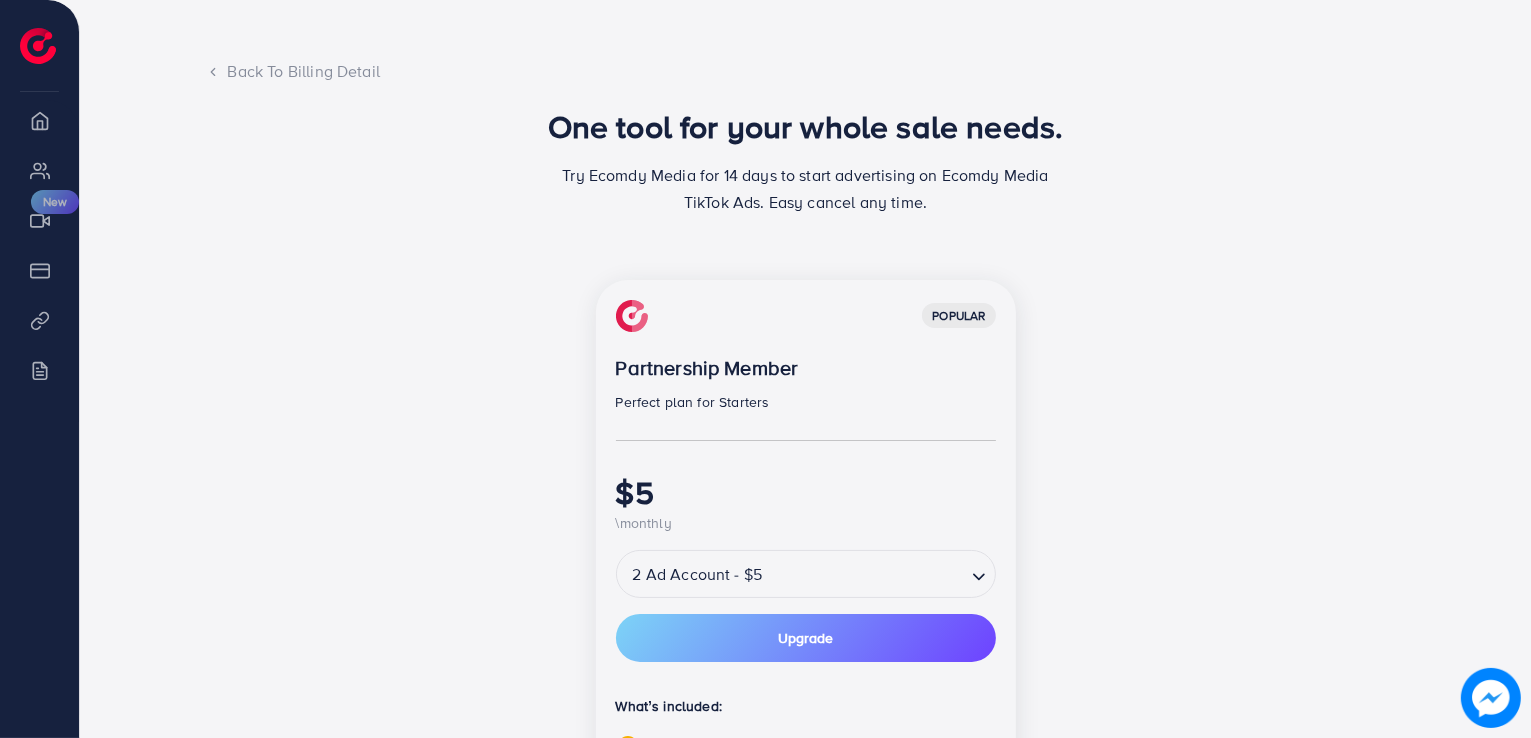 scroll, scrollTop: 0, scrollLeft: 0, axis: both 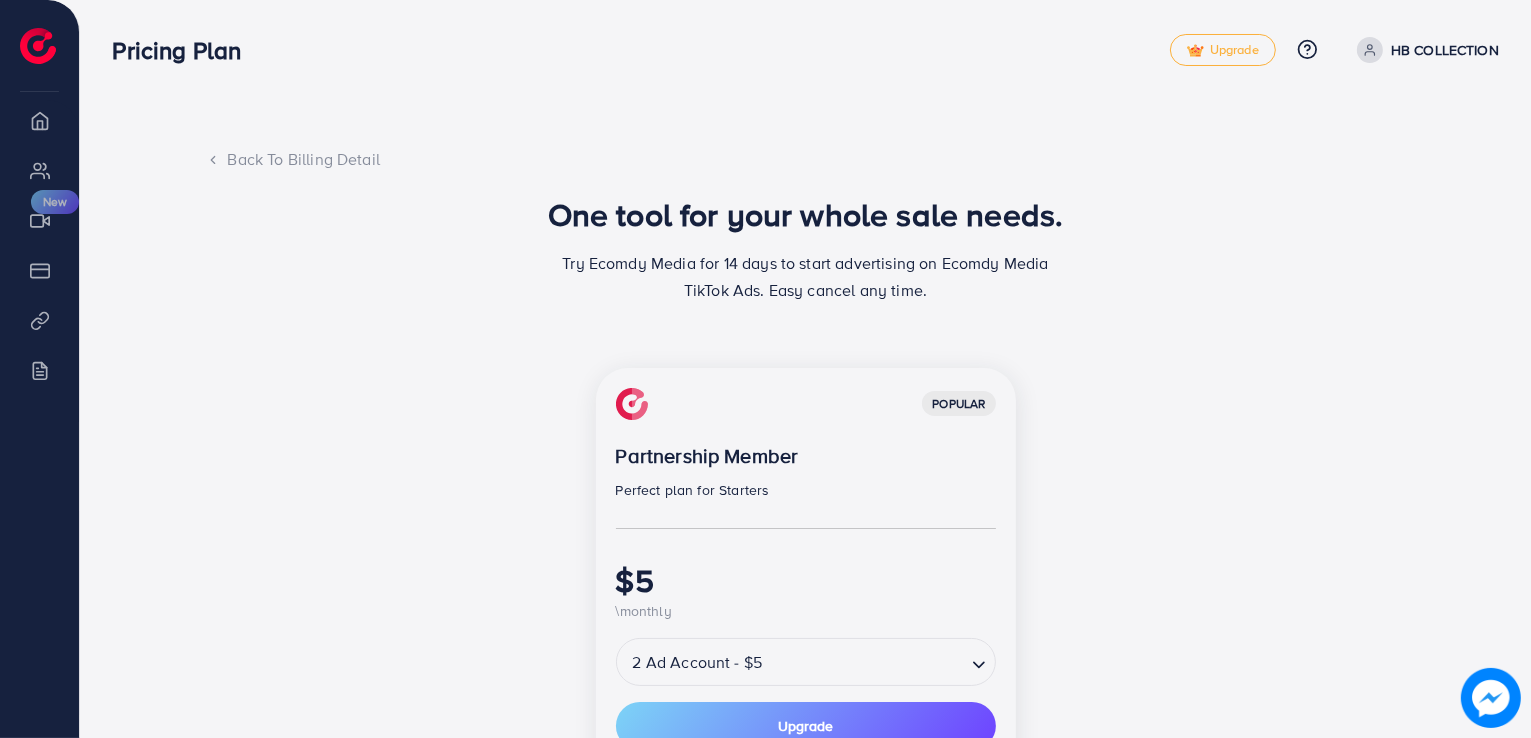 click 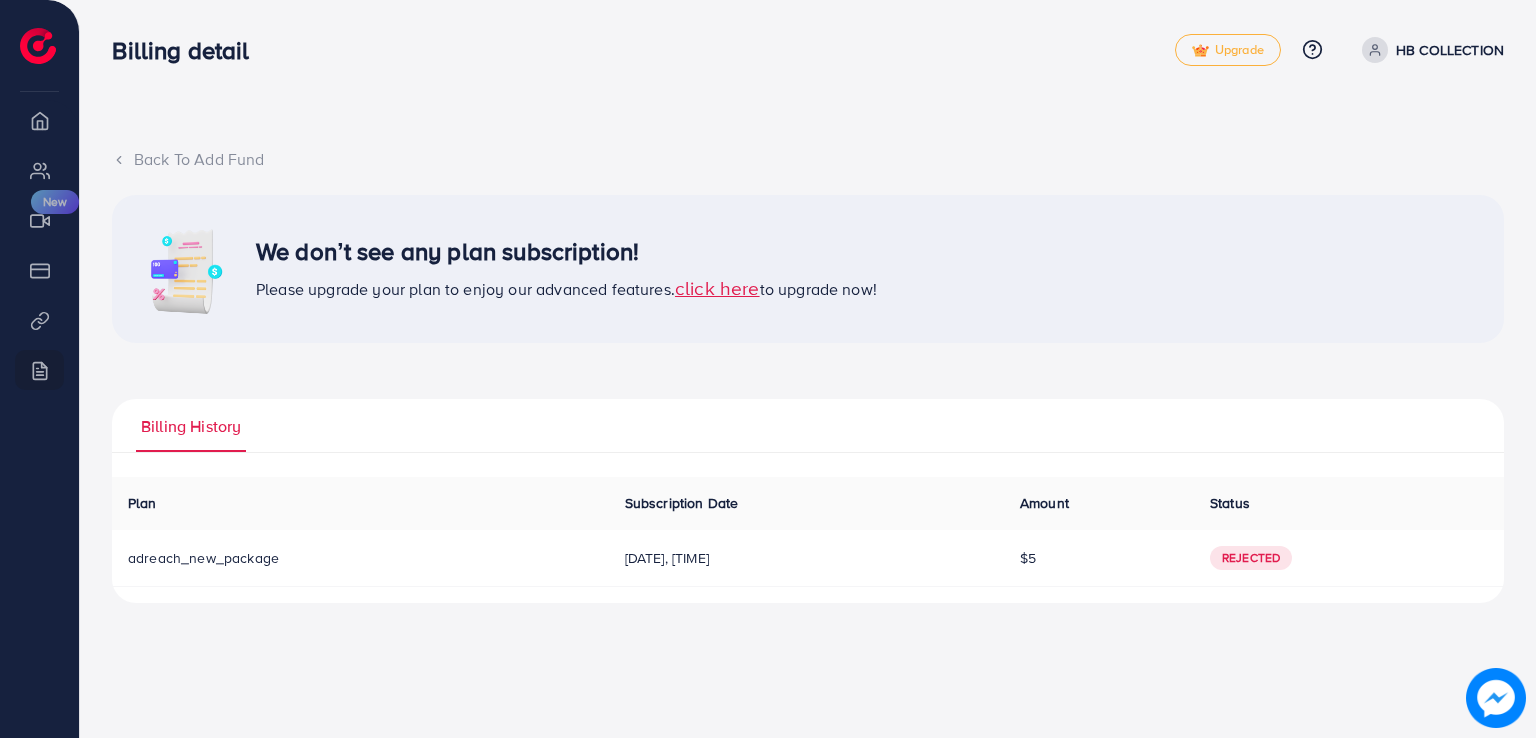 click on "Back To Add Fund" at bounding box center (808, 159) 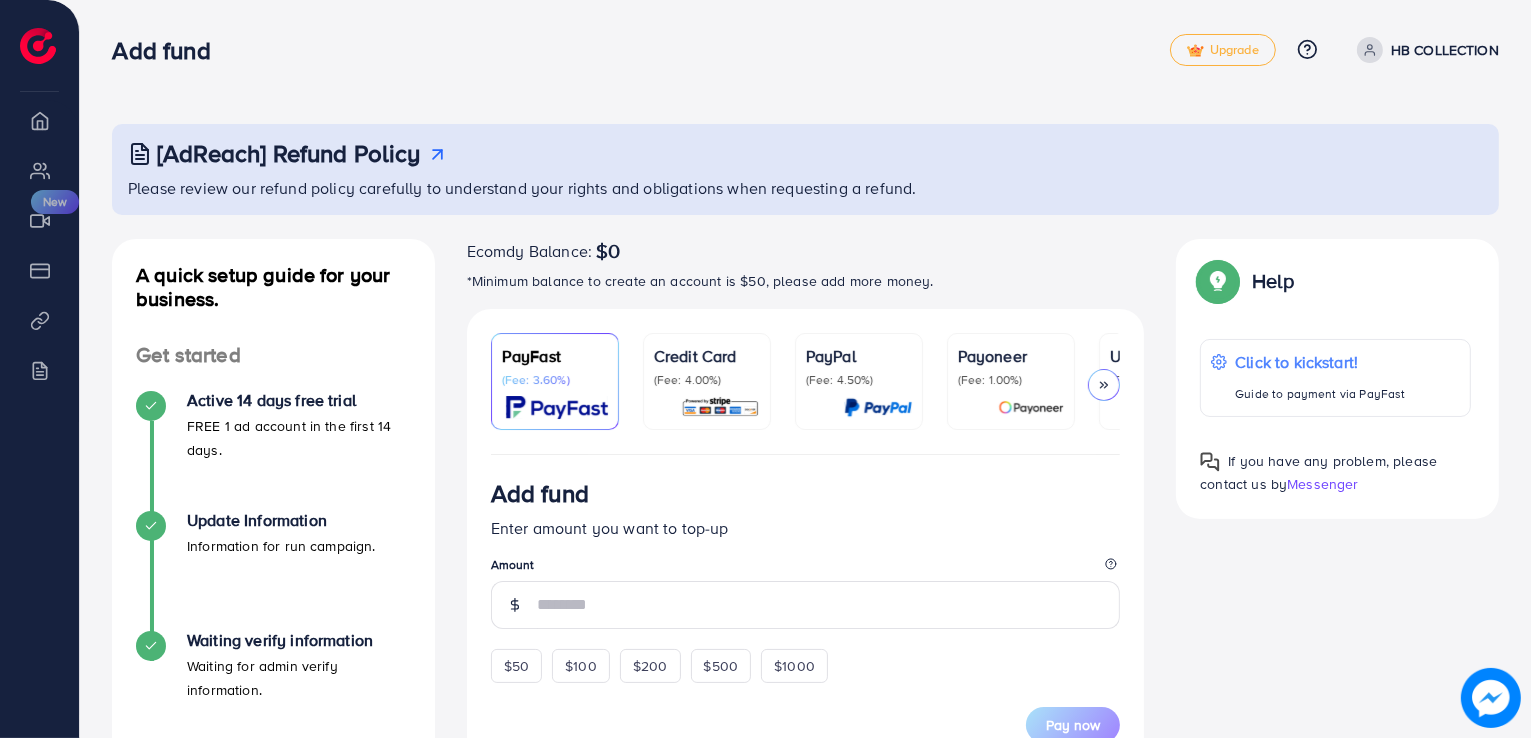 click on "Credit Card   (Fee: 4.00%)" at bounding box center (707, 381) 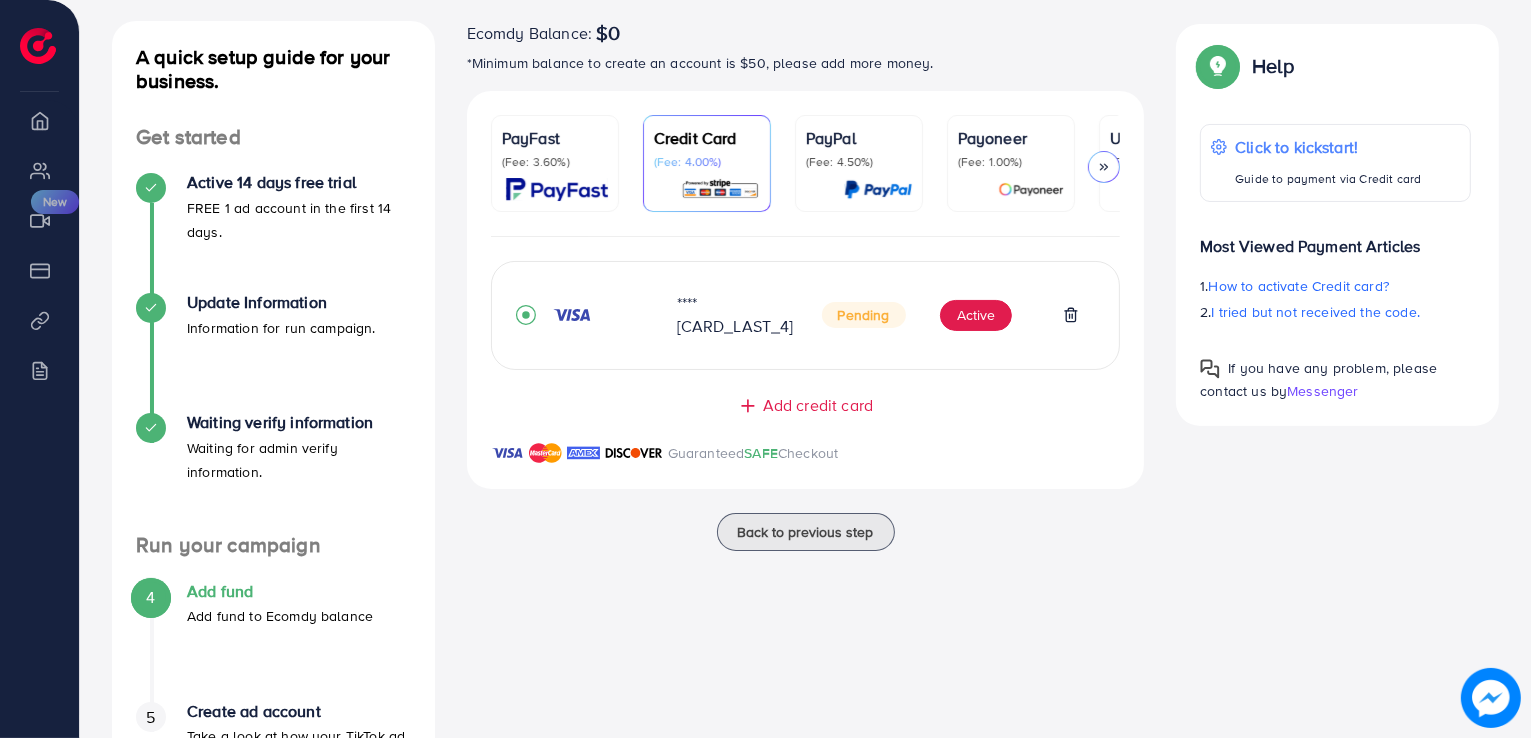 scroll, scrollTop: 246, scrollLeft: 0, axis: vertical 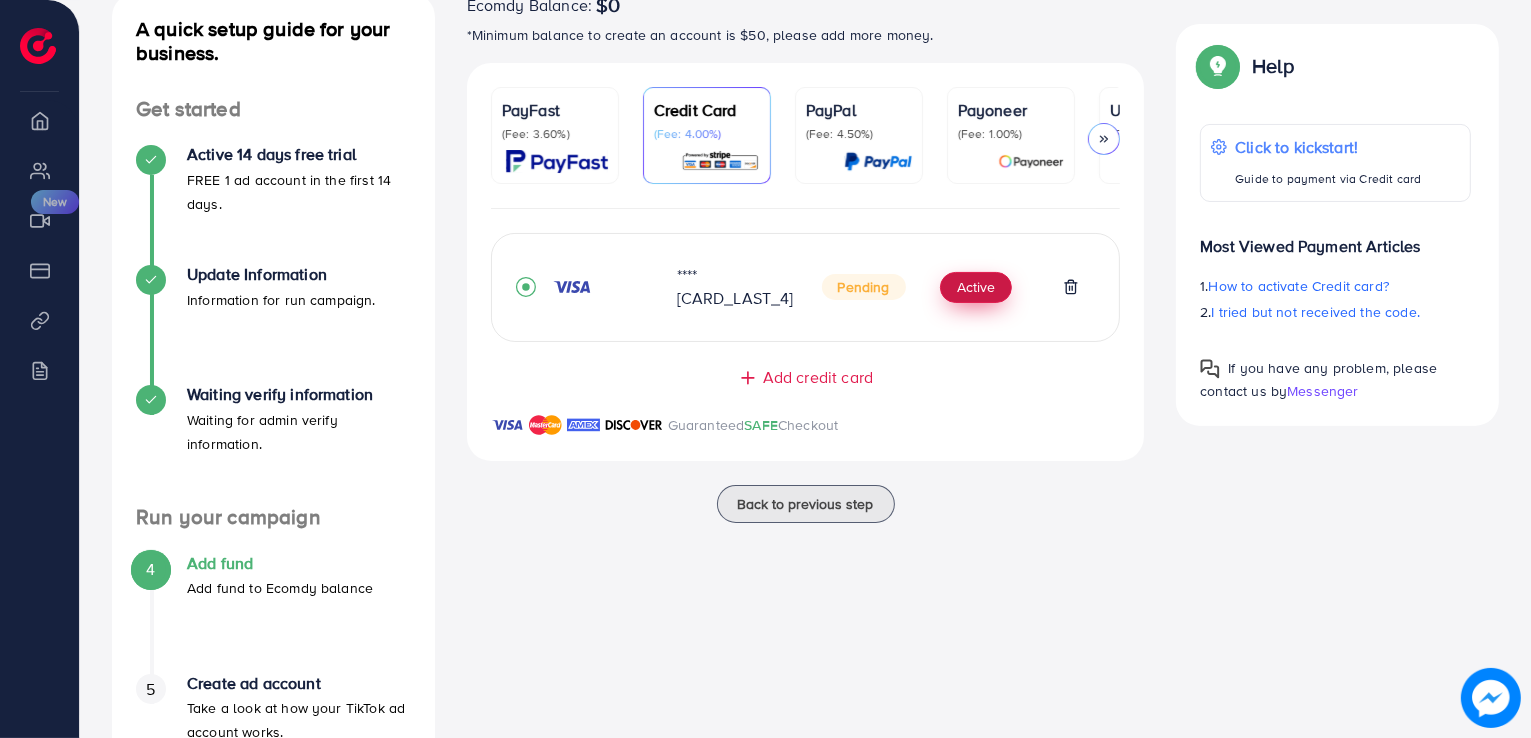 click on "Active" at bounding box center [976, 288] 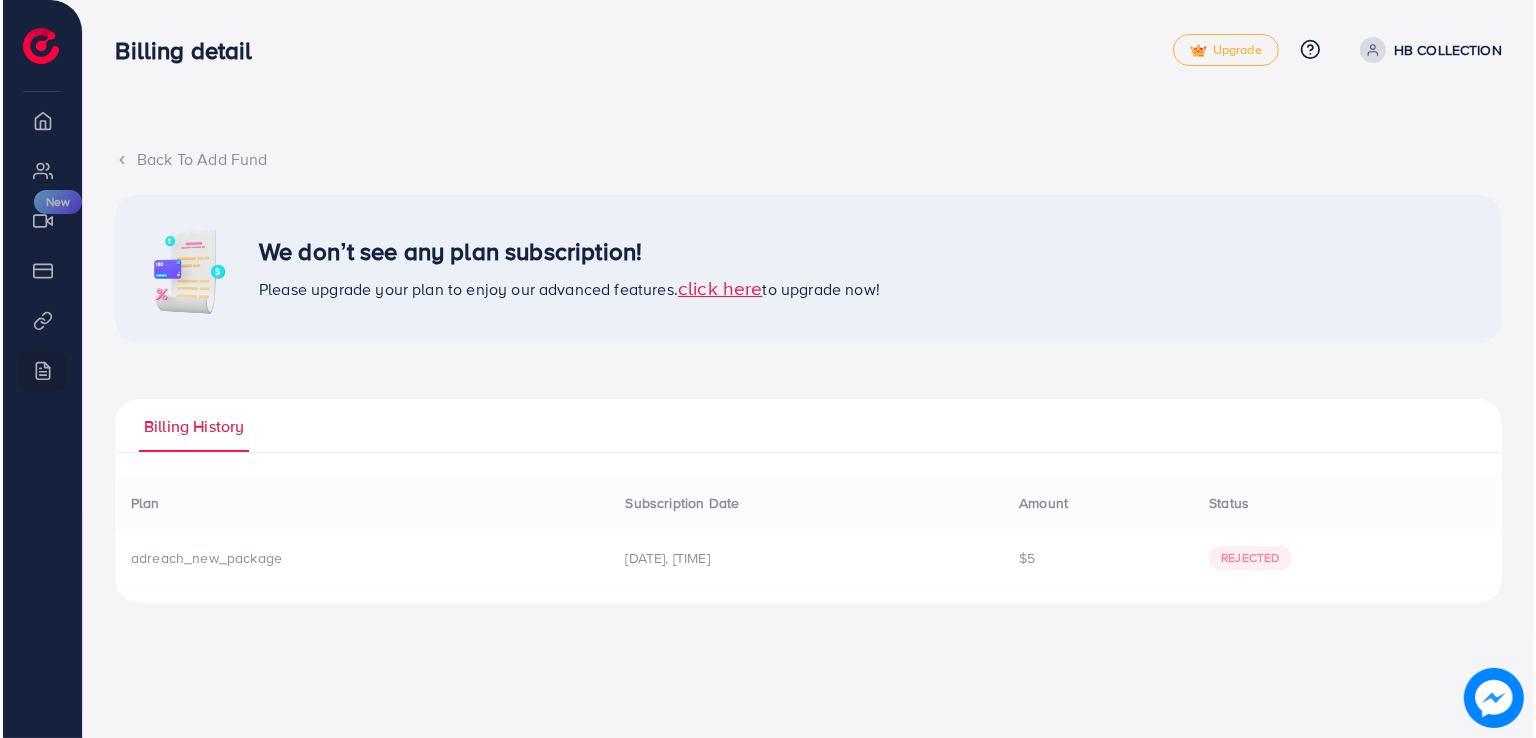 scroll, scrollTop: 0, scrollLeft: 0, axis: both 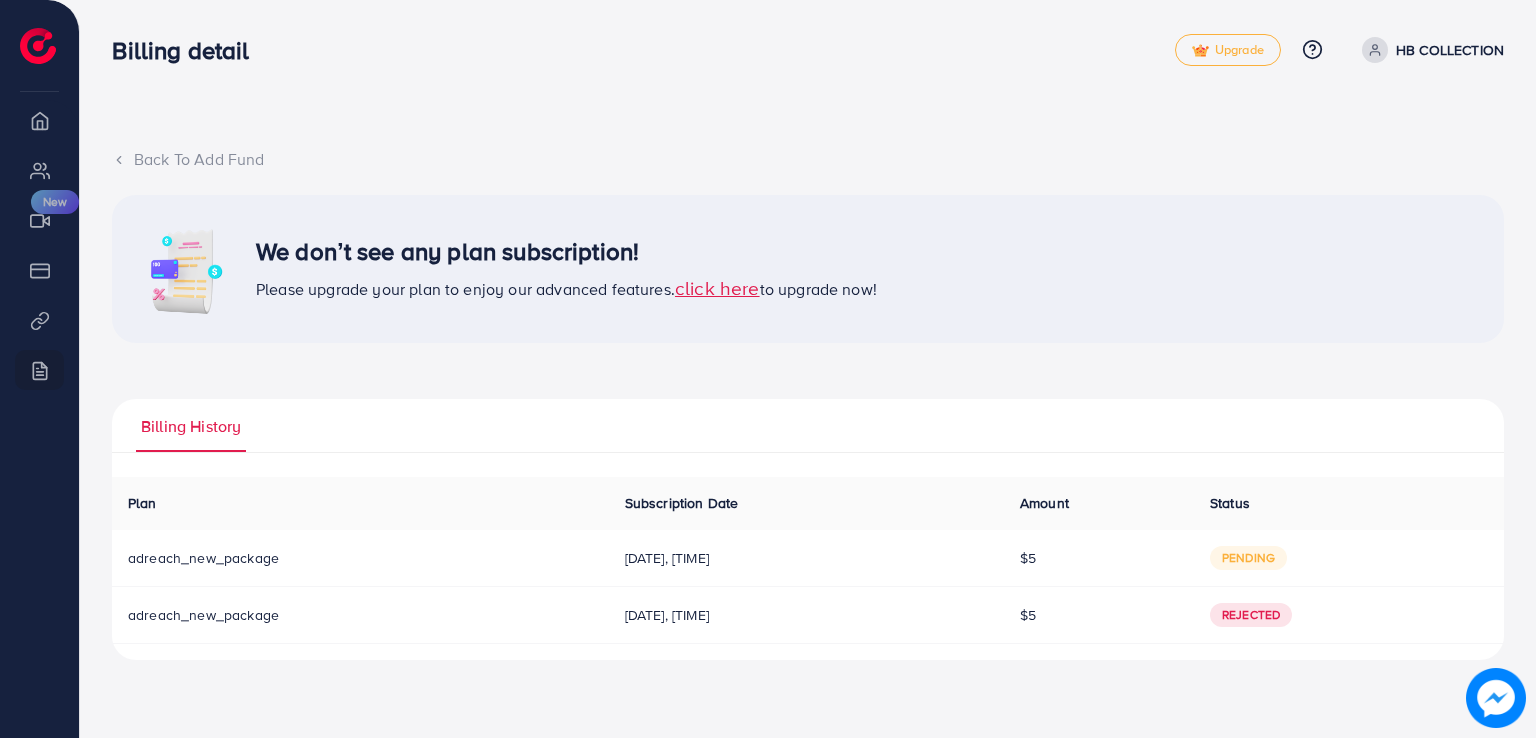 click on "click here" at bounding box center [717, 287] 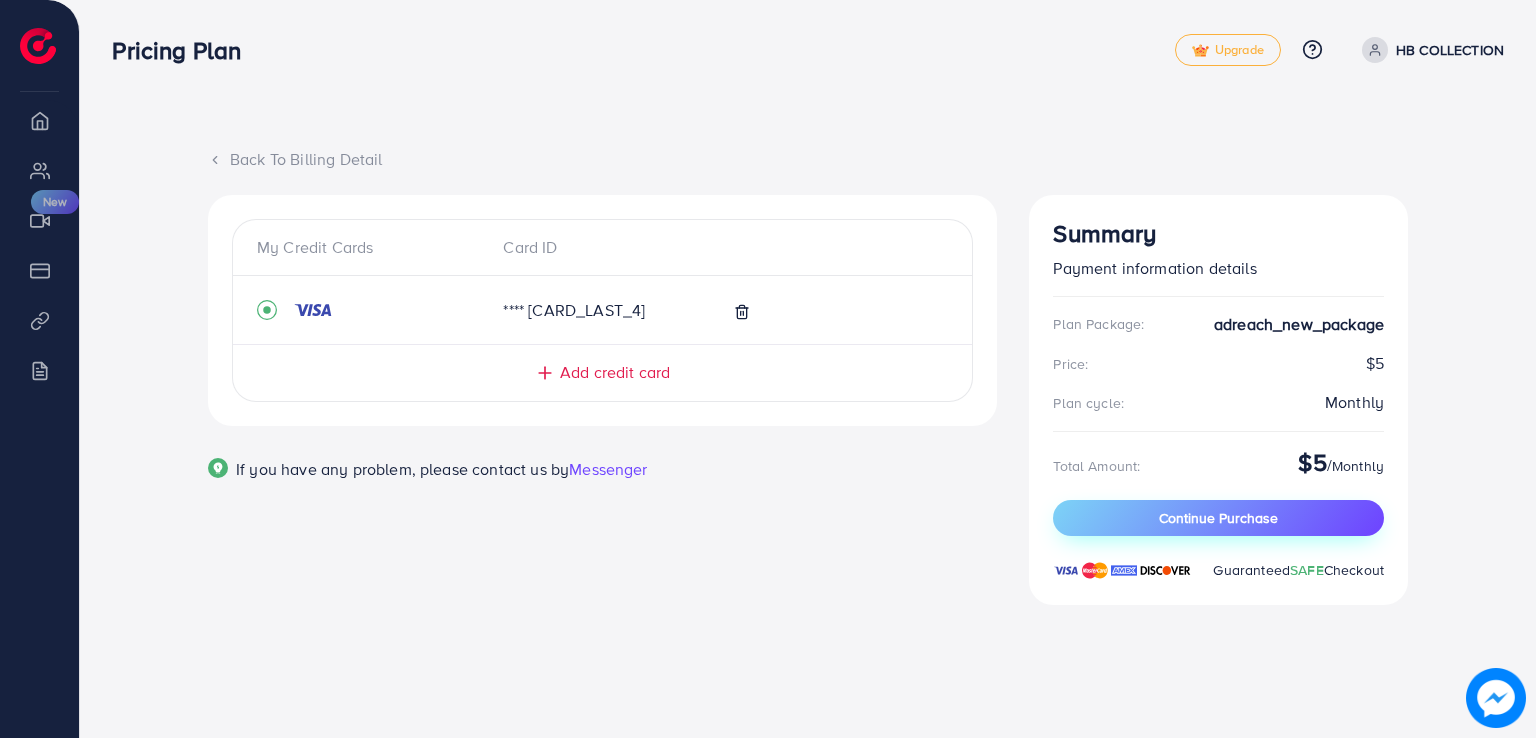 click on "Continue Purchase" at bounding box center [1218, 518] 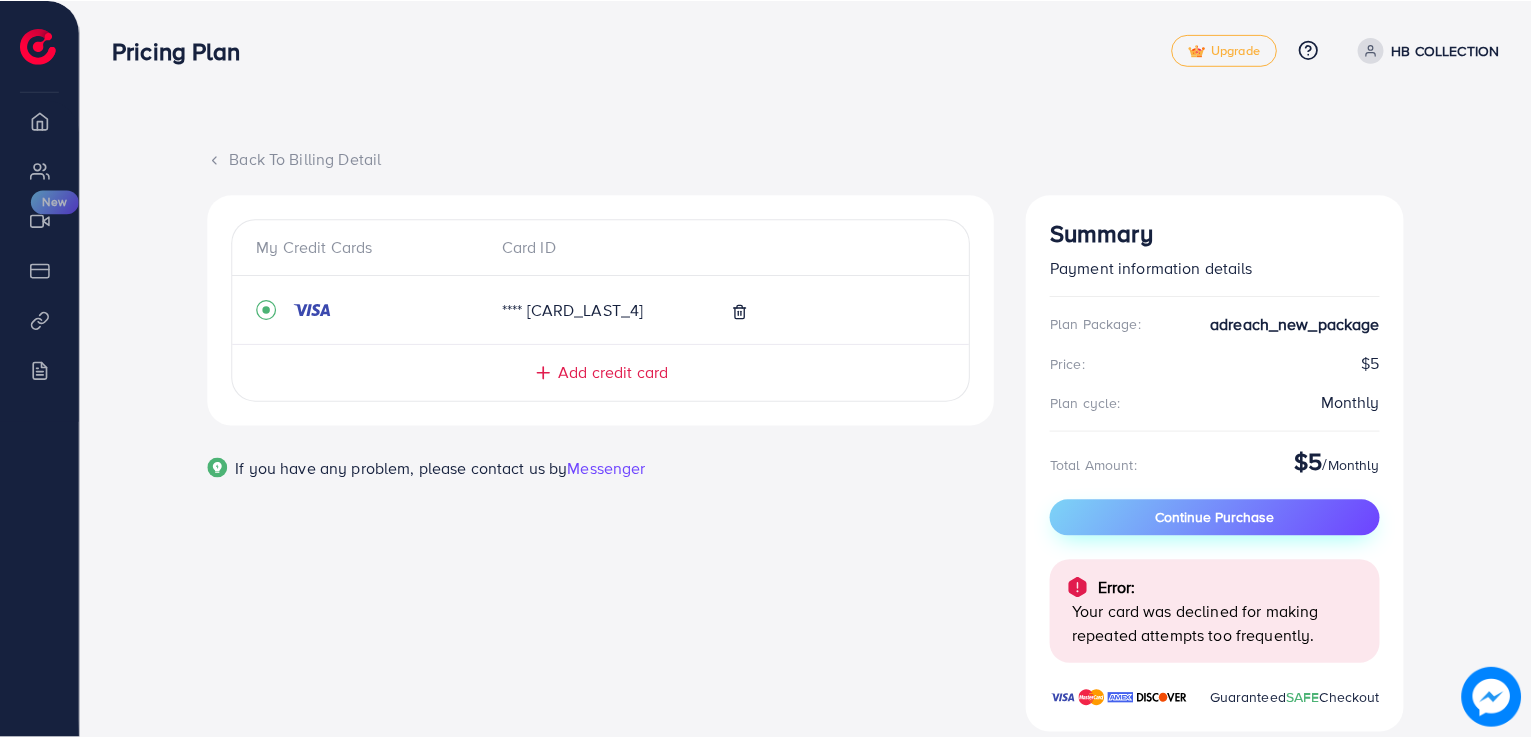 scroll, scrollTop: 50, scrollLeft: 0, axis: vertical 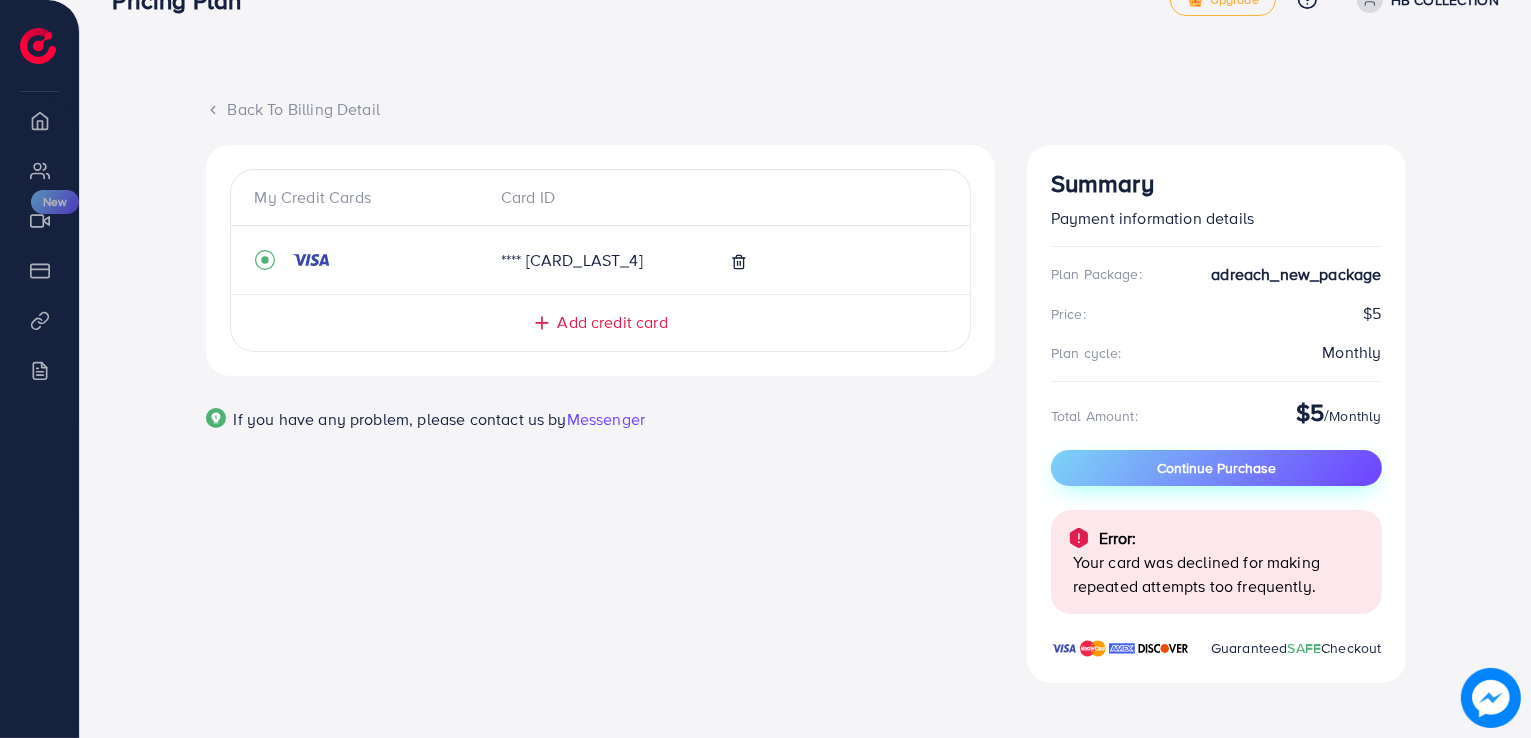 click on "Continue Purchase" at bounding box center (1216, 468) 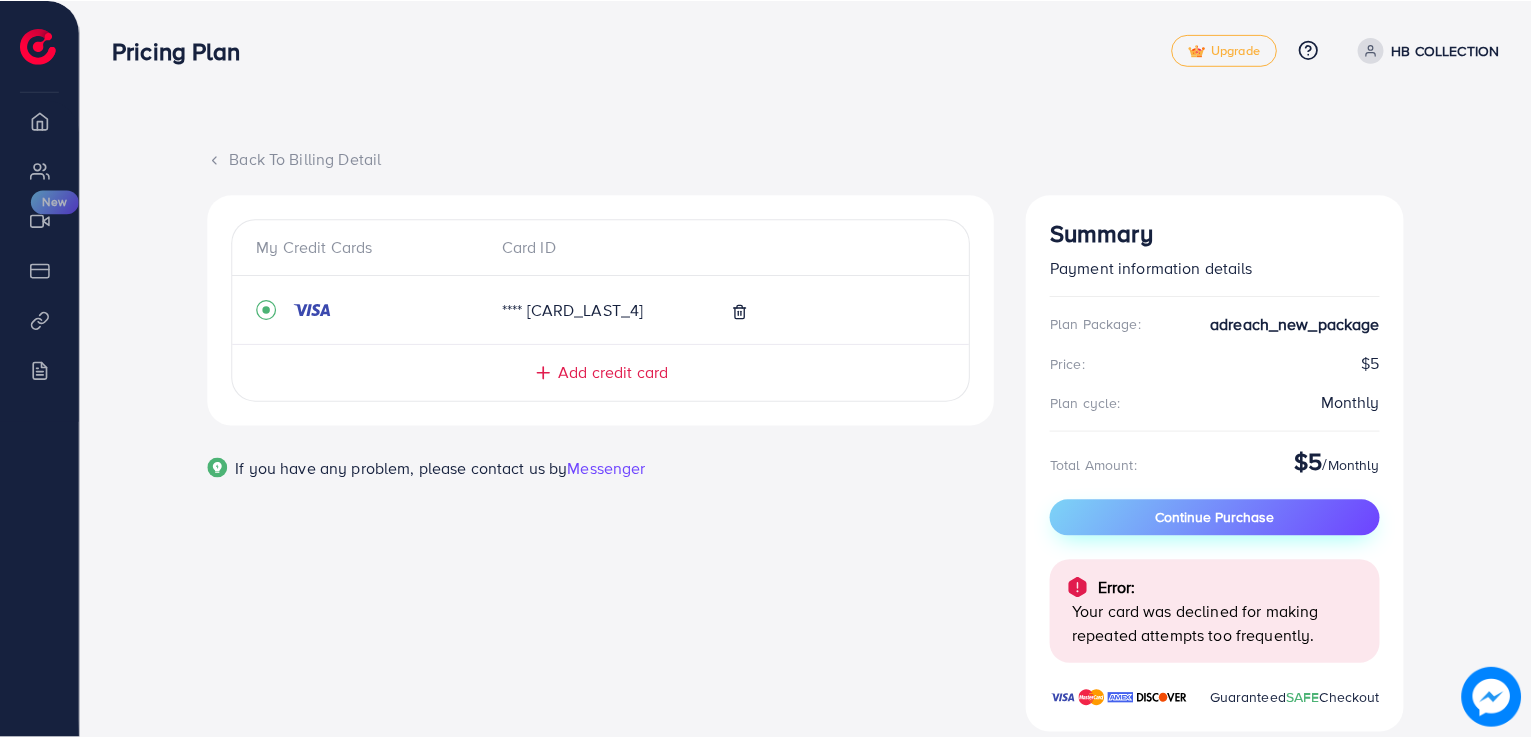 scroll, scrollTop: 50, scrollLeft: 0, axis: vertical 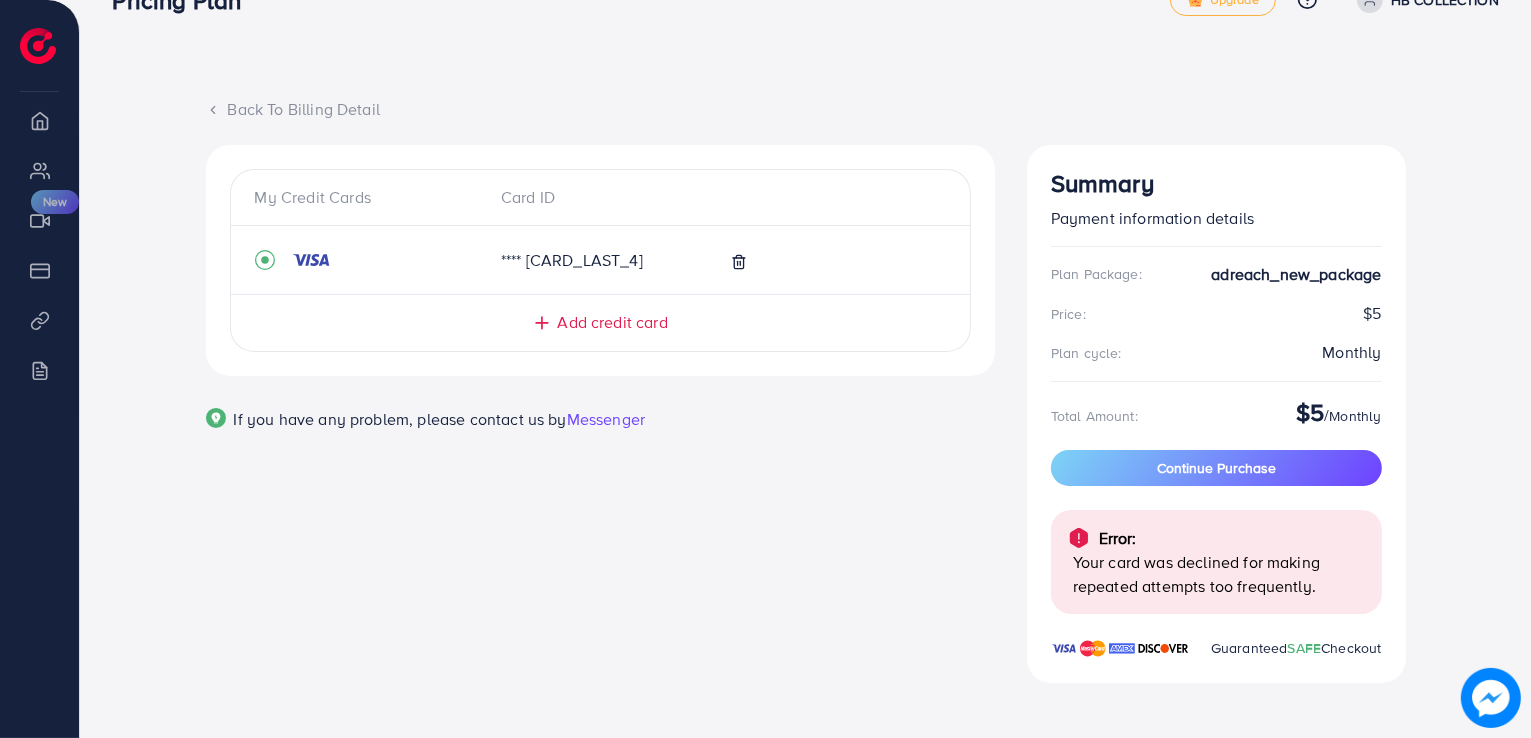 click 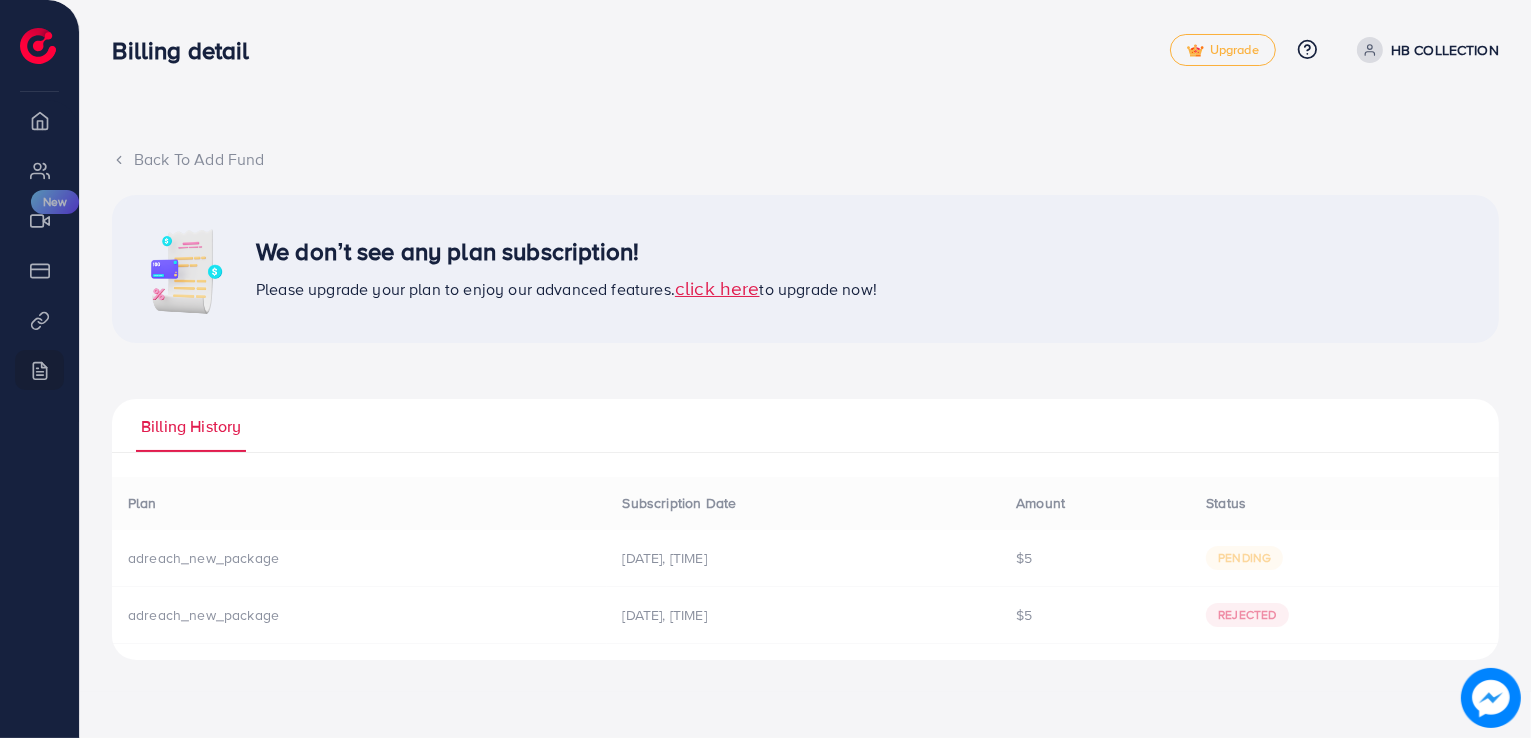 scroll, scrollTop: 0, scrollLeft: 0, axis: both 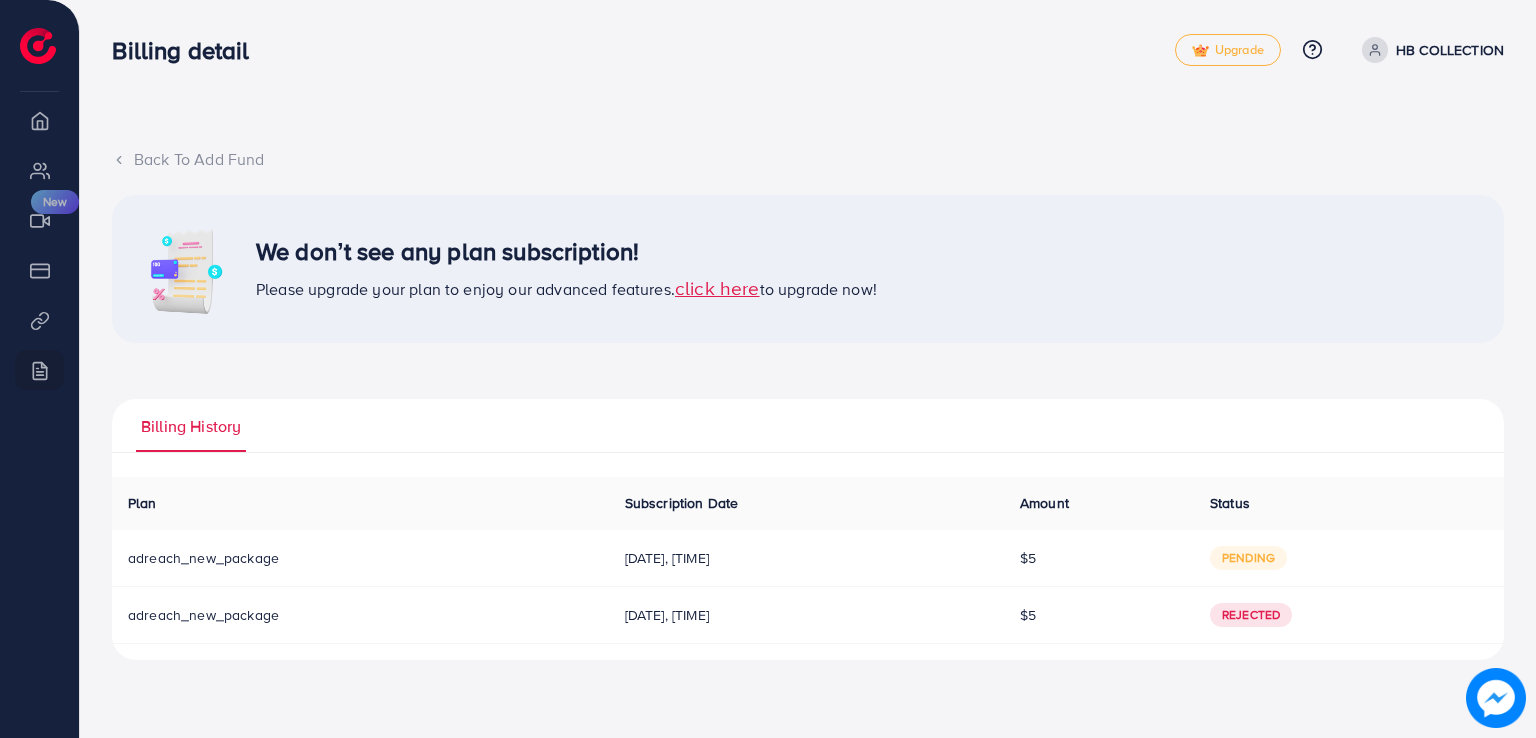 click on "[DATE], [TIME]" at bounding box center [806, 558] 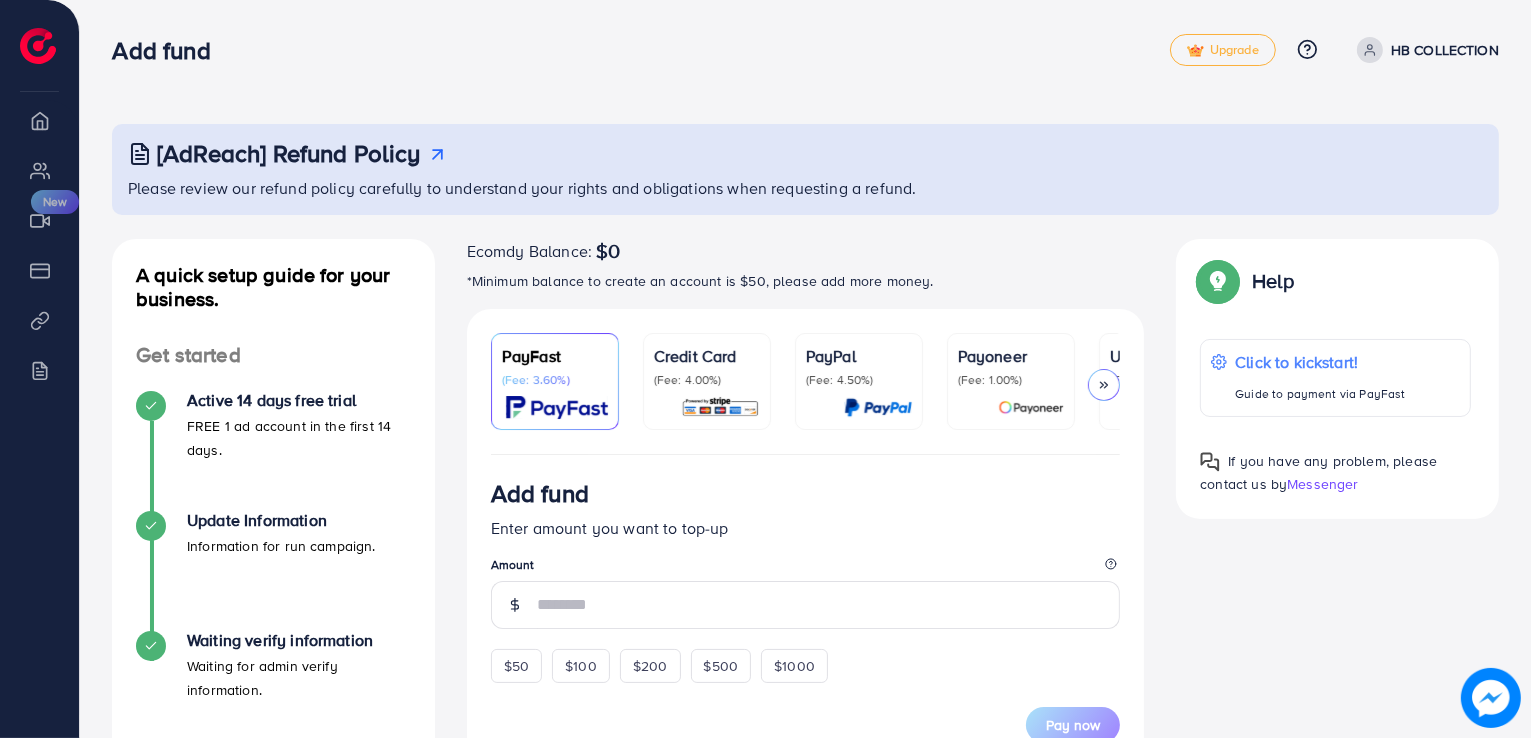 click on "Credit Card" at bounding box center (707, 356) 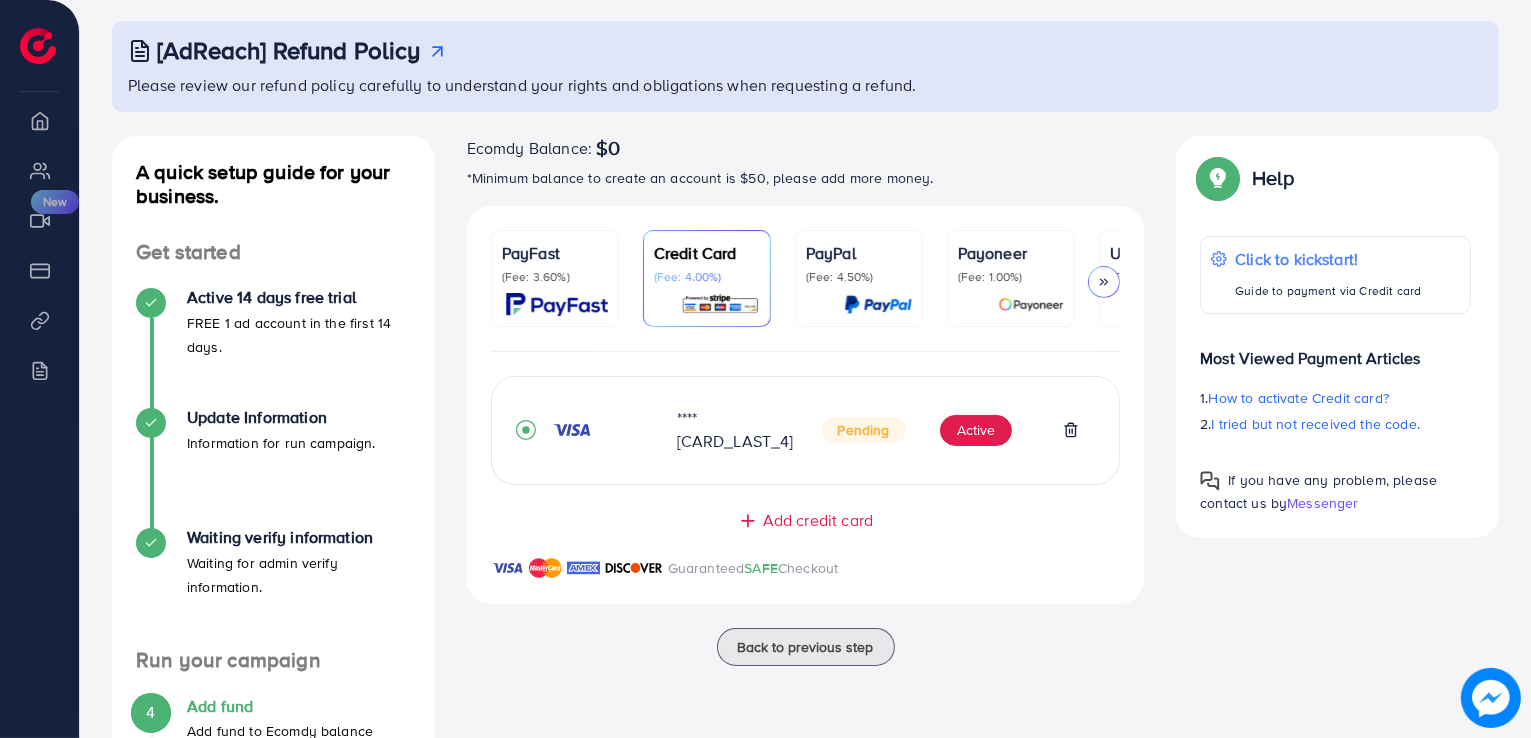 scroll, scrollTop: 106, scrollLeft: 0, axis: vertical 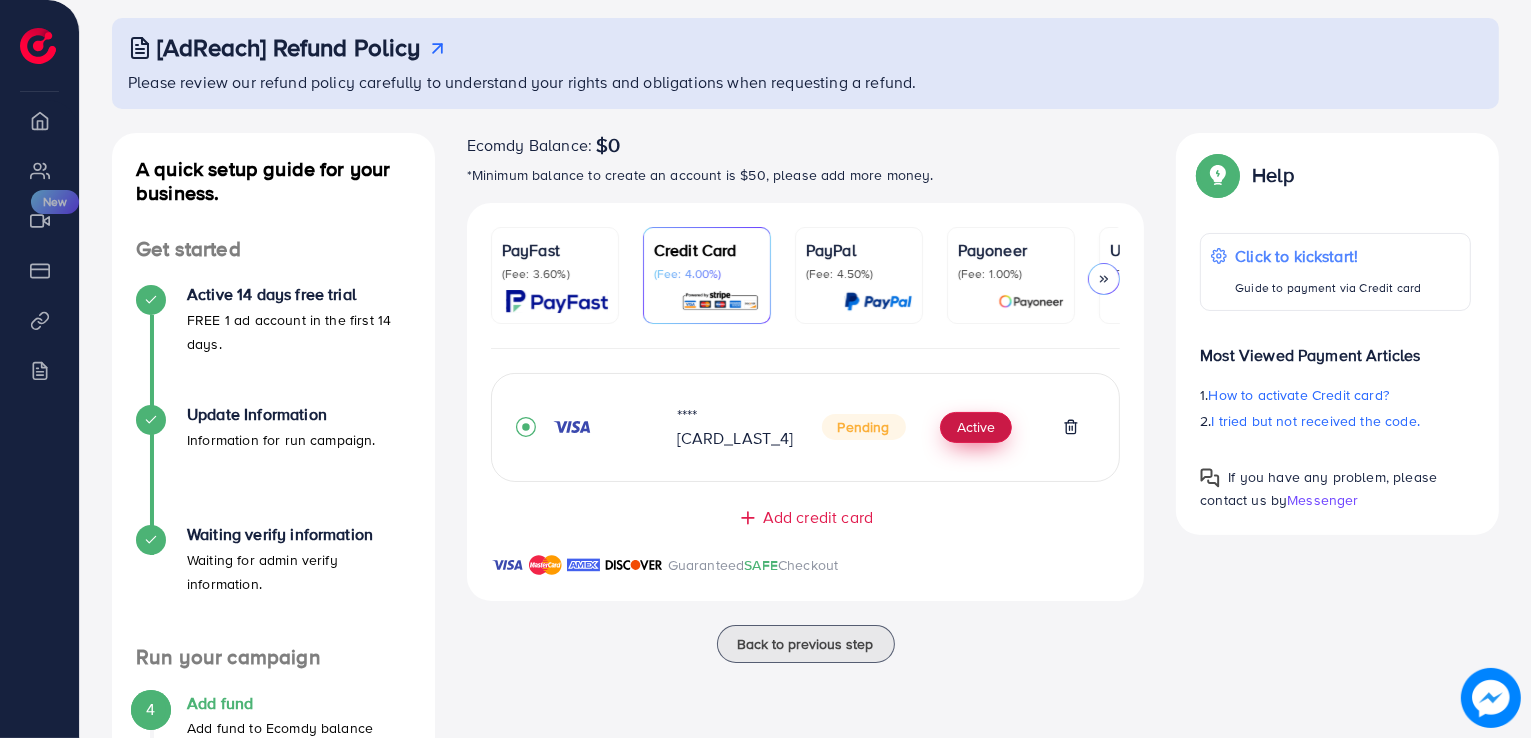 click on "Active" at bounding box center [976, 428] 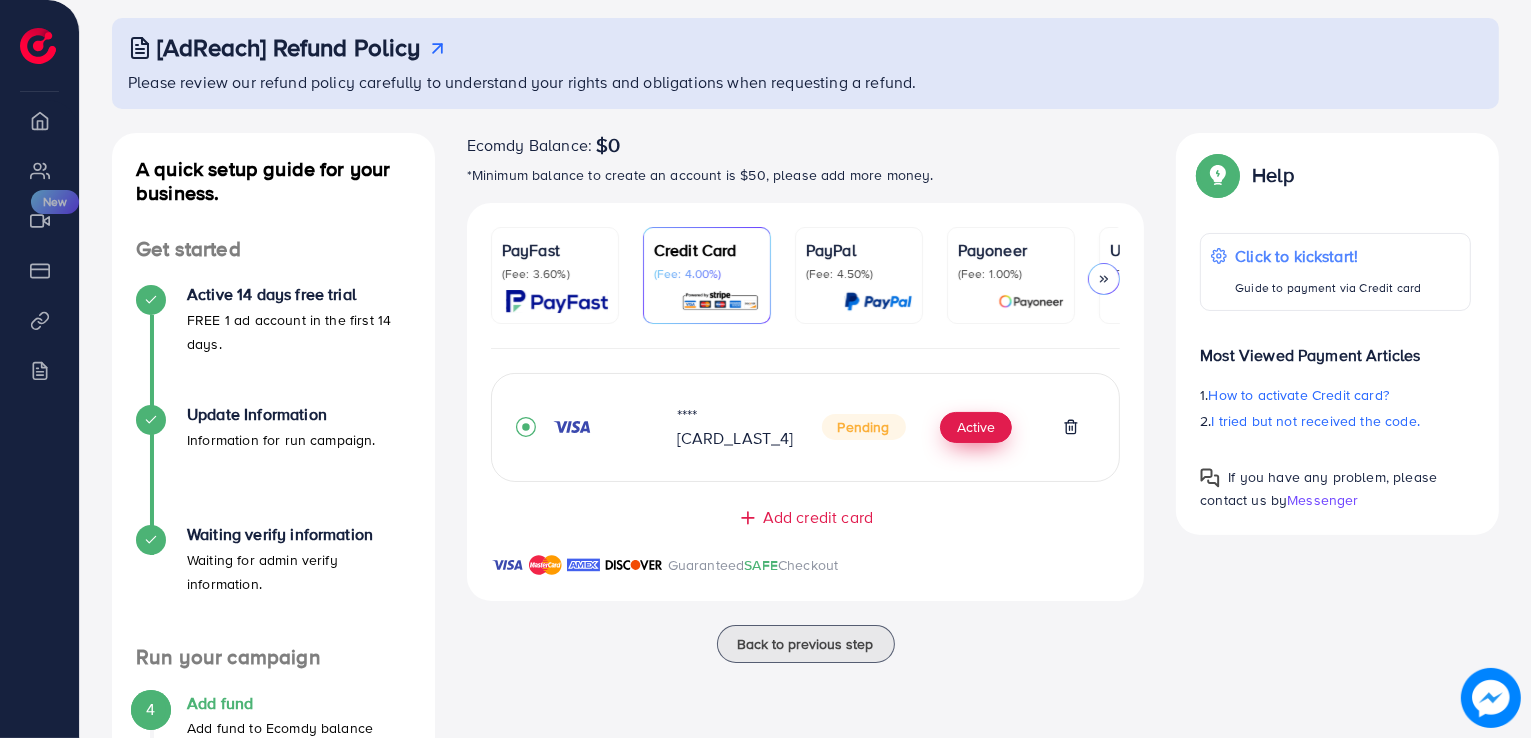 scroll, scrollTop: 0, scrollLeft: 0, axis: both 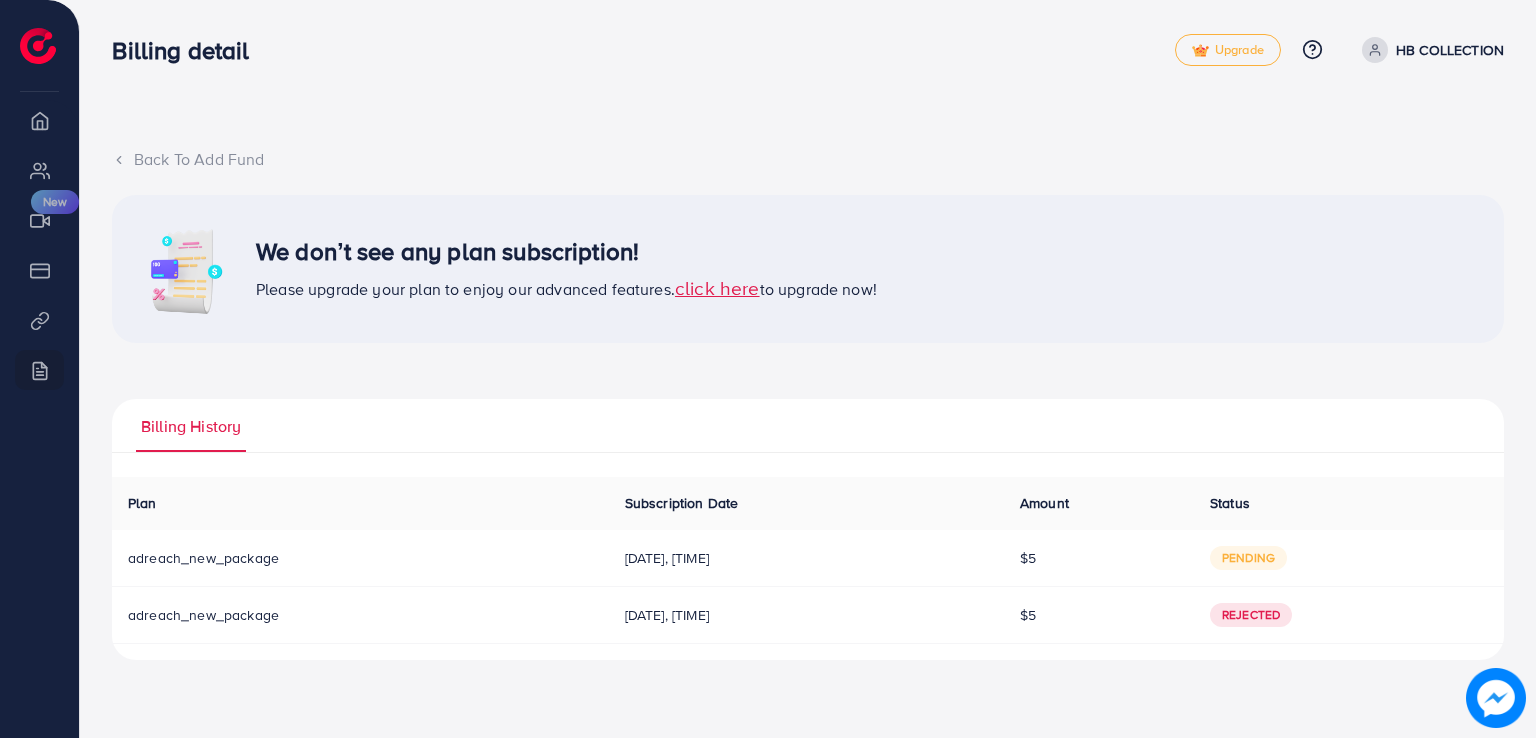 click 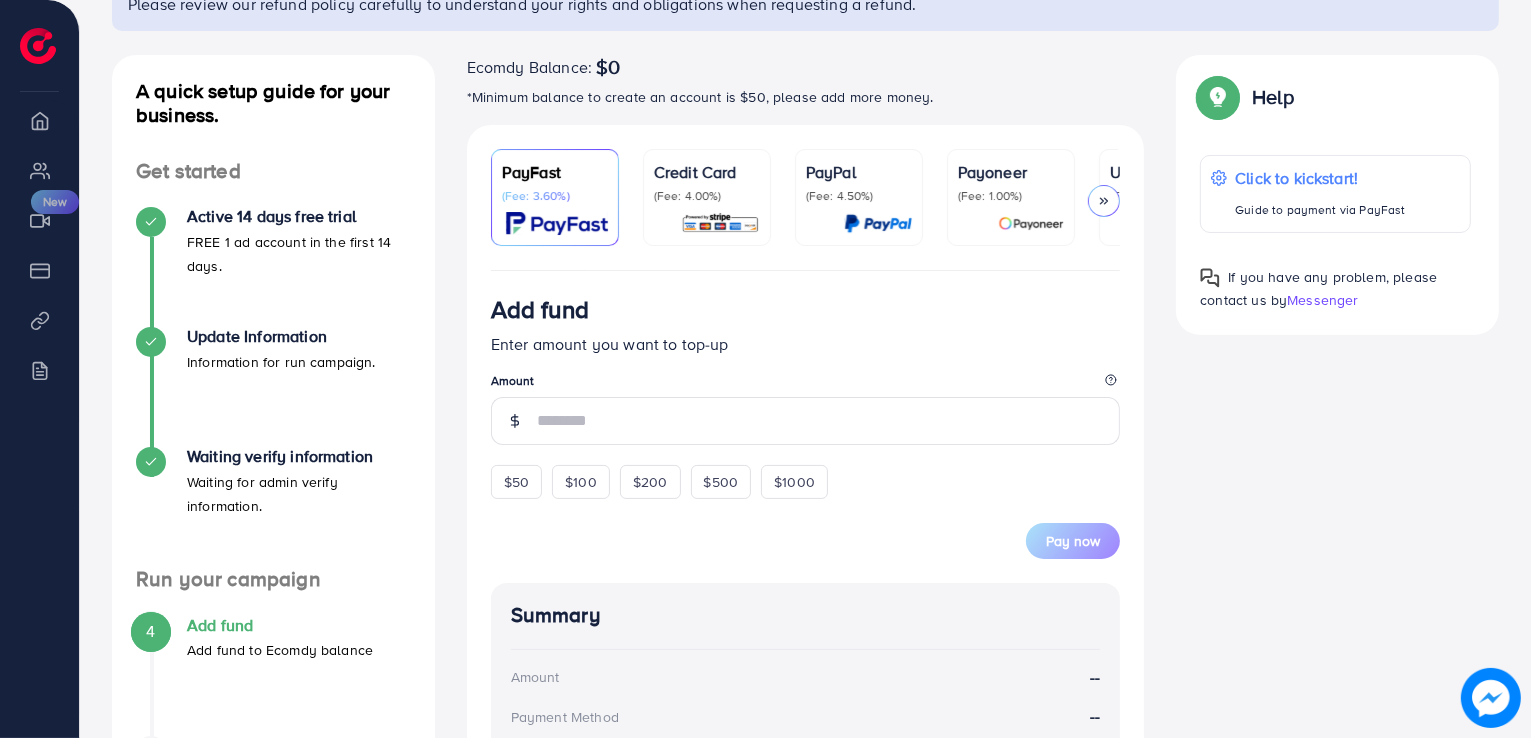 scroll, scrollTop: 186, scrollLeft: 0, axis: vertical 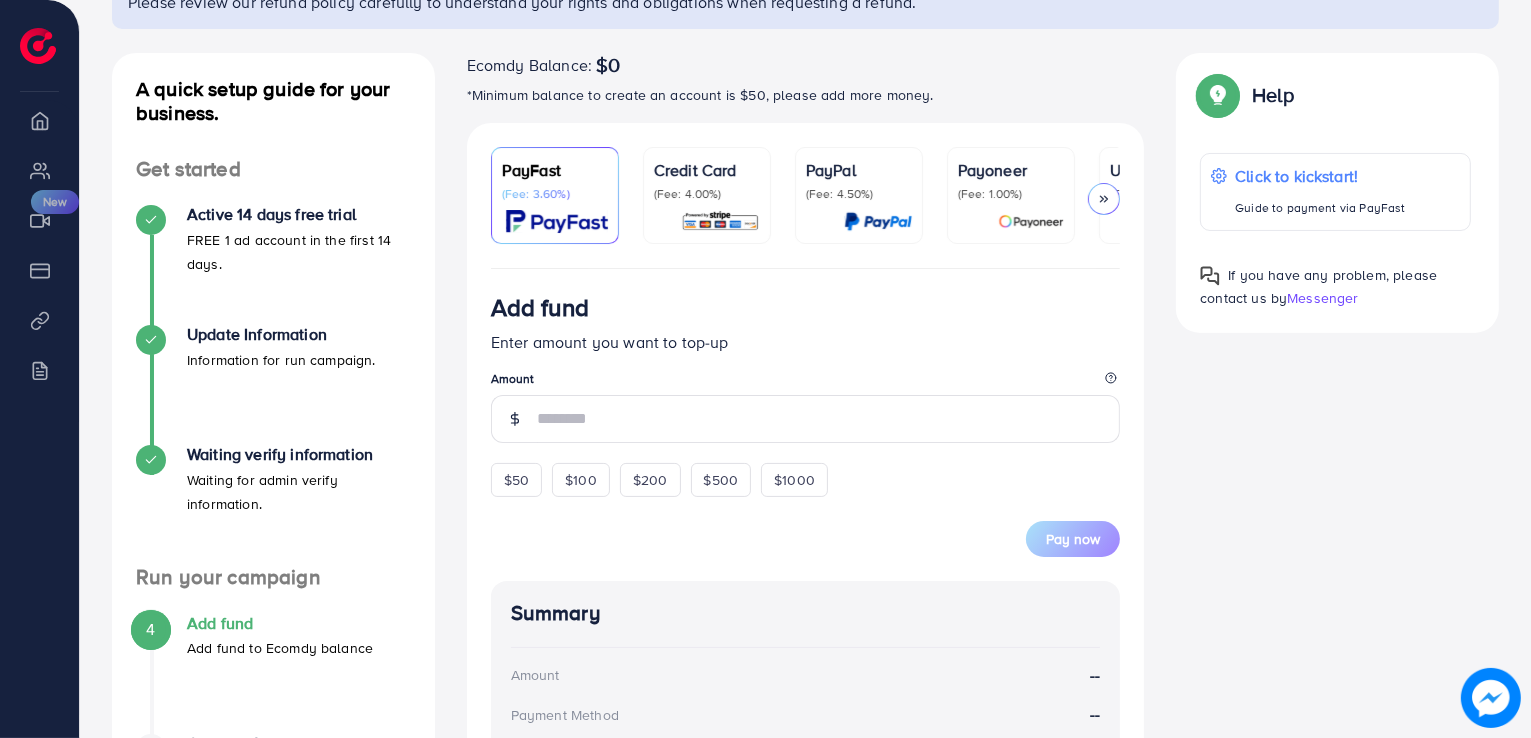 click at bounding box center (720, 221) 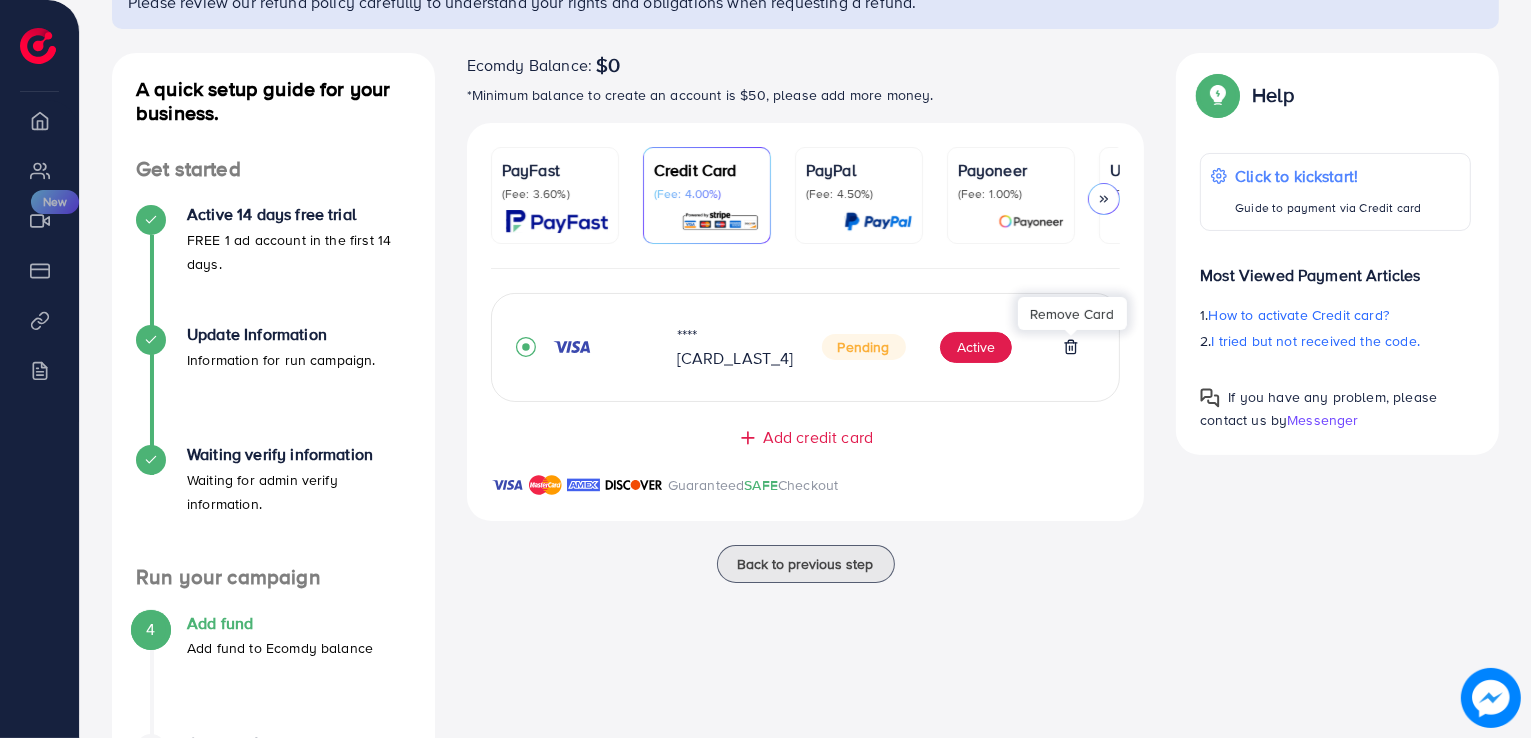 click 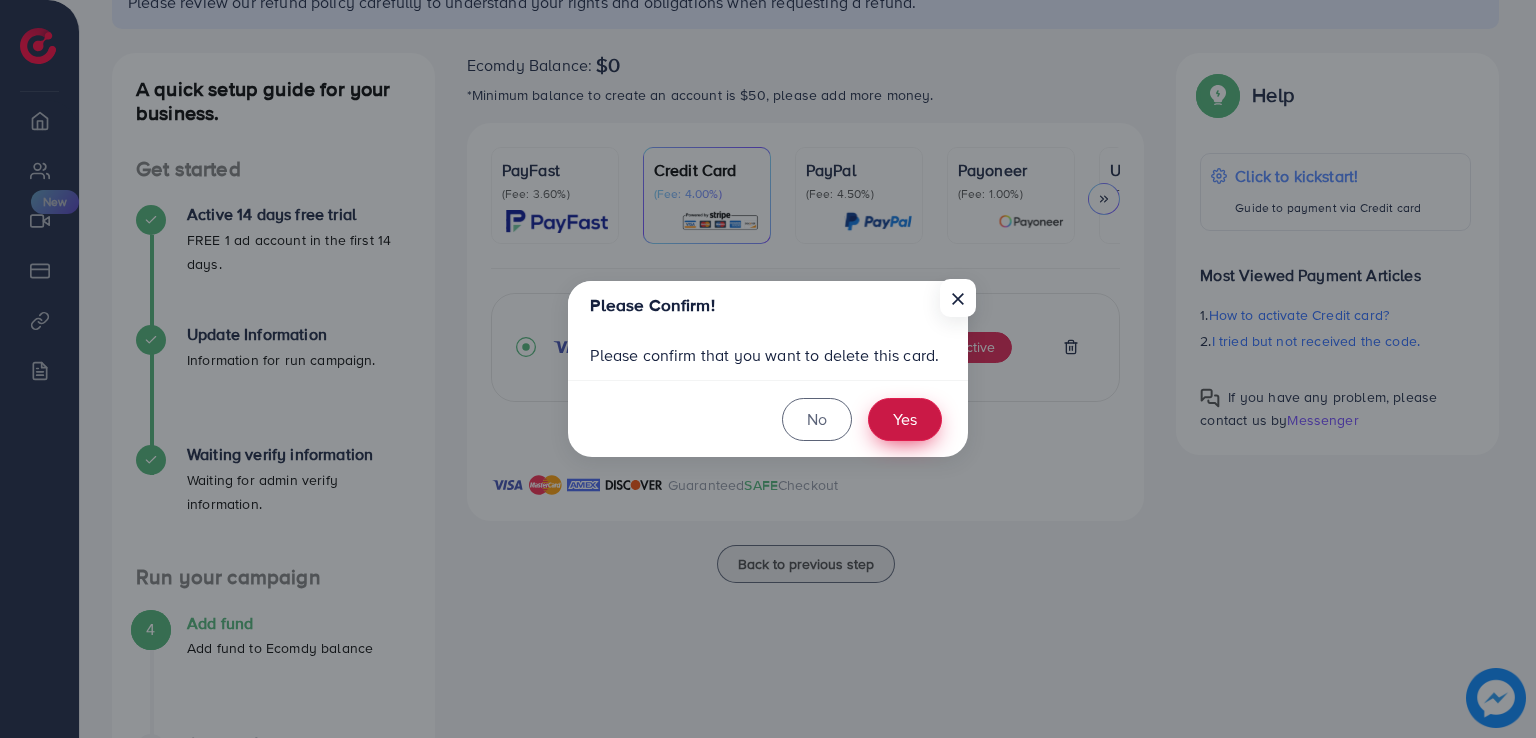 click on "Yes" at bounding box center [905, 419] 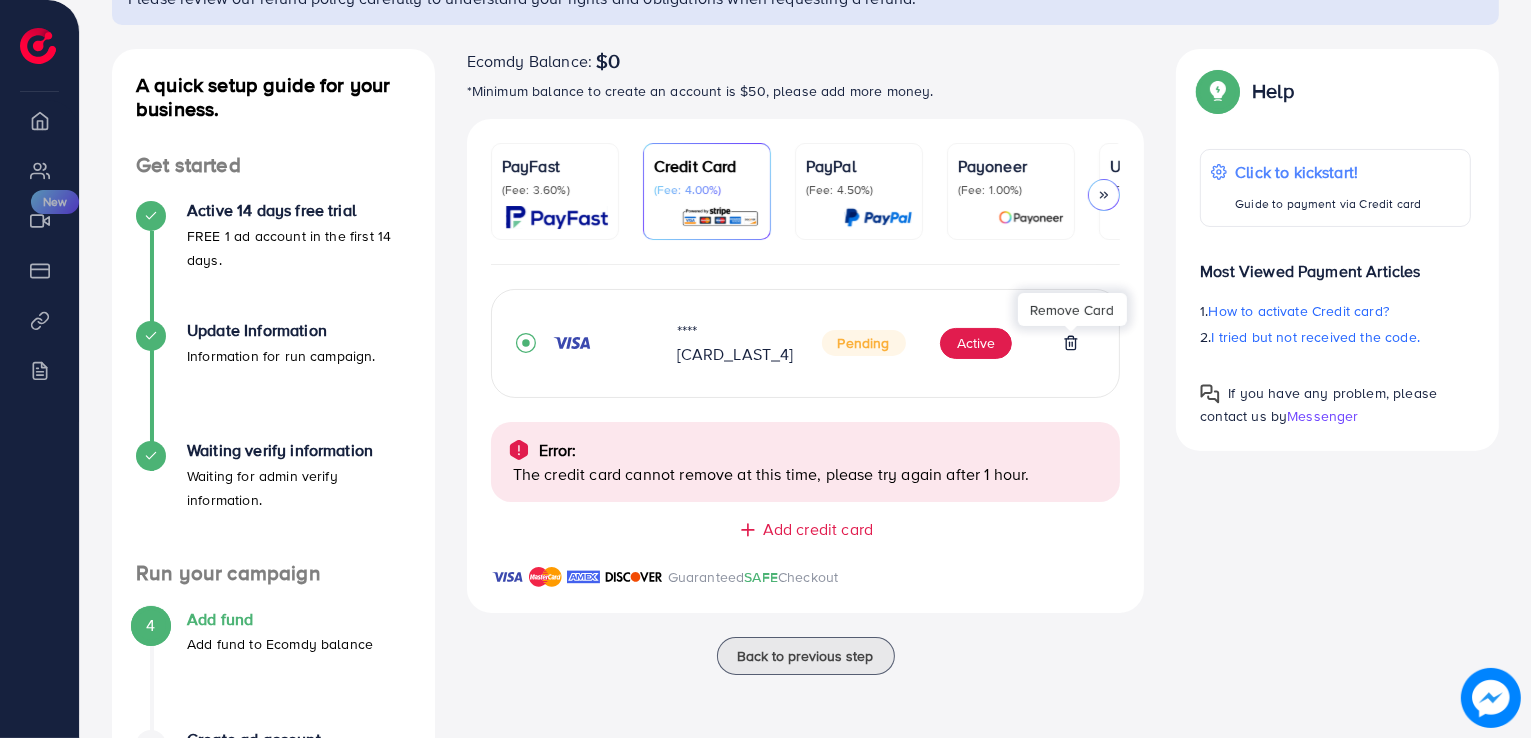 scroll, scrollTop: 195, scrollLeft: 0, axis: vertical 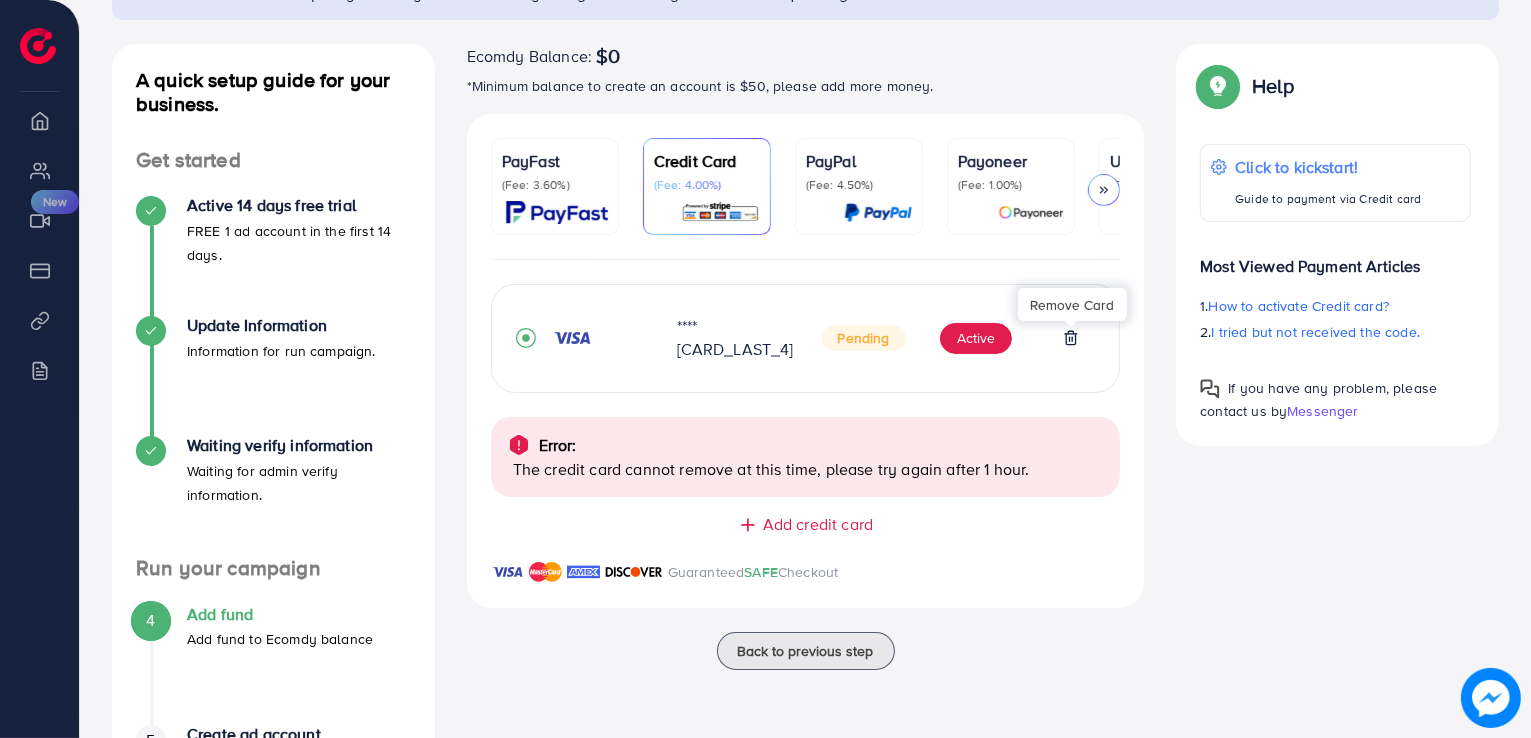 click on "Remove Card" at bounding box center (1072, 304) 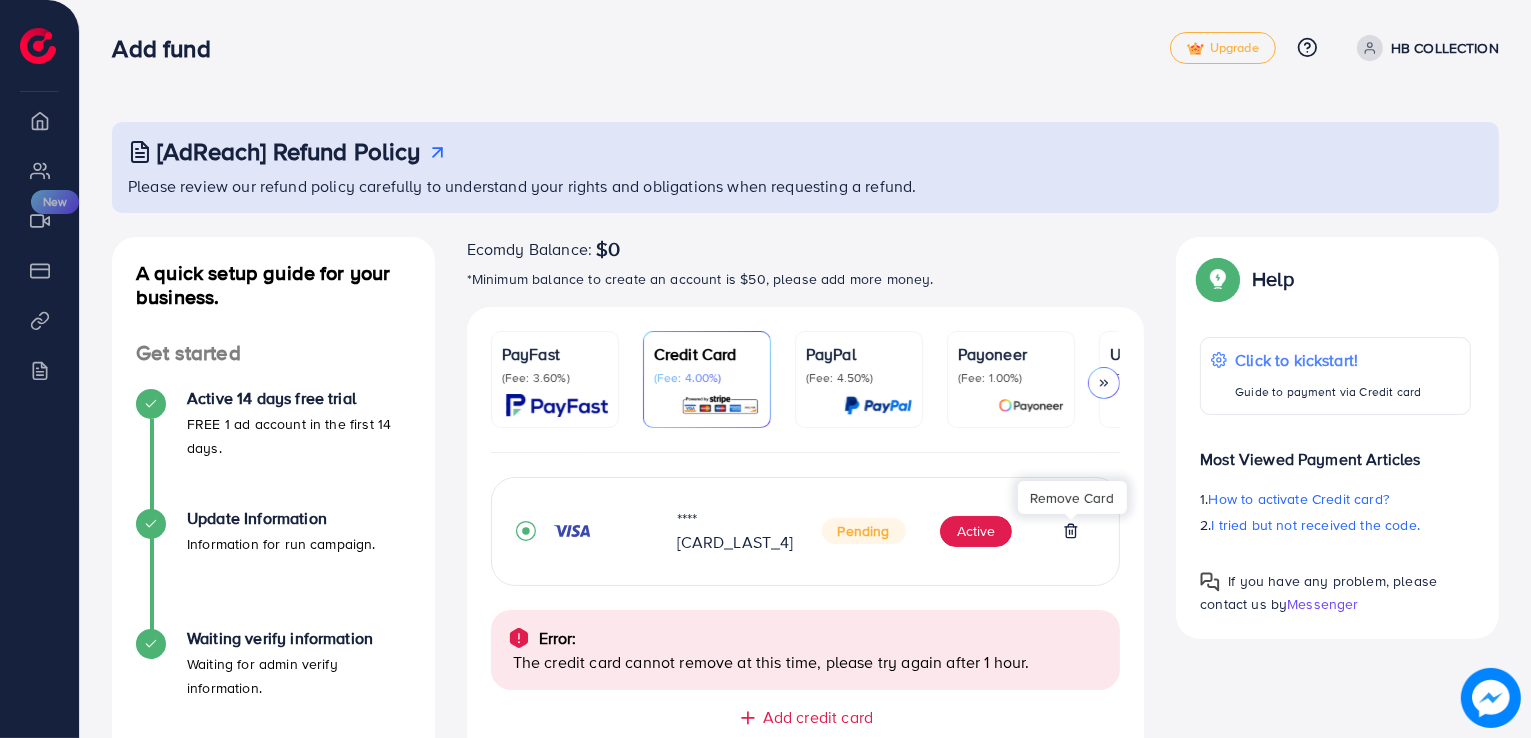 scroll, scrollTop: 0, scrollLeft: 0, axis: both 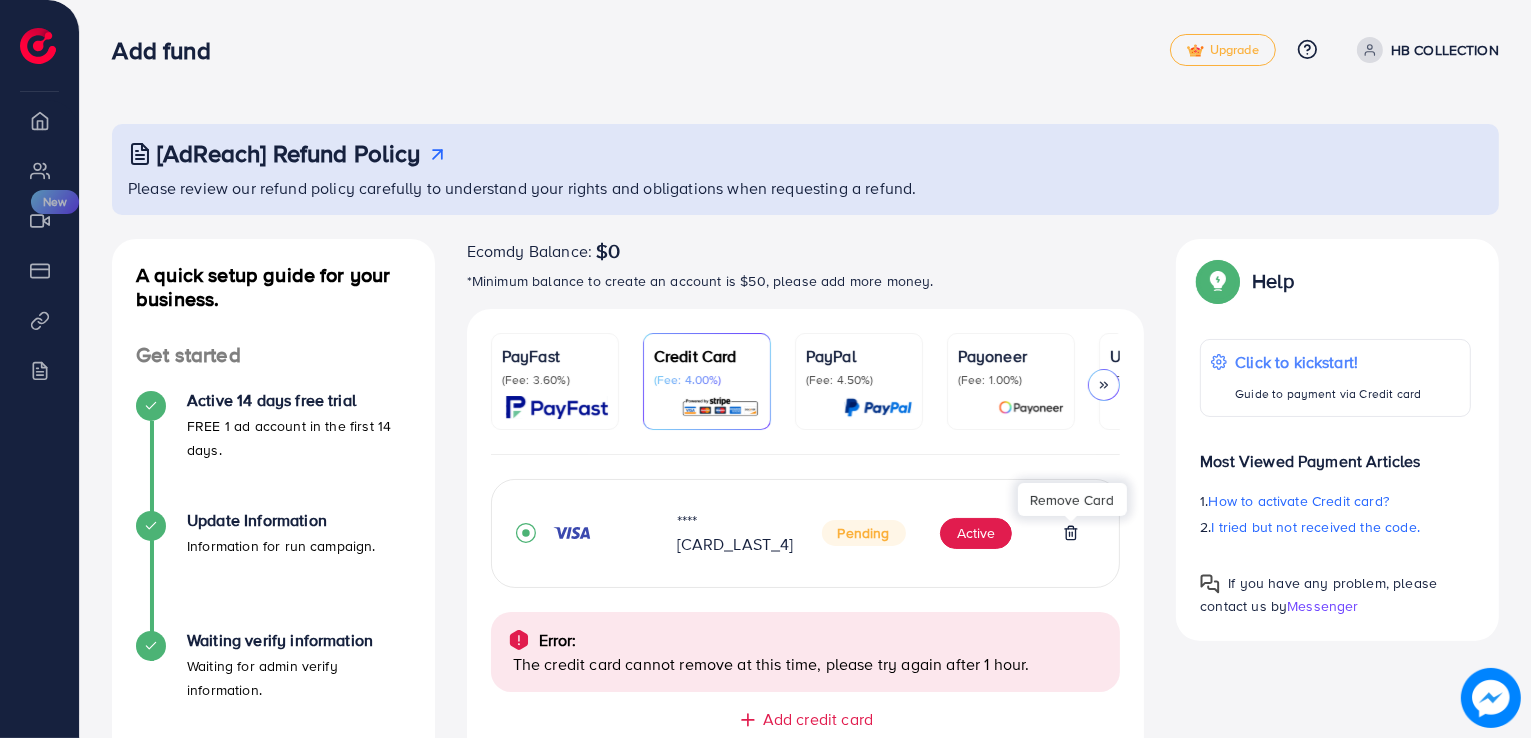 click on "HB COLLECTION" at bounding box center (1445, 50) 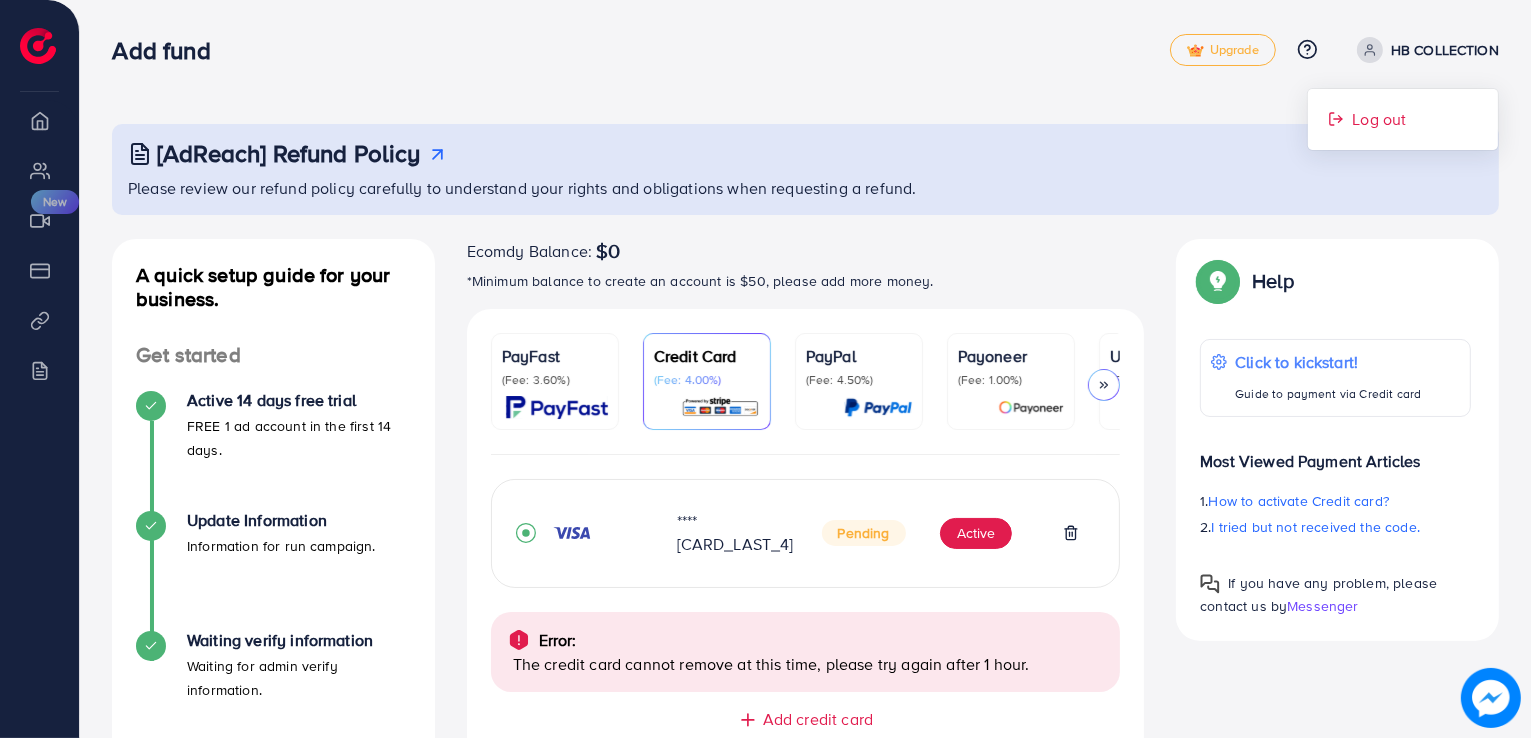 click on "Log out" at bounding box center (1403, 119) 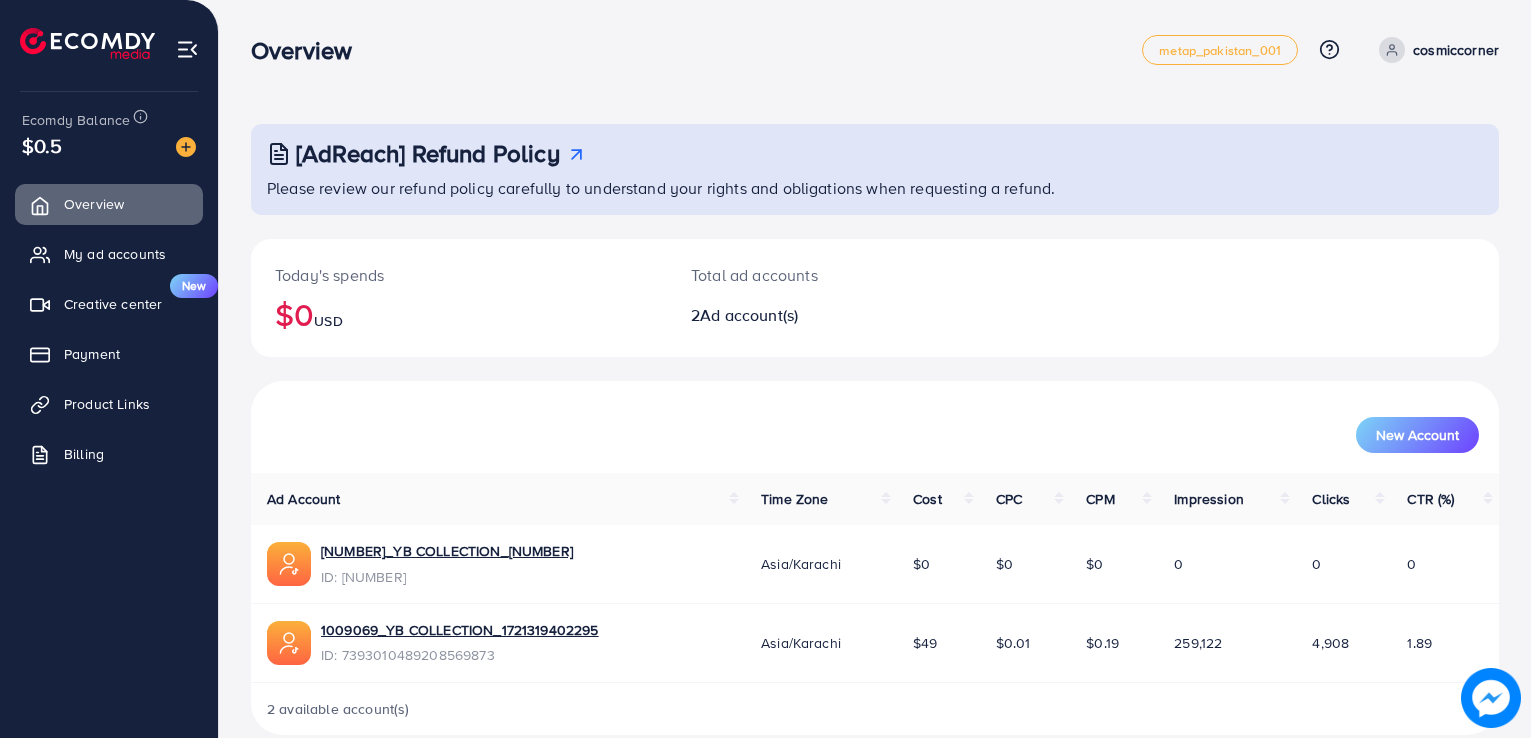 scroll, scrollTop: 0, scrollLeft: 0, axis: both 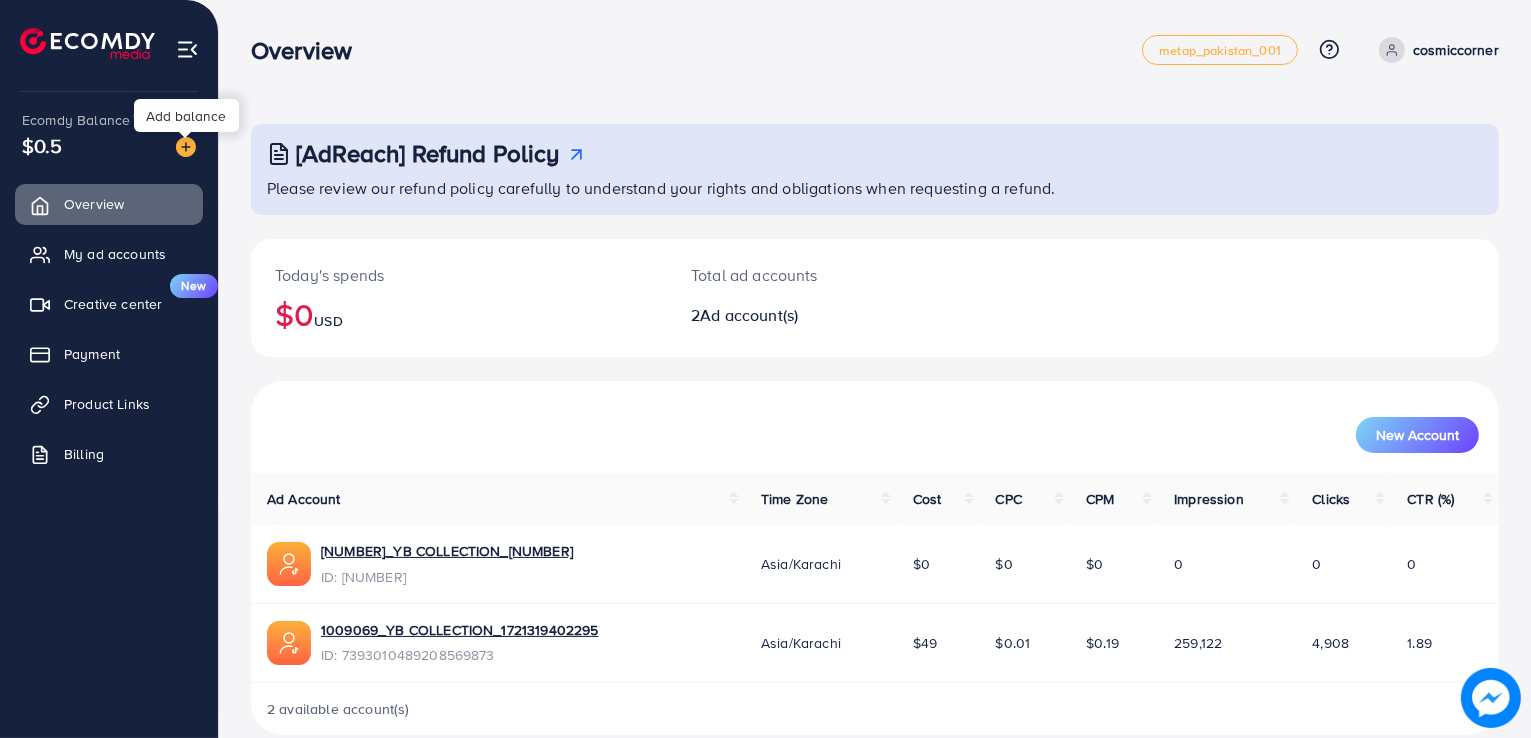 click at bounding box center (186, 147) 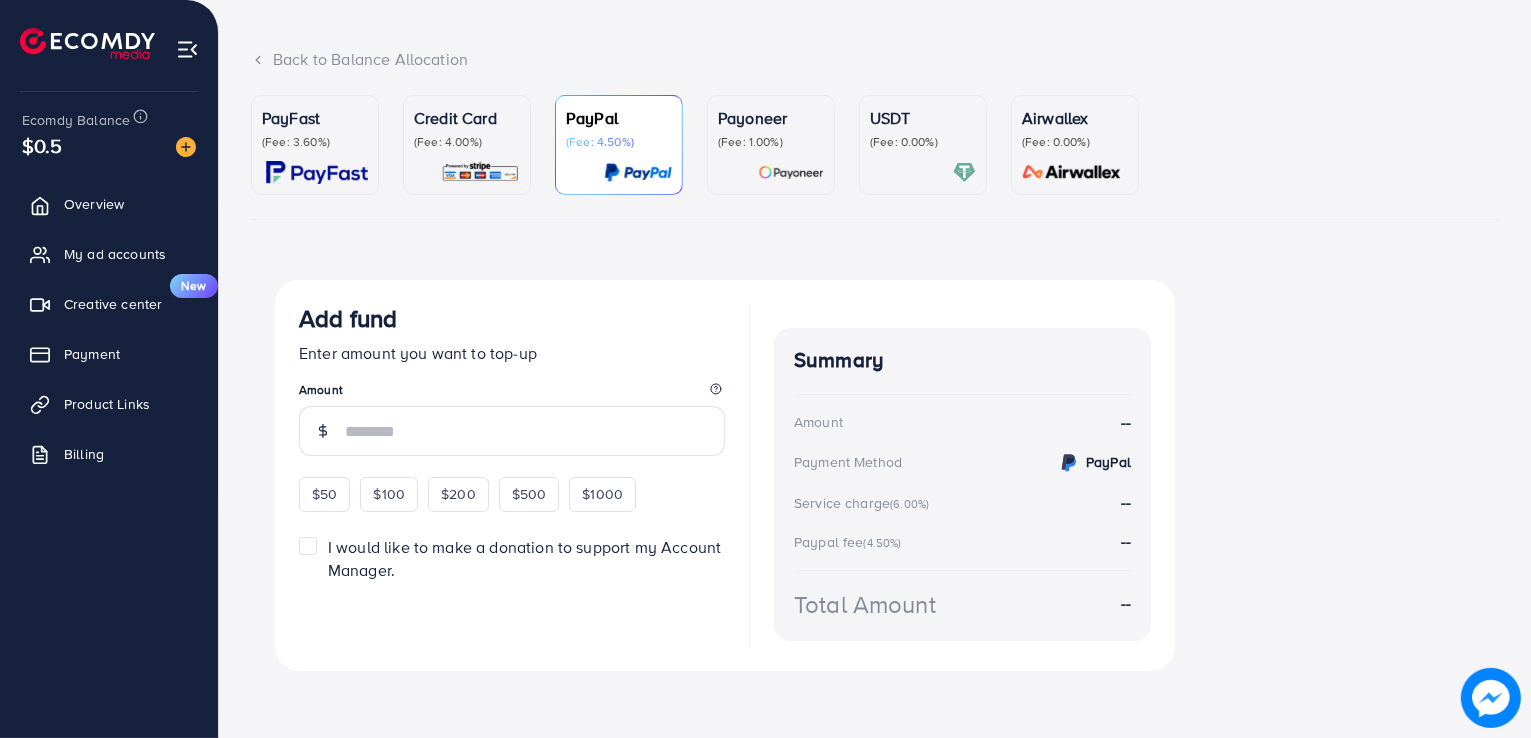 scroll, scrollTop: 104, scrollLeft: 0, axis: vertical 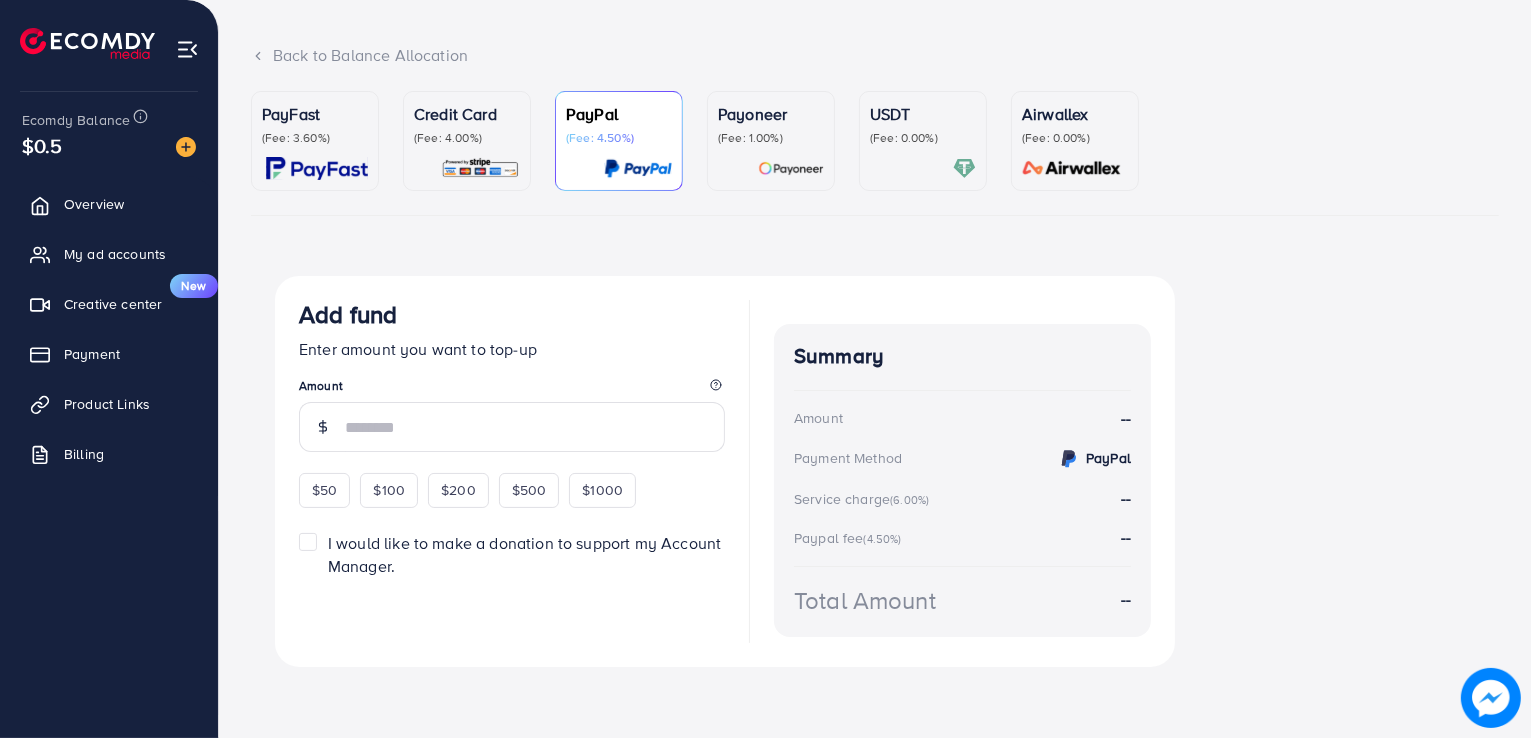 click on "(Fee: 4.00%)" at bounding box center (467, 138) 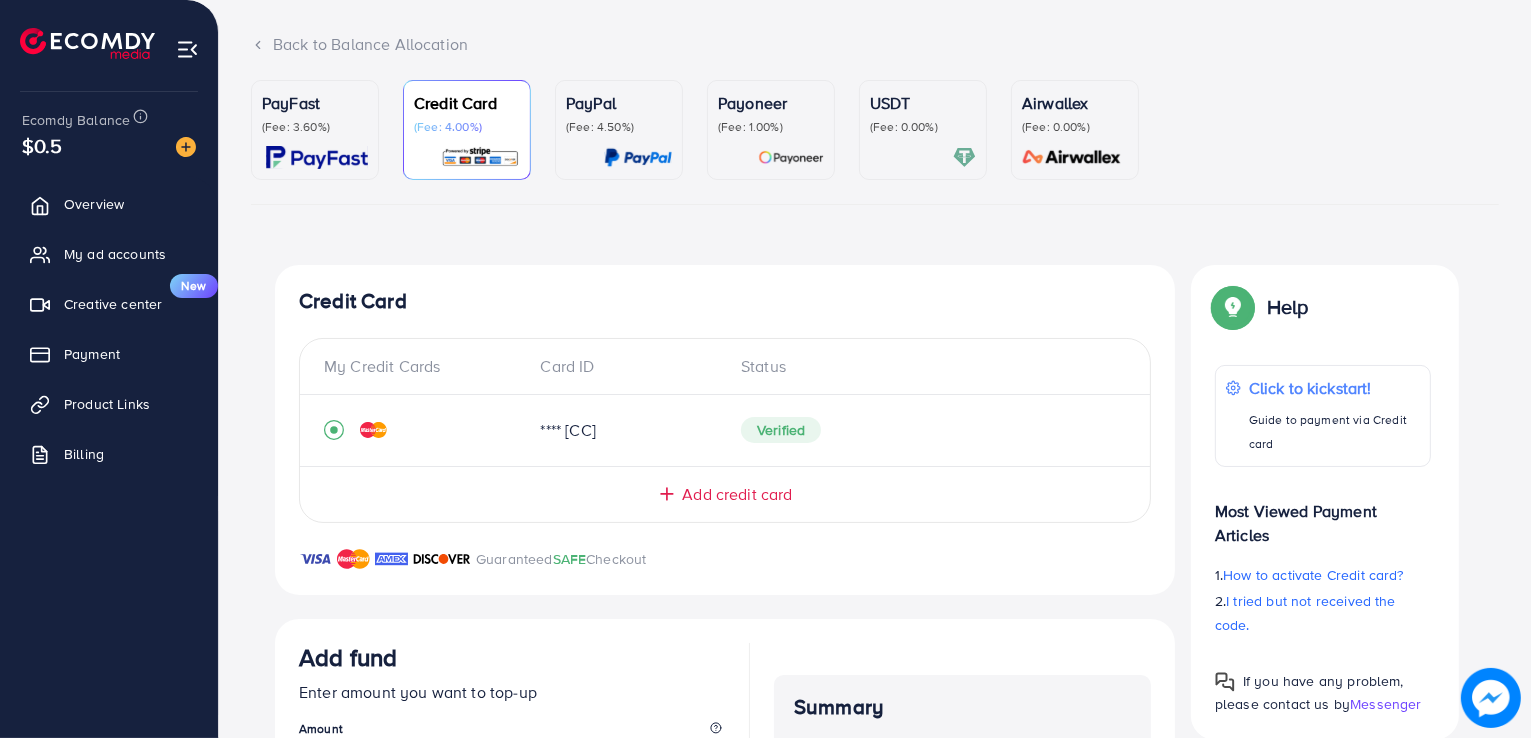 scroll, scrollTop: 98, scrollLeft: 0, axis: vertical 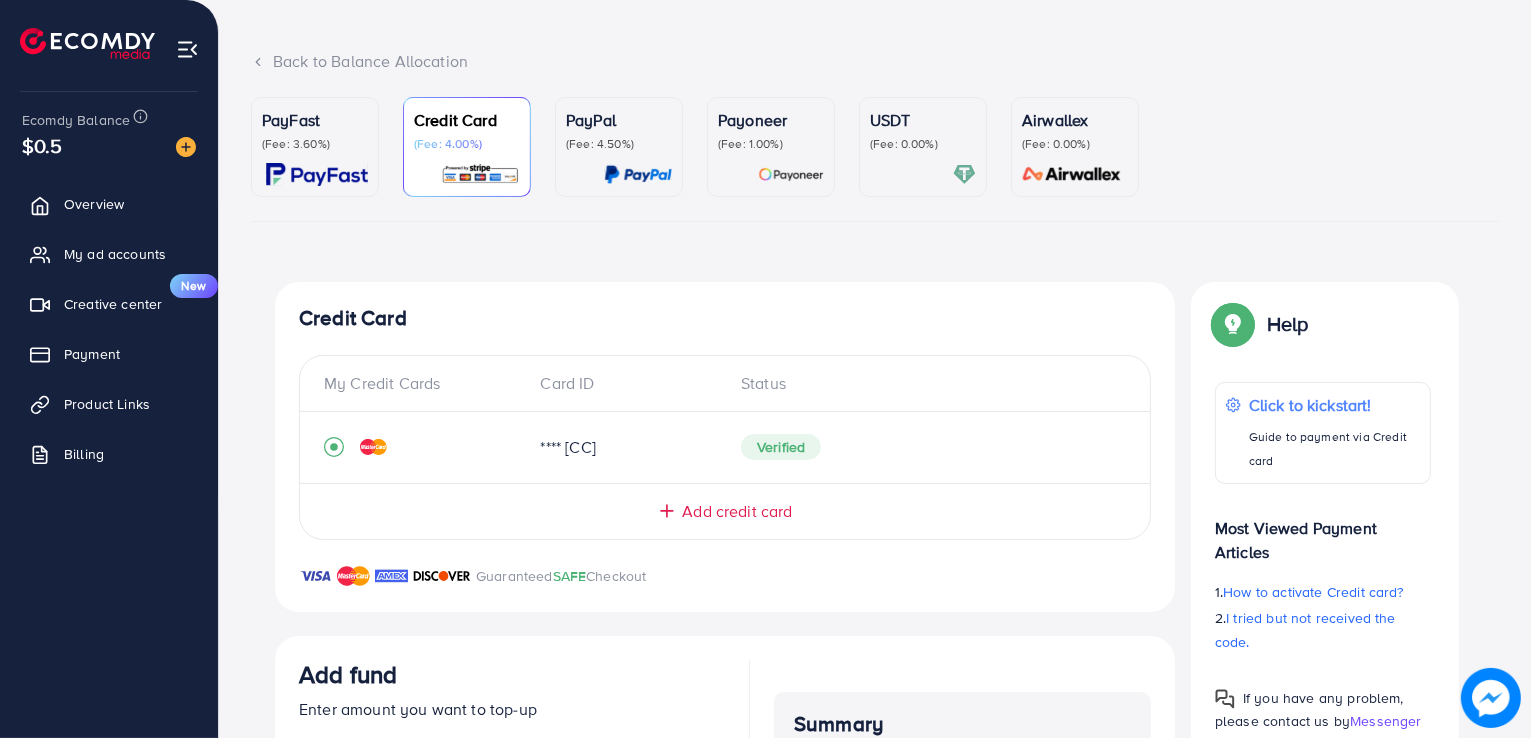 click on "(Fee: 1.00%)" at bounding box center [771, 144] 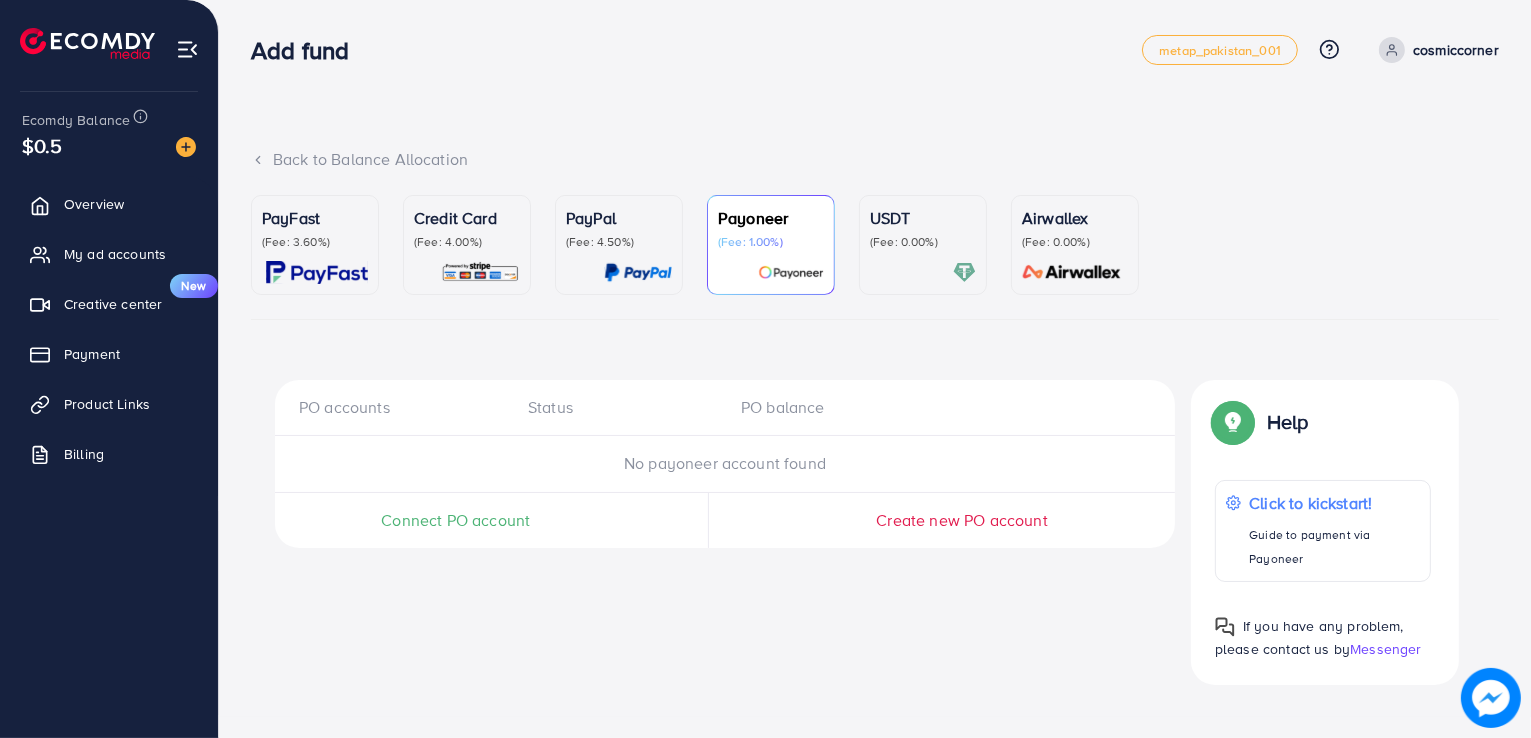 scroll, scrollTop: 0, scrollLeft: 0, axis: both 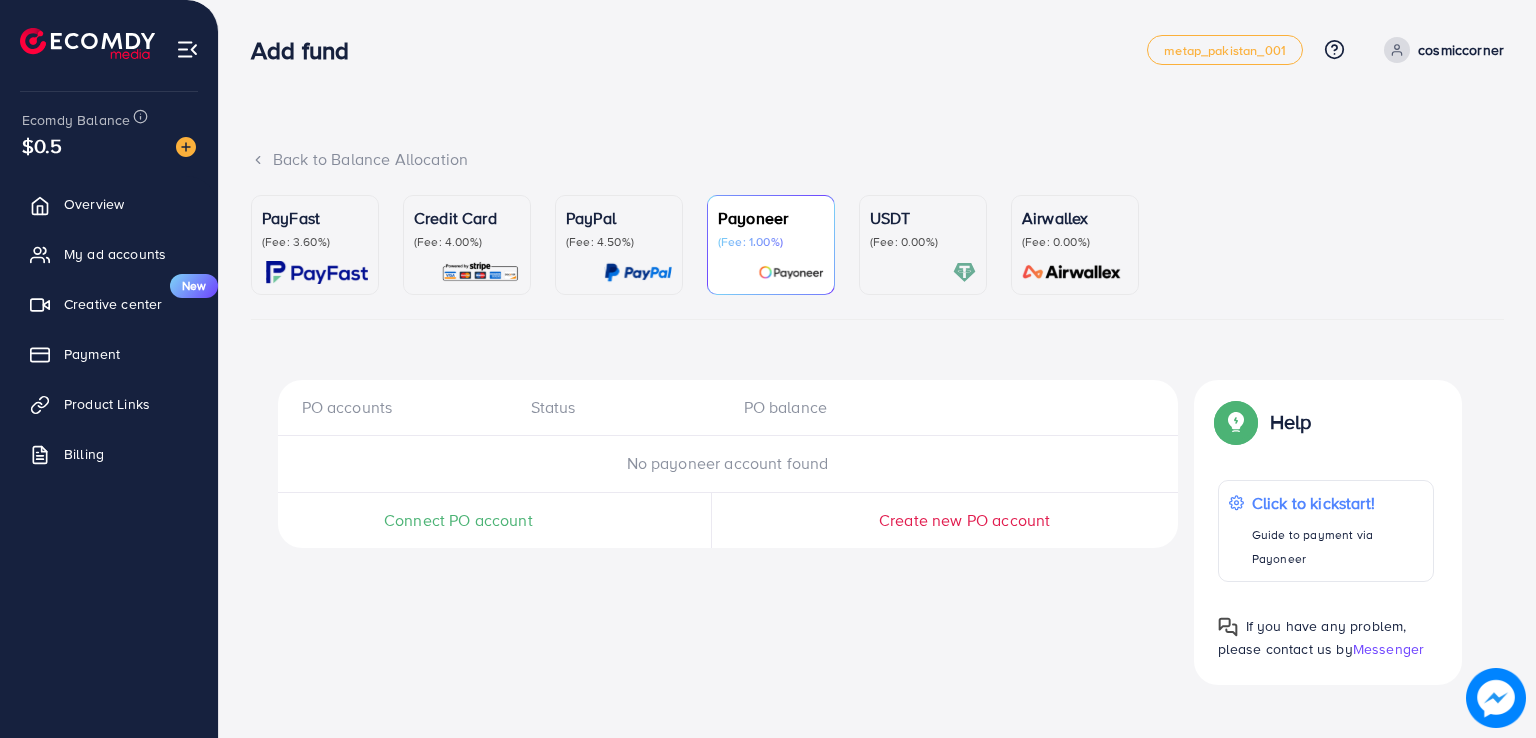 click on "PayFast   (Fee: 3.60%)   Credit Card   (Fee: 4.00%)   PayPal   (Fee: 4.50%)   Payoneer   (Fee: 1.00%)   USDT   (Fee: 0.00%)   Airwallex   (Fee: 0.00%)" at bounding box center [877, 257] 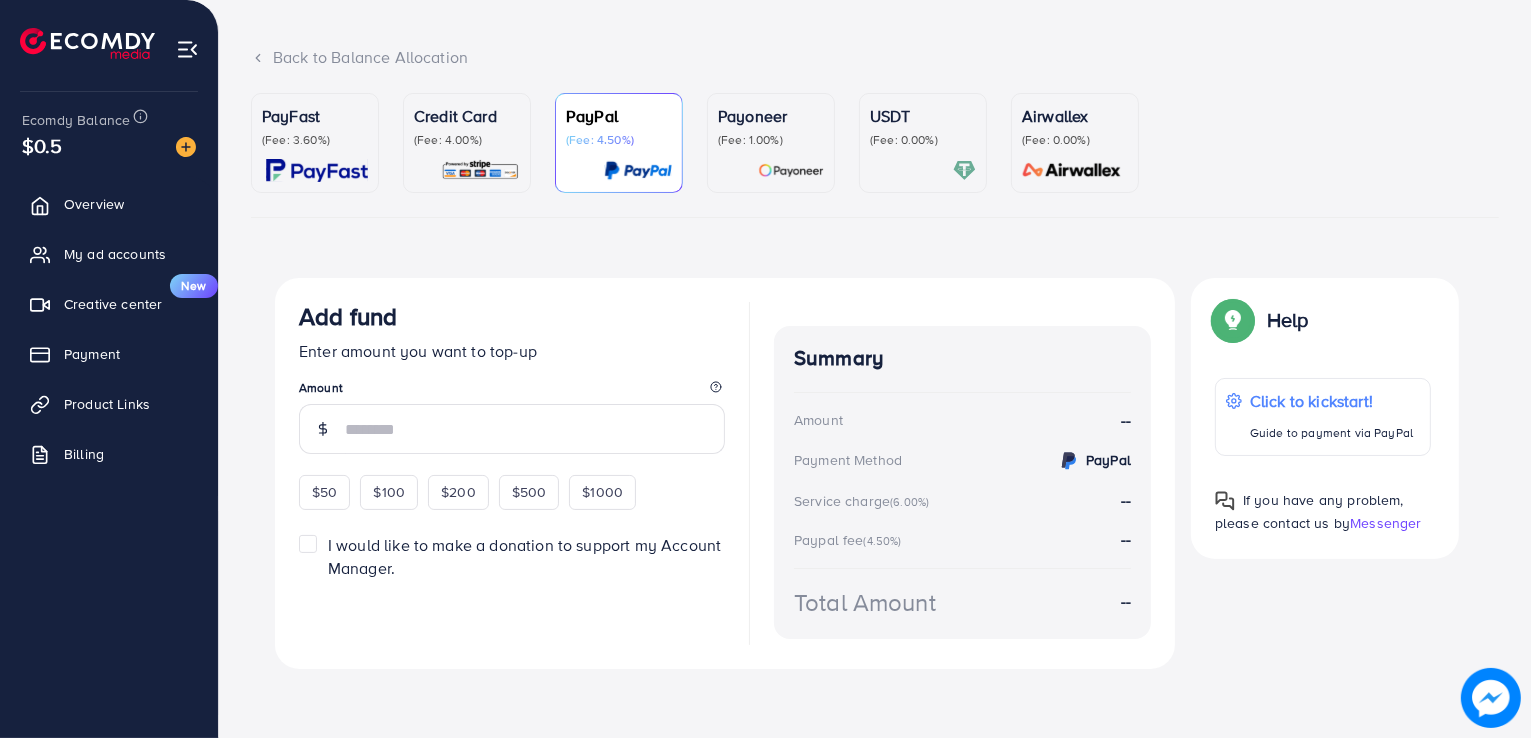 scroll, scrollTop: 104, scrollLeft: 0, axis: vertical 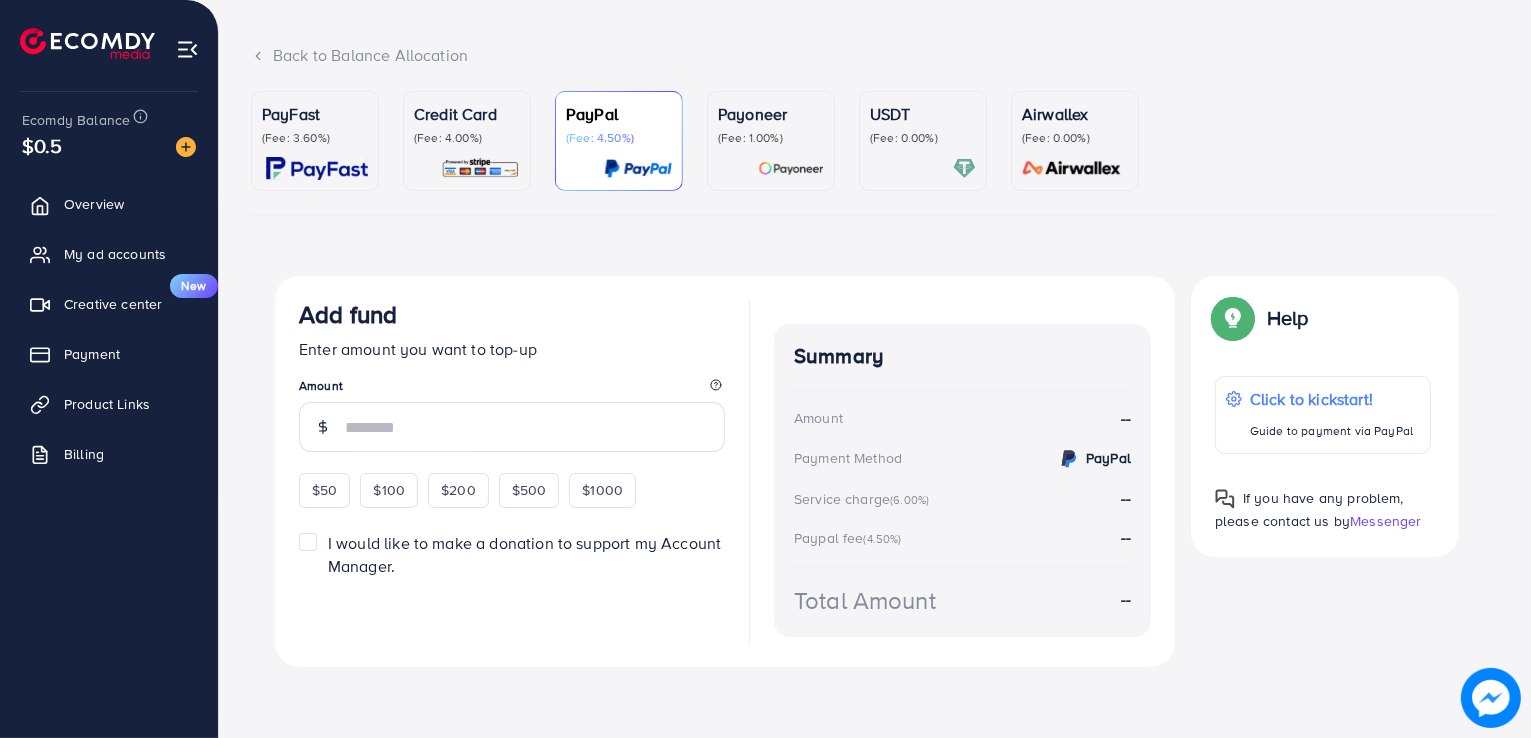 click at bounding box center [480, 168] 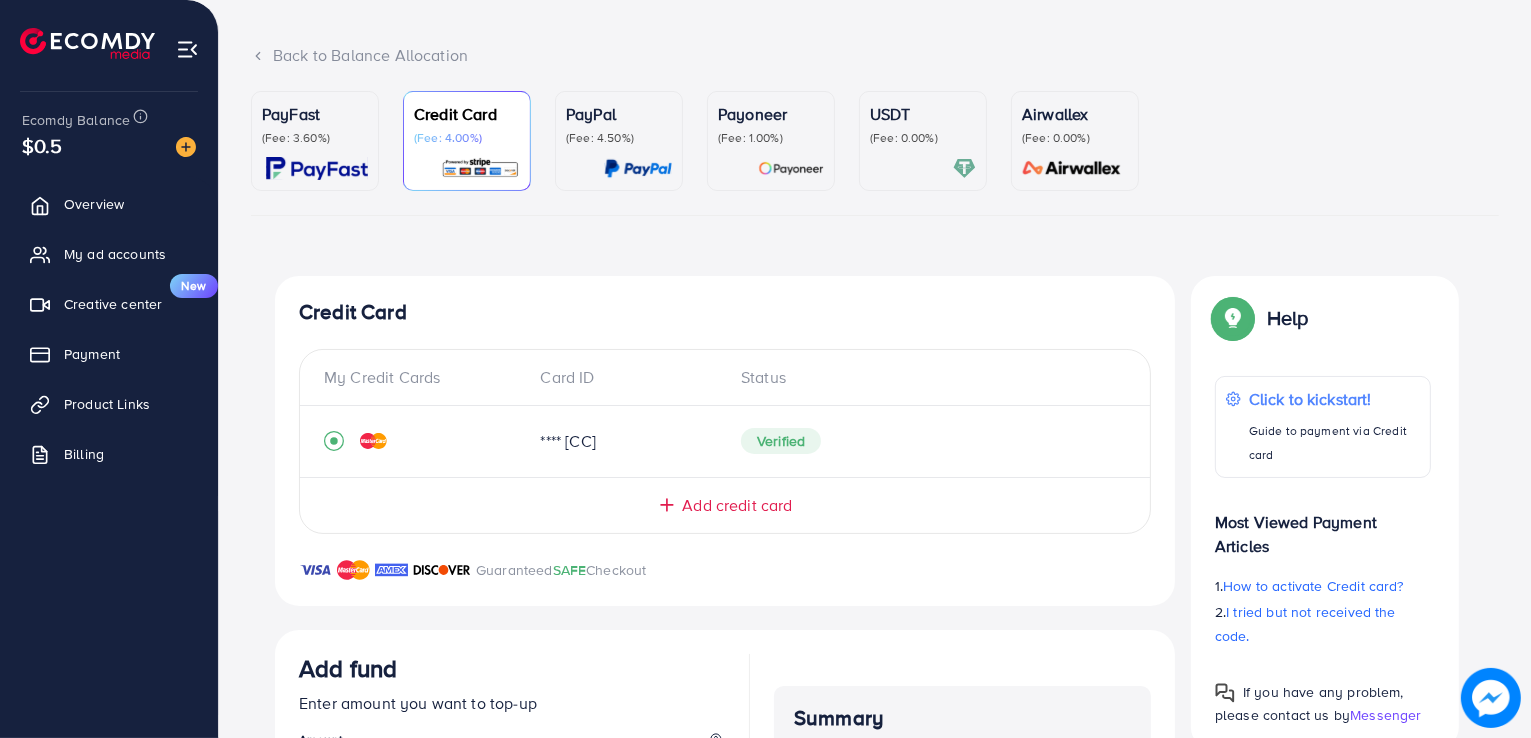 scroll, scrollTop: 0, scrollLeft: 0, axis: both 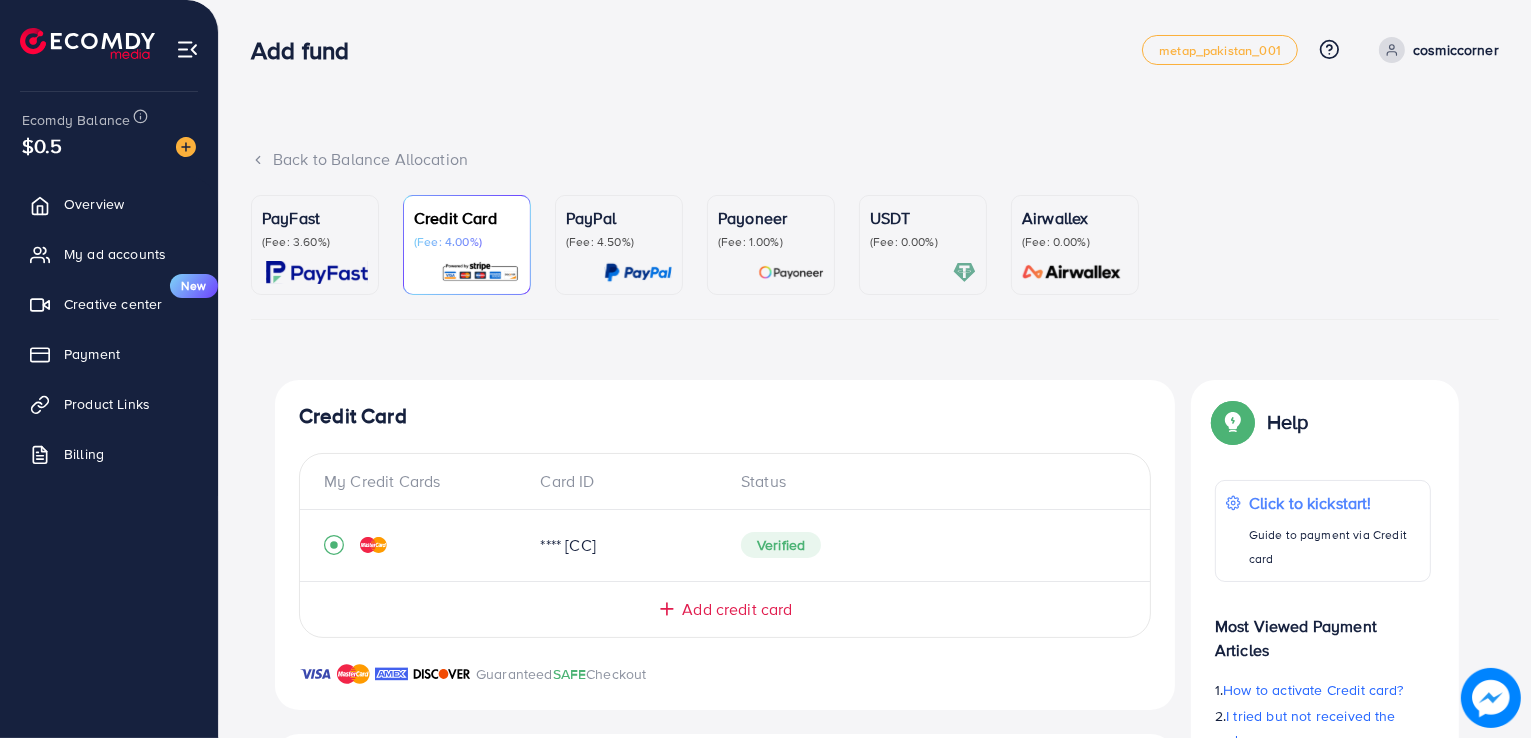 click on "cosmiccorner" at bounding box center (1456, 50) 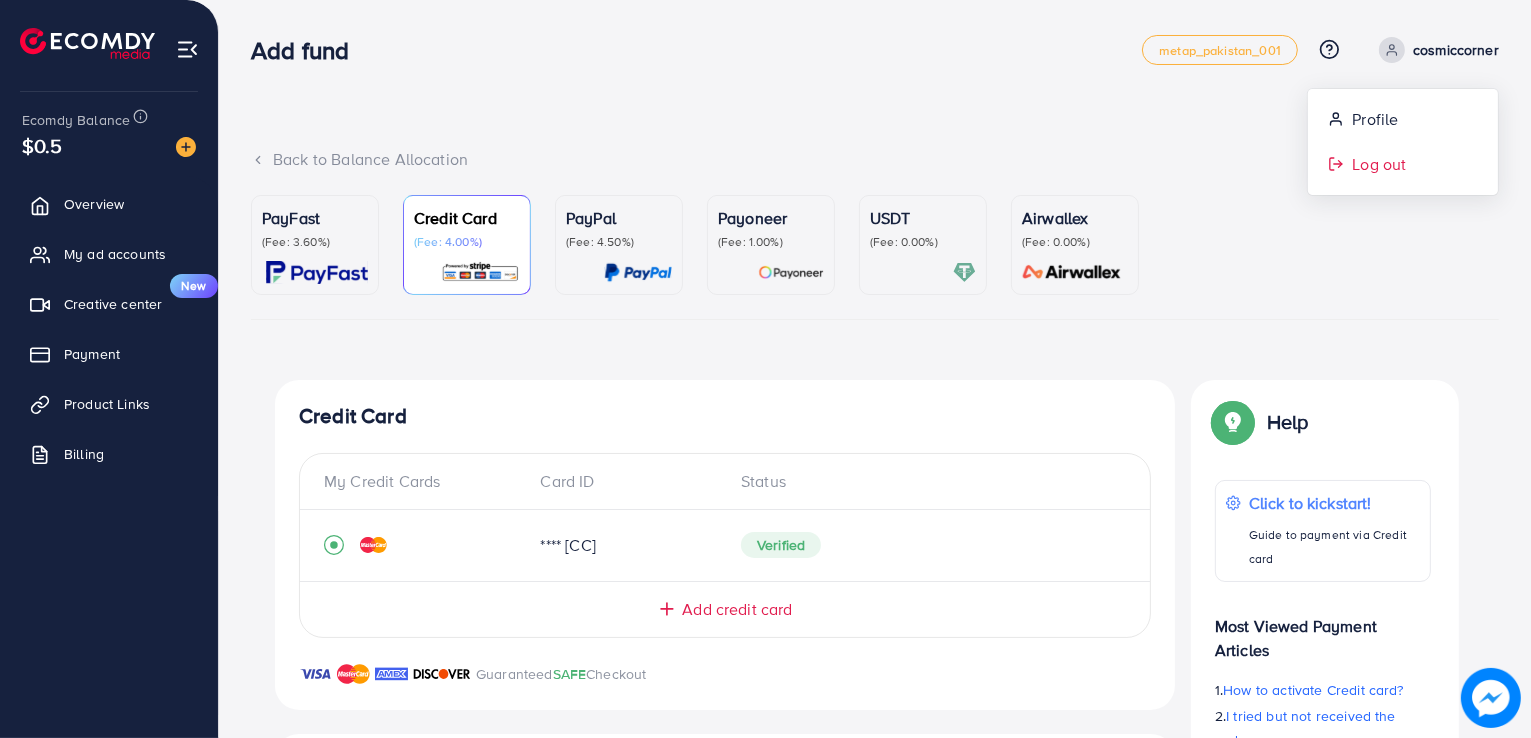 click on "Log out" at bounding box center [1379, 164] 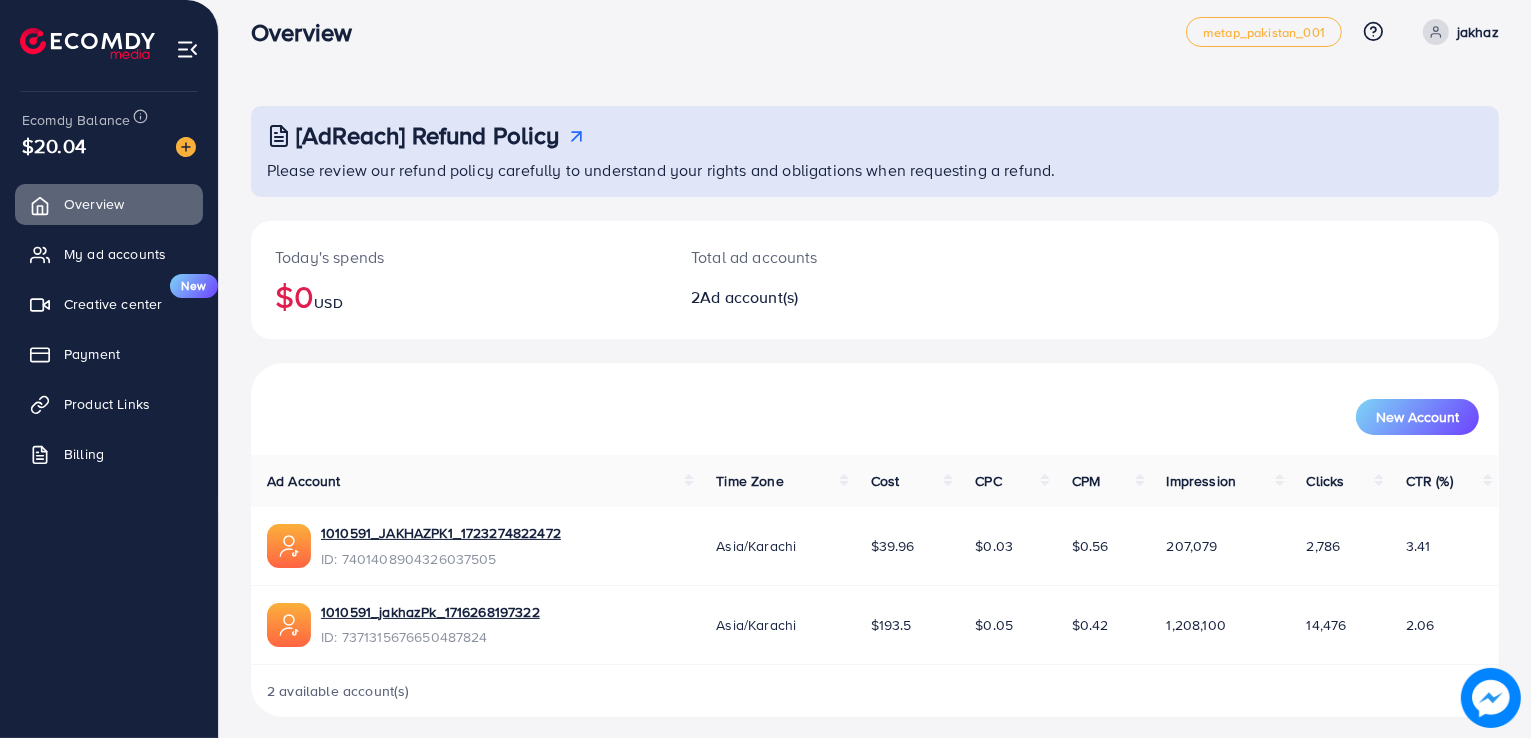 scroll, scrollTop: 28, scrollLeft: 0, axis: vertical 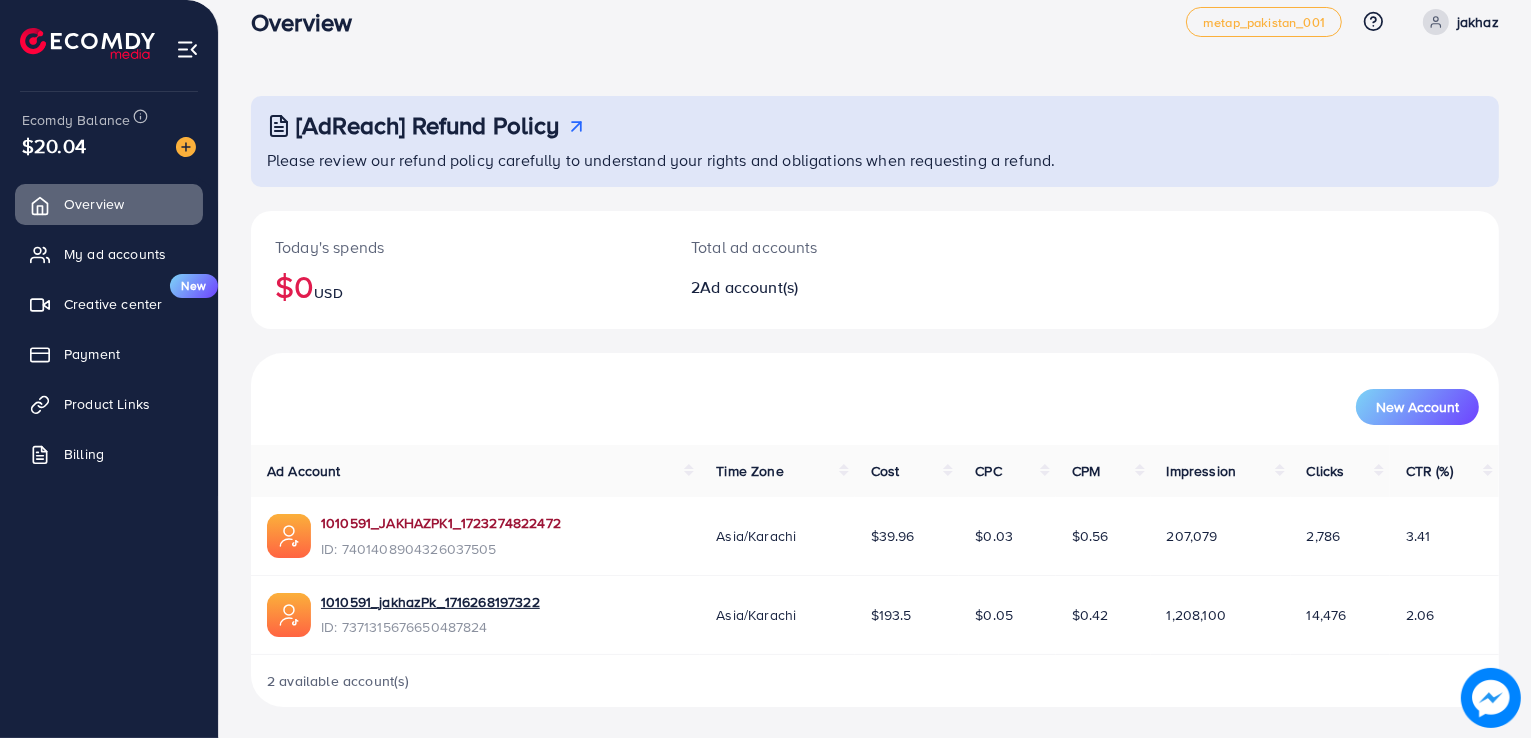 click on "1010591_JAKHAZPK1_1723274822472" at bounding box center (441, 523) 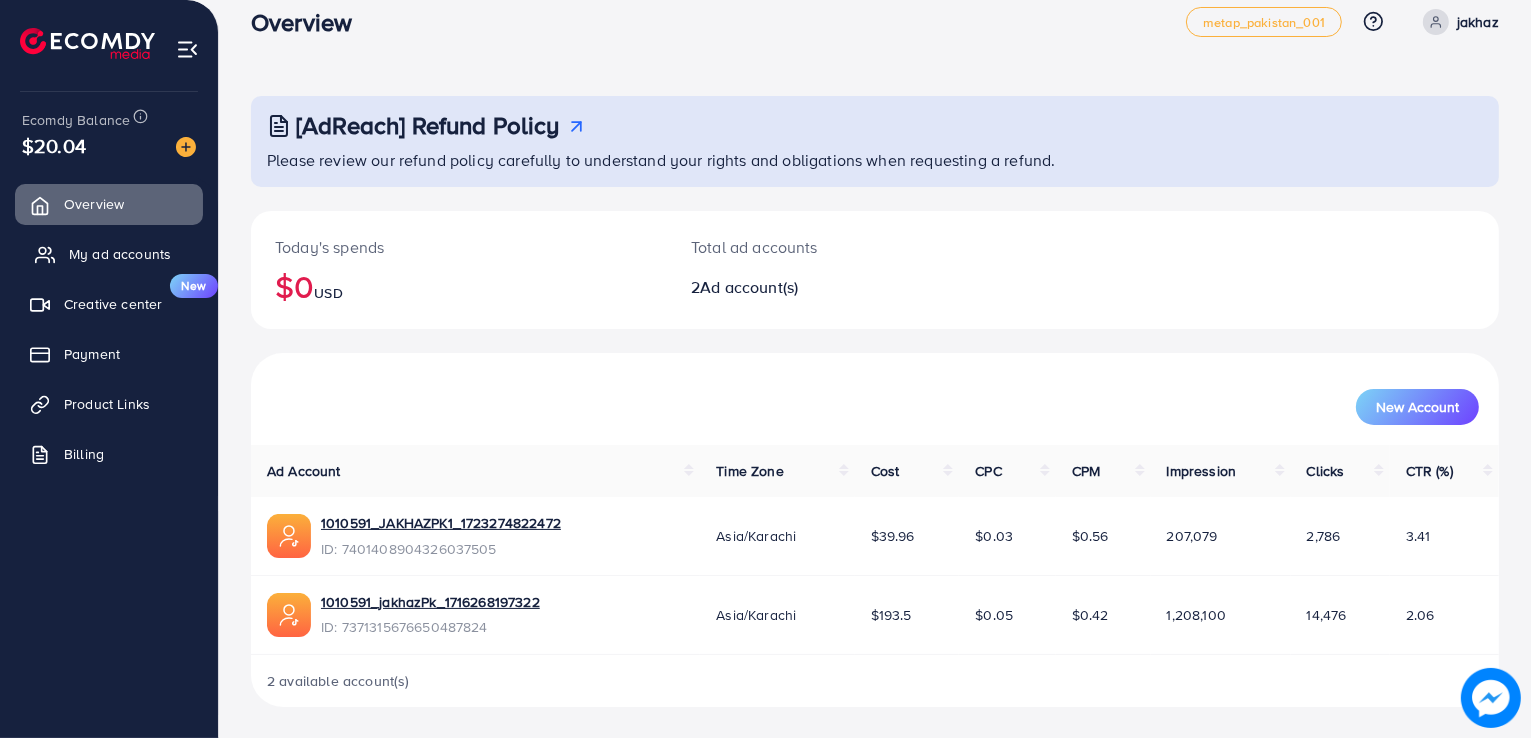 click on "My ad accounts" at bounding box center (109, 254) 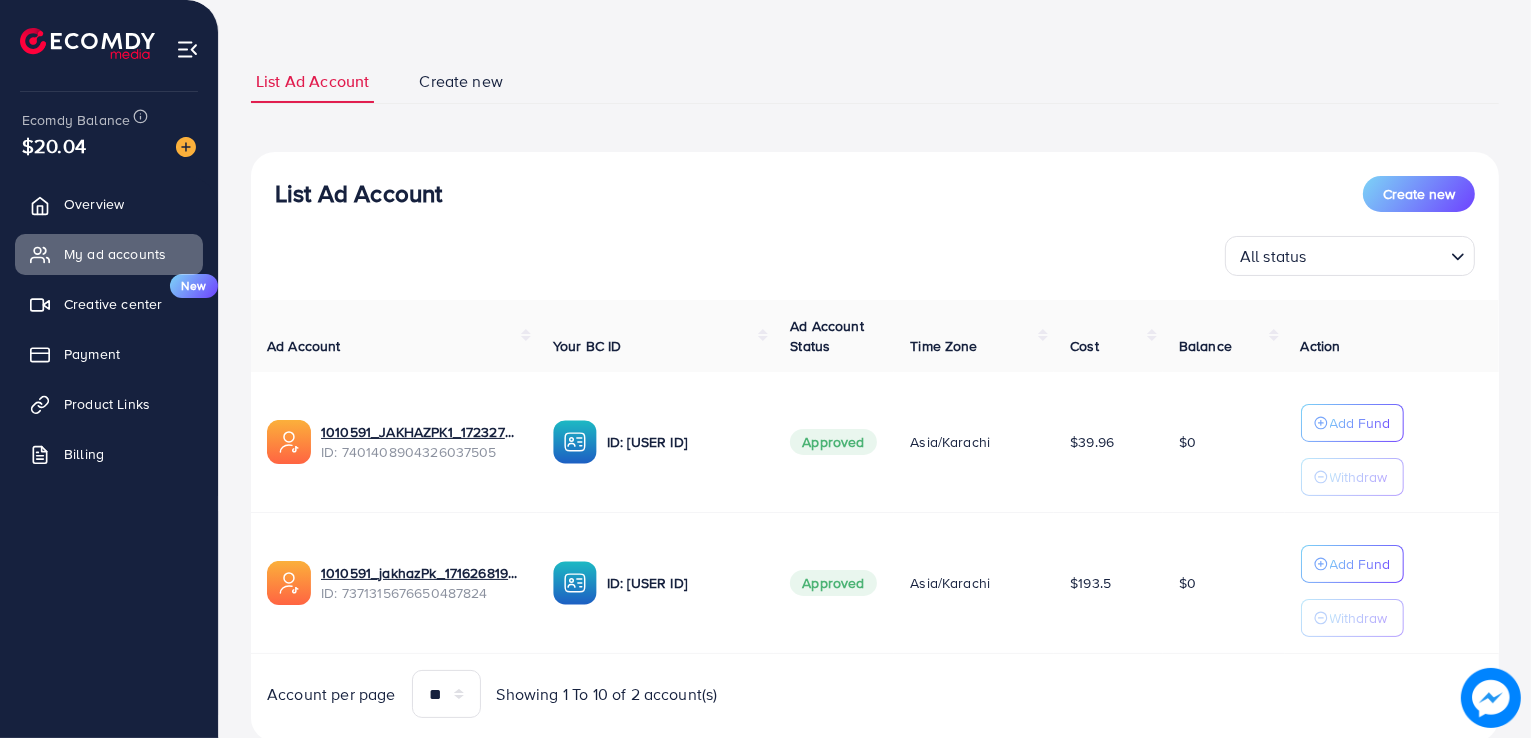 scroll, scrollTop: 86, scrollLeft: 0, axis: vertical 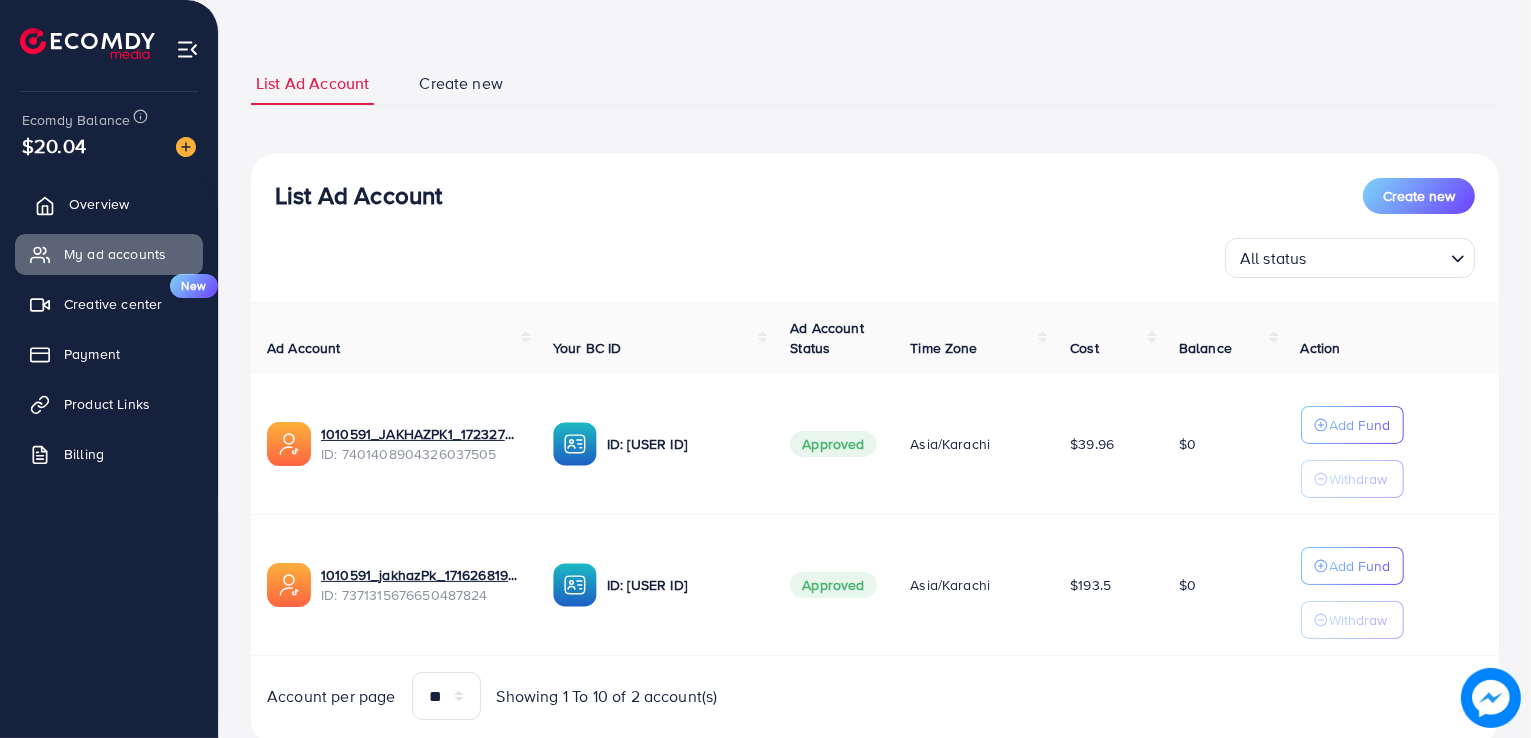 click on "Overview" at bounding box center (99, 204) 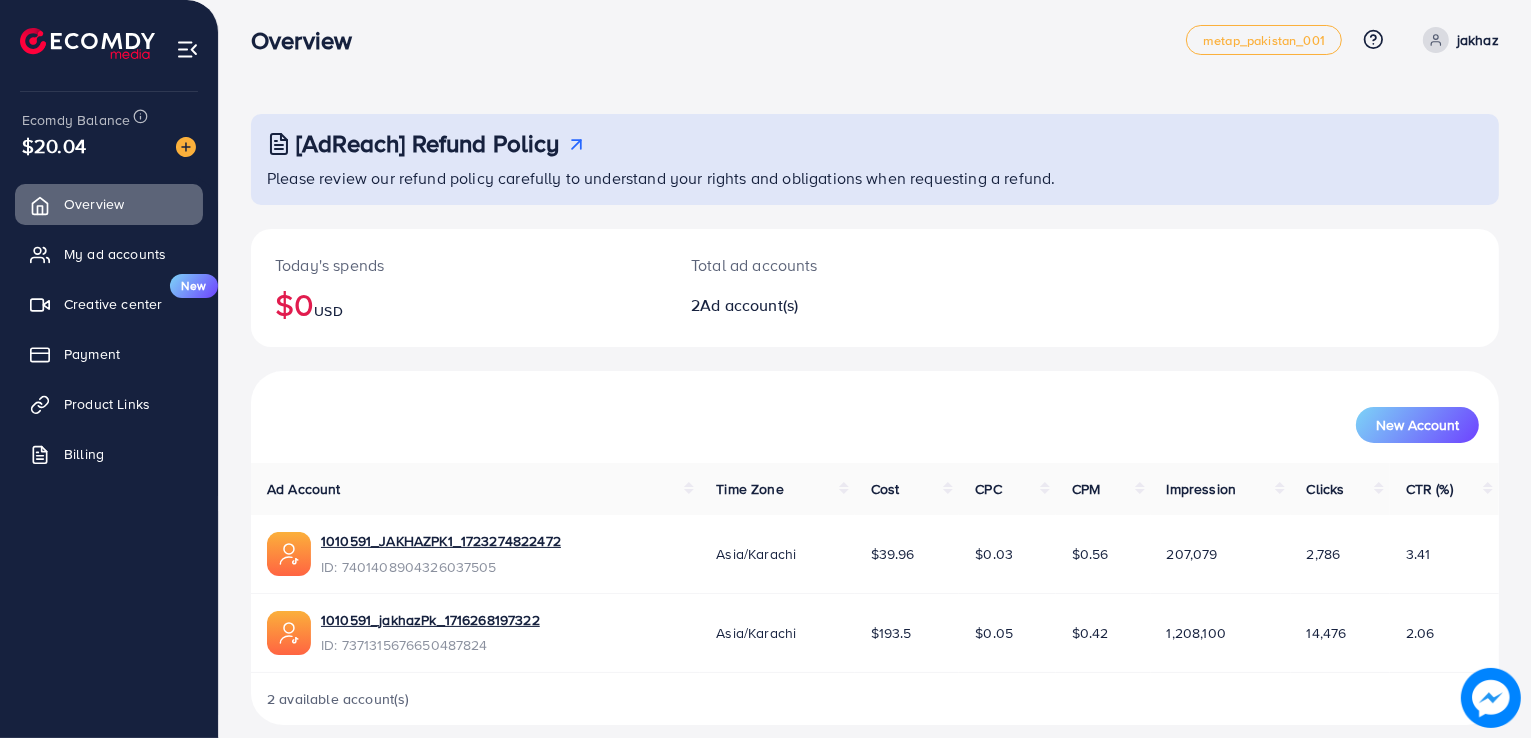 scroll, scrollTop: 0, scrollLeft: 0, axis: both 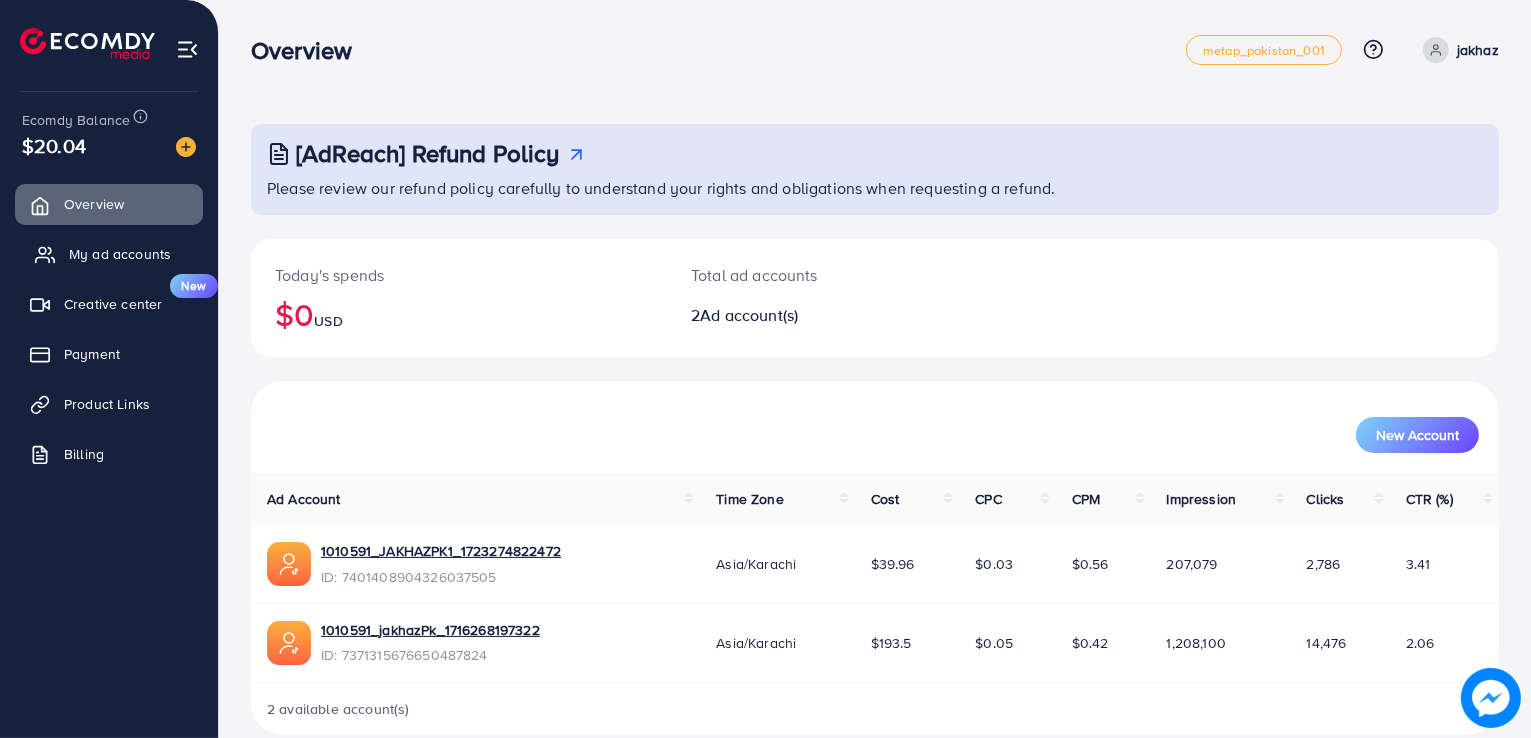 click on "My ad accounts" at bounding box center (120, 254) 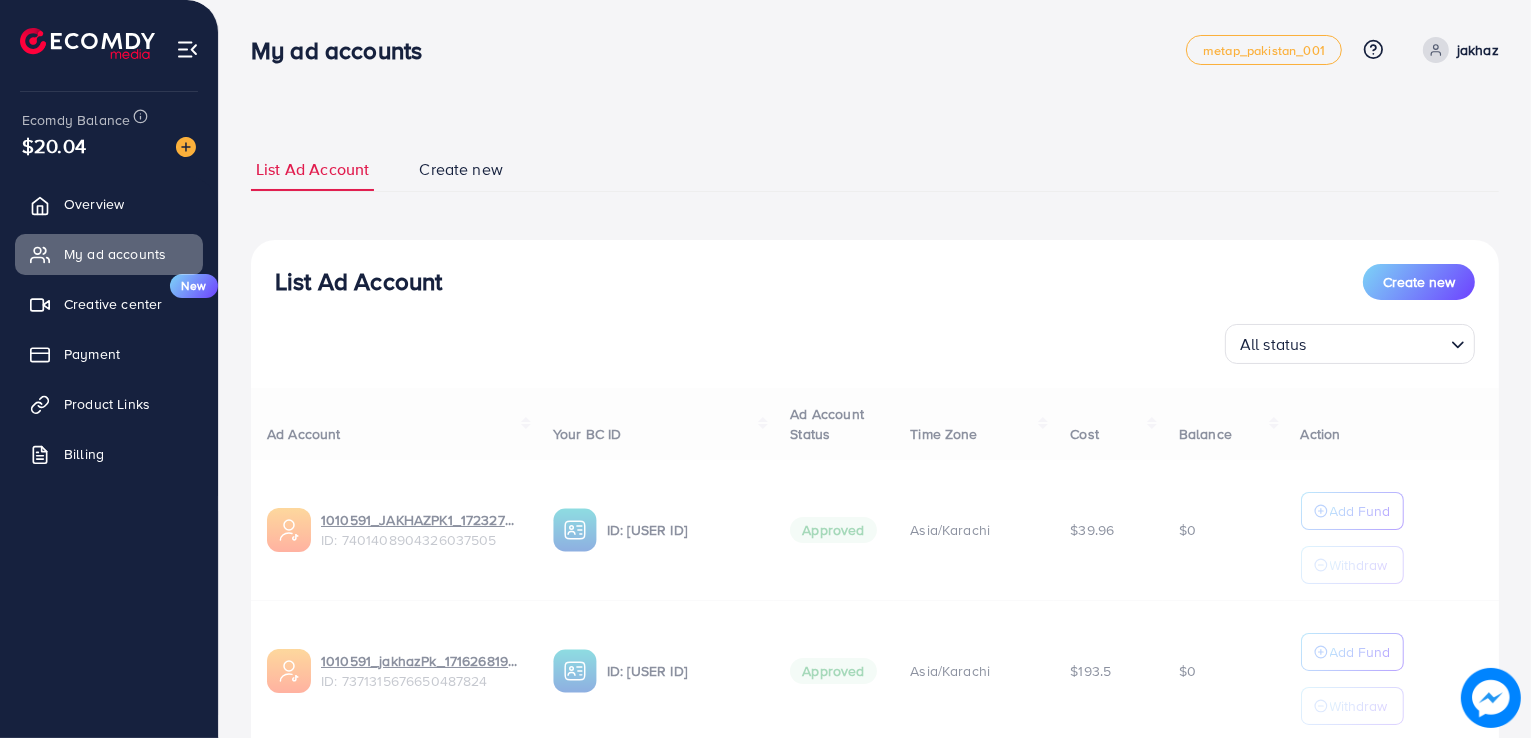 select 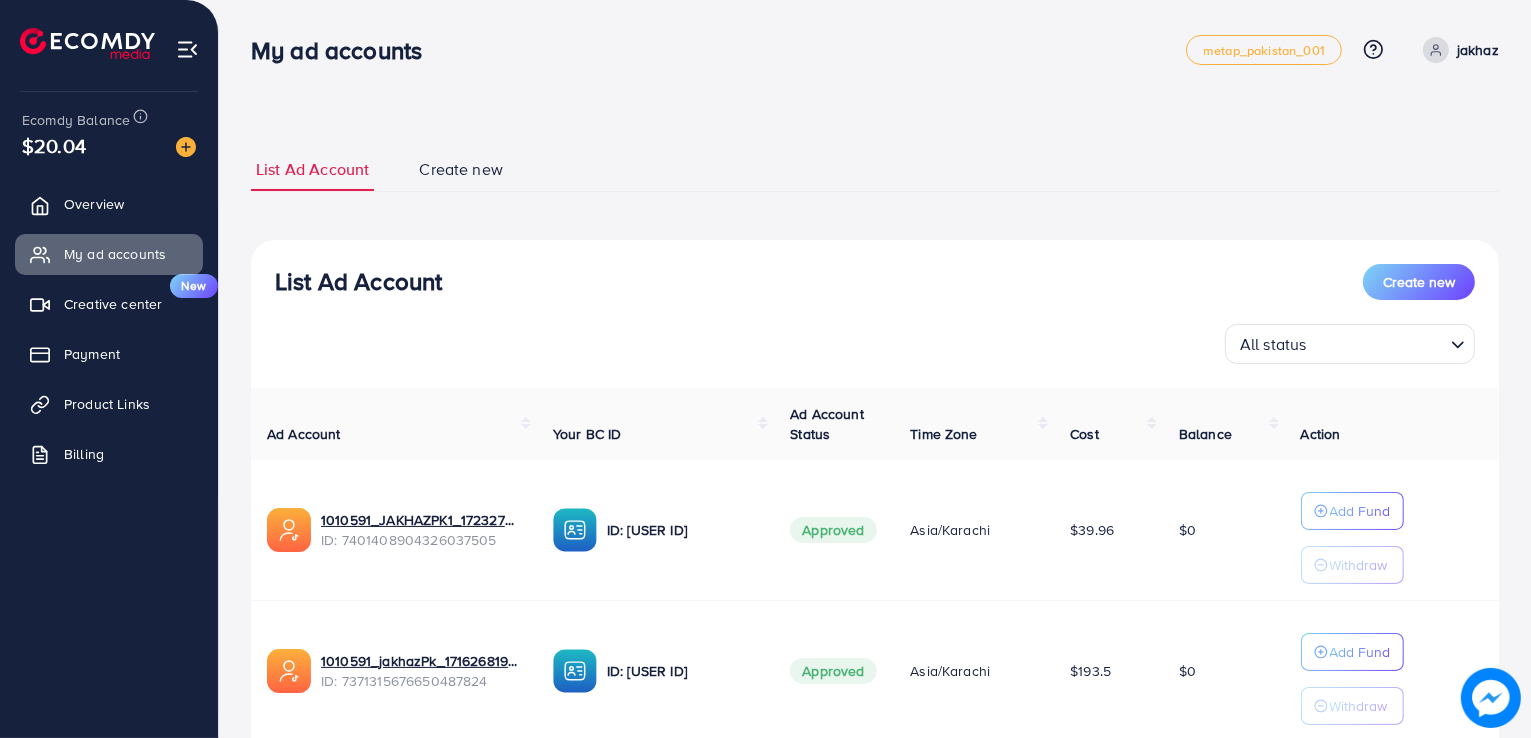 click on "Create new" at bounding box center (461, 169) 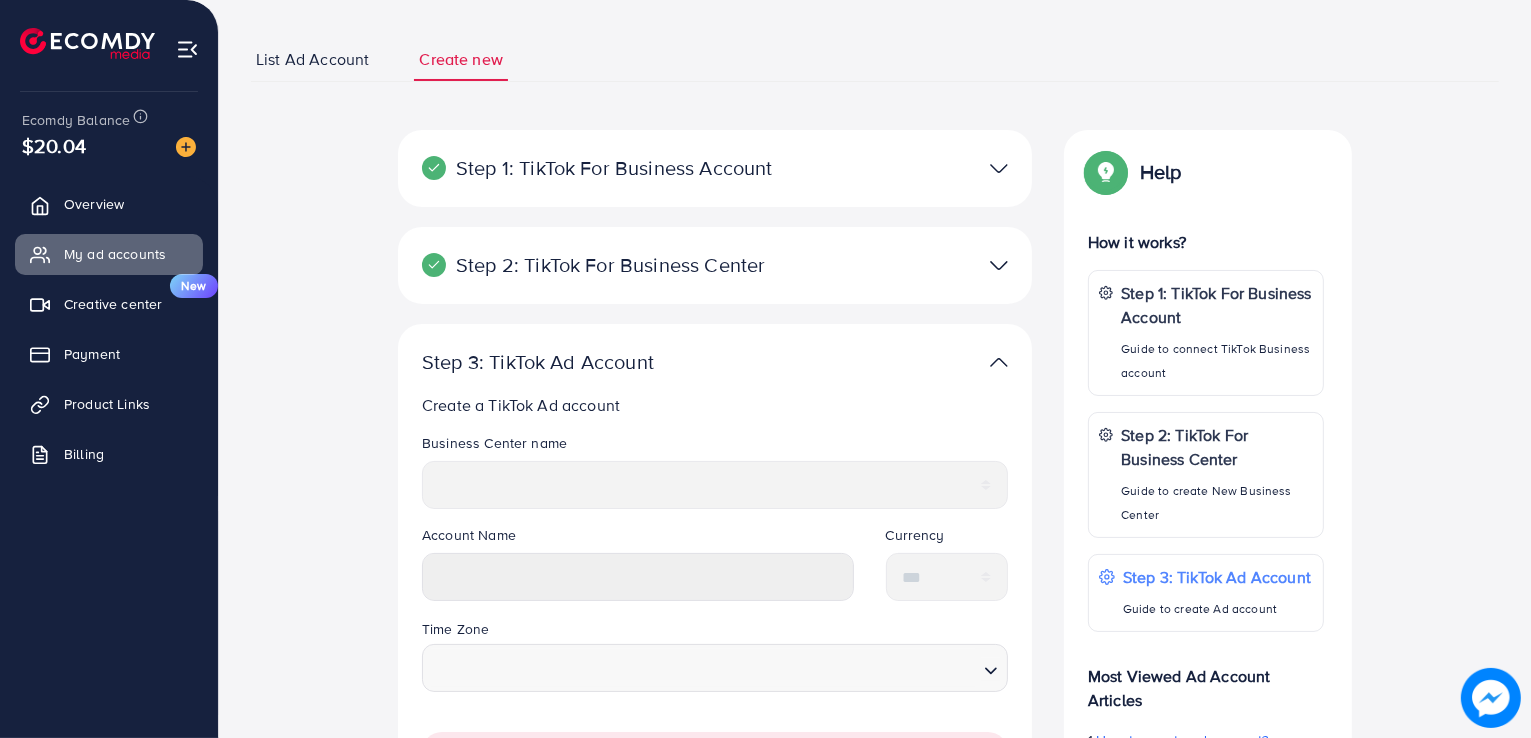scroll, scrollTop: 0, scrollLeft: 0, axis: both 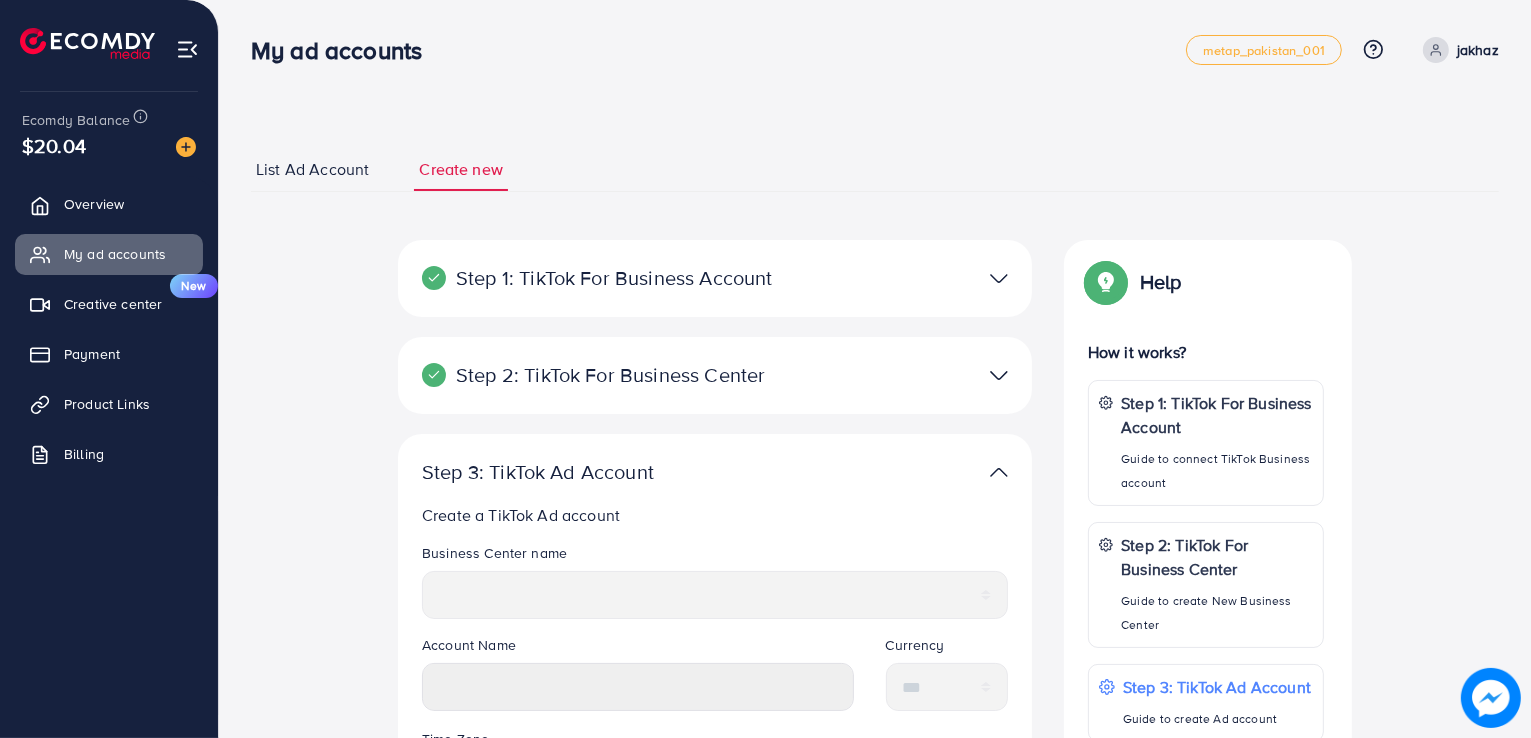 click on "List Ad Account" at bounding box center (312, 169) 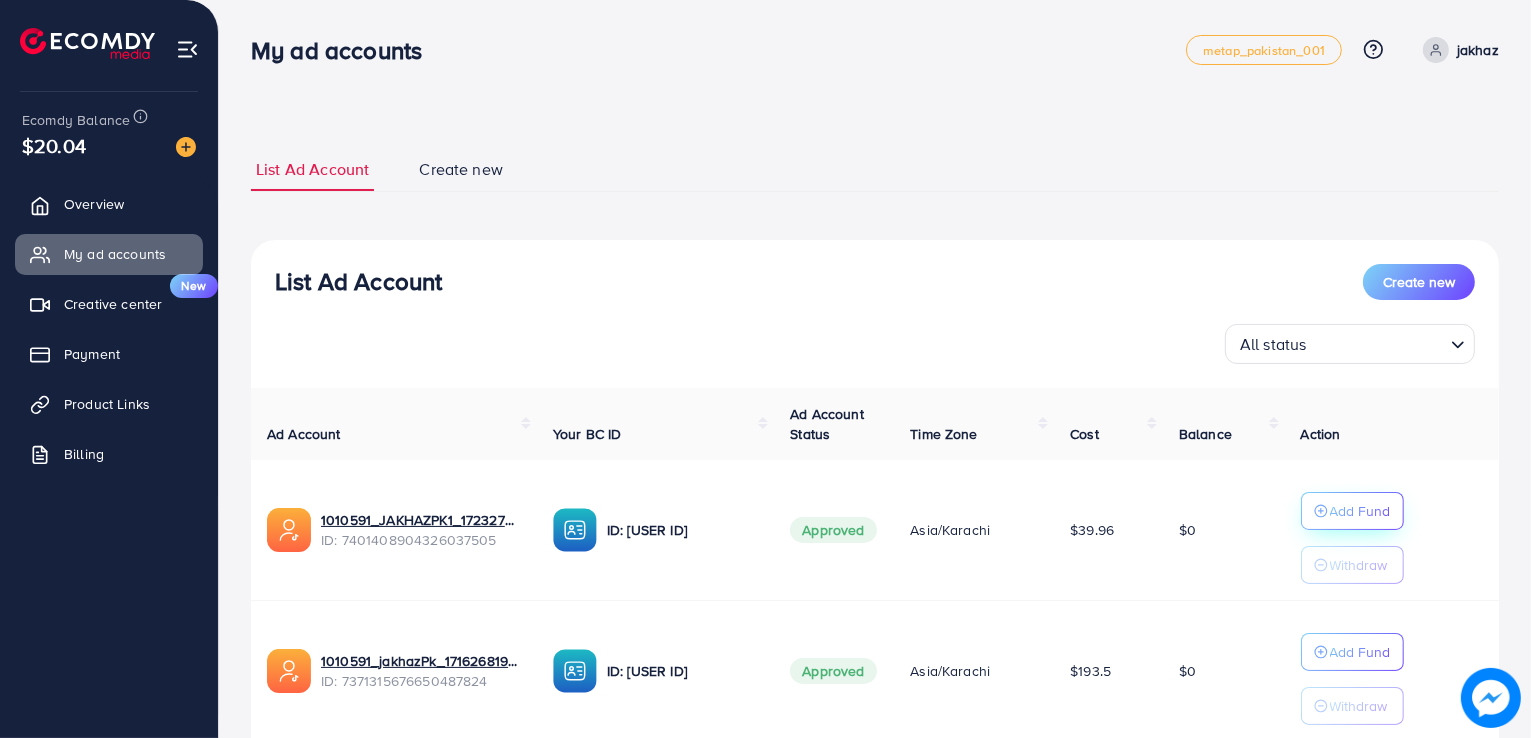 click on "Add Fund" at bounding box center (1360, 511) 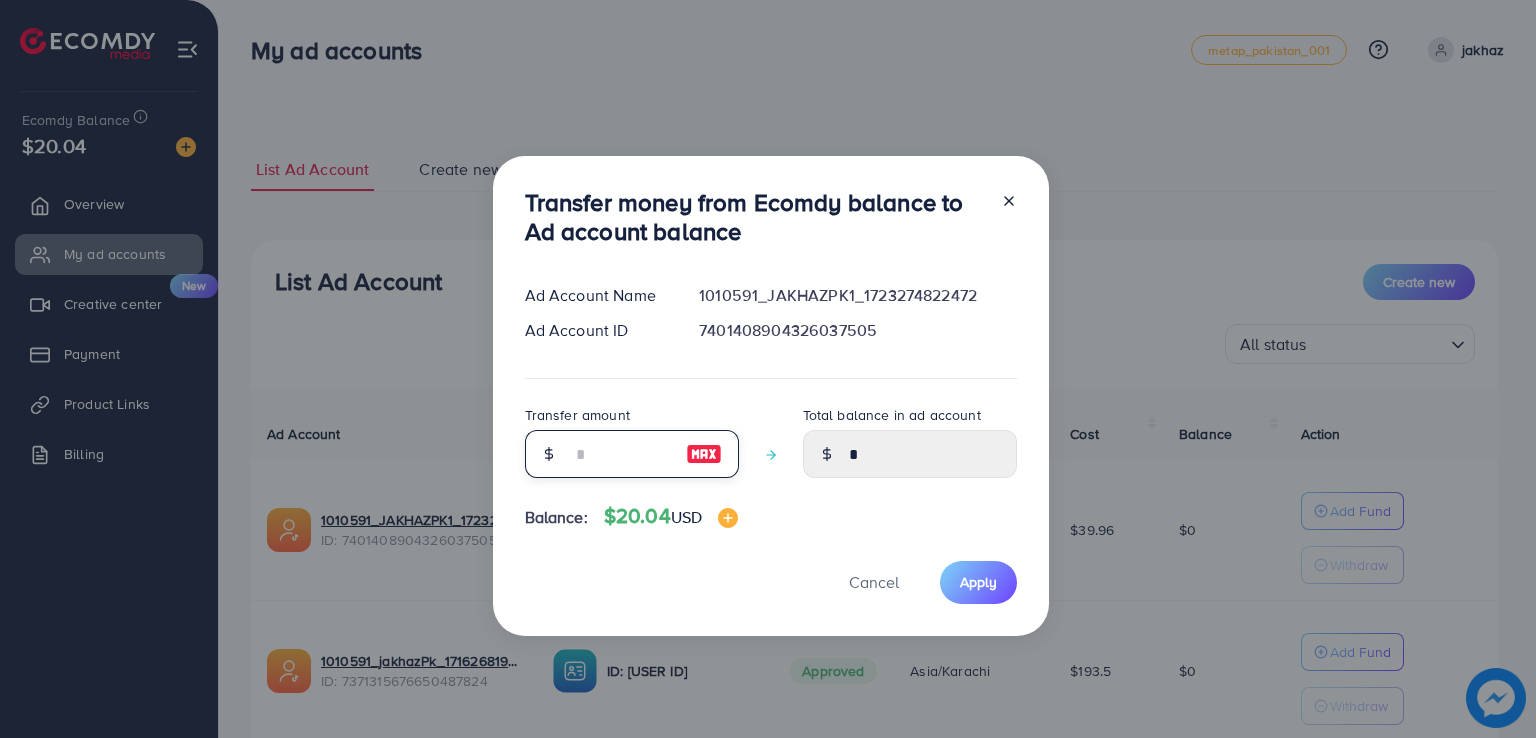 click at bounding box center (621, 454) 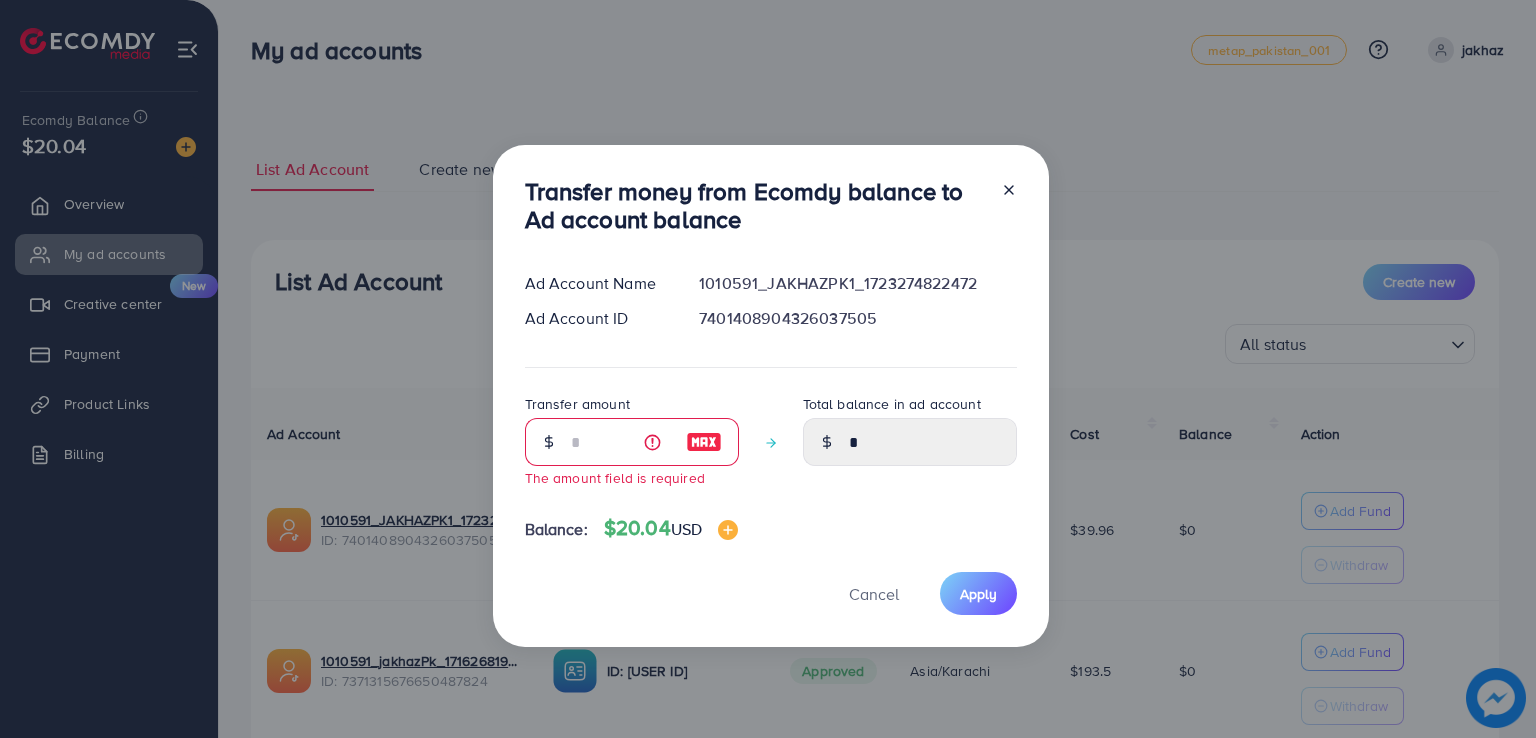 click at bounding box center [704, 442] 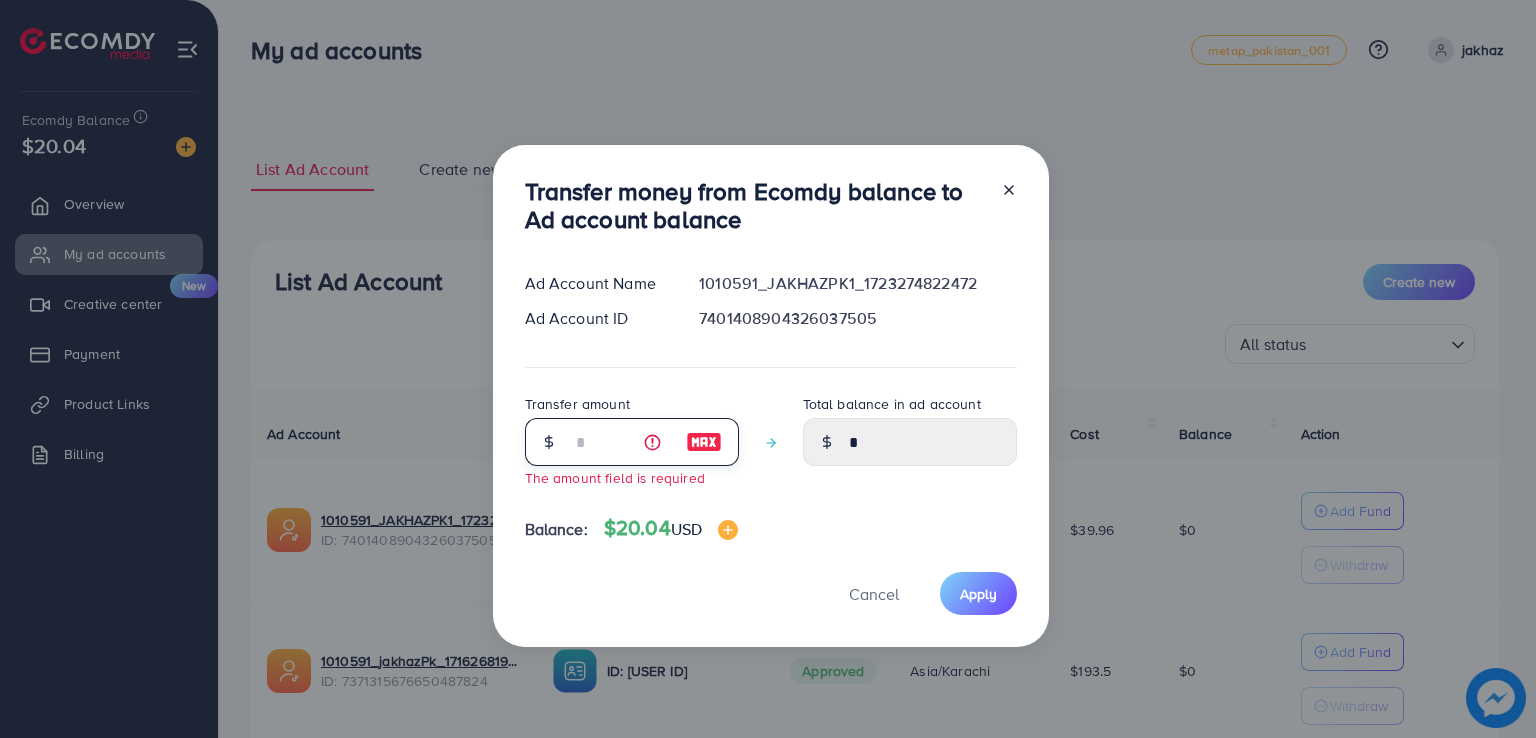 click at bounding box center [621, 442] 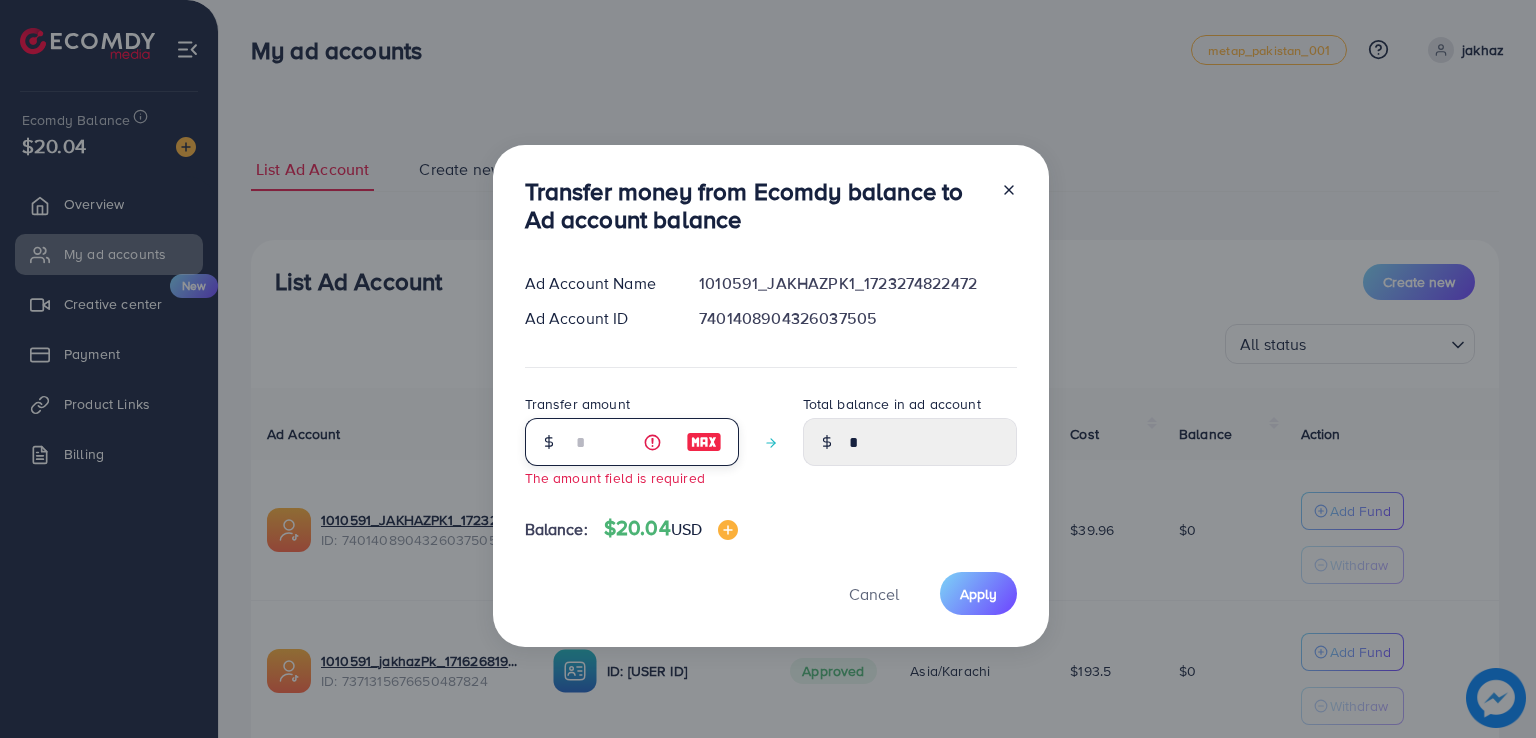 type on "*" 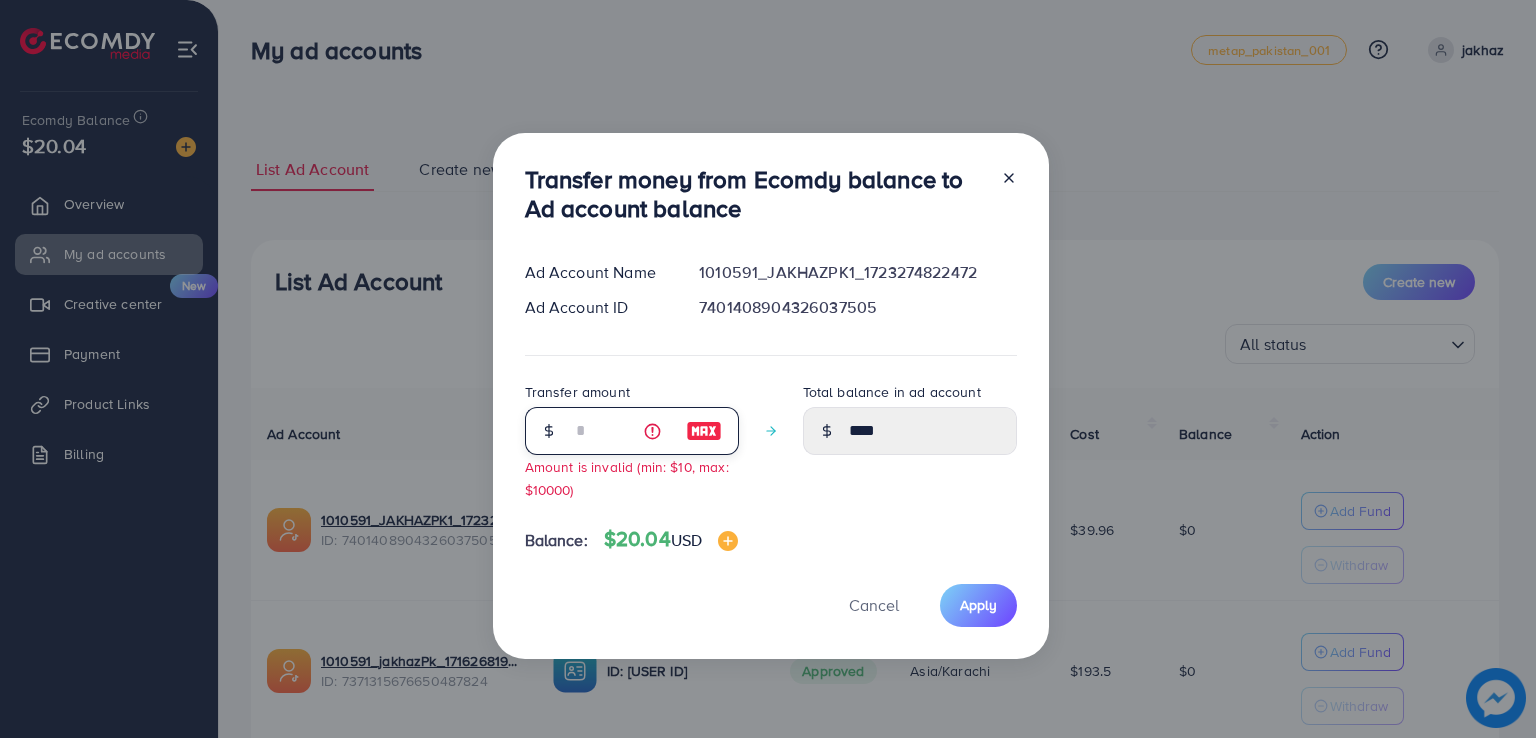 type on "**" 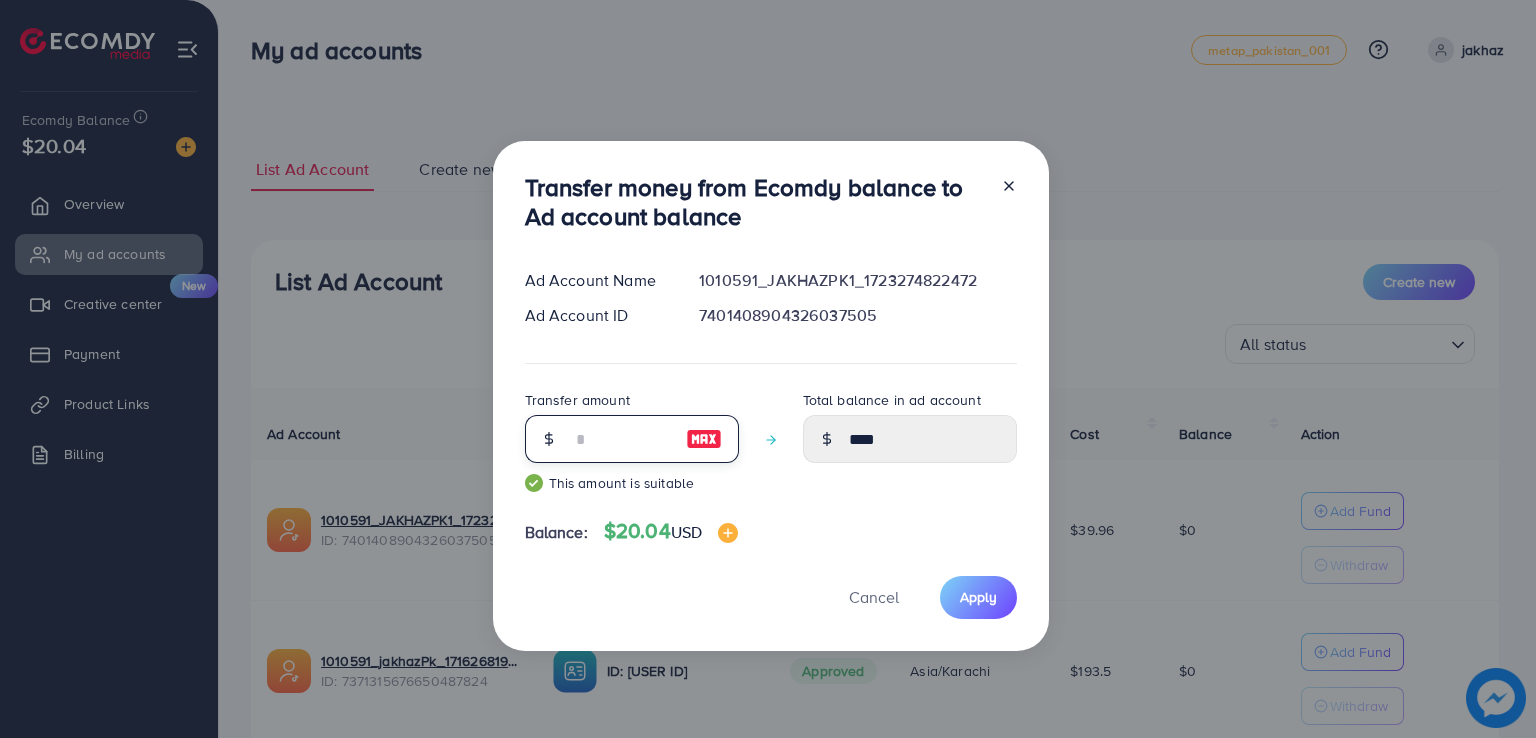 type on "*****" 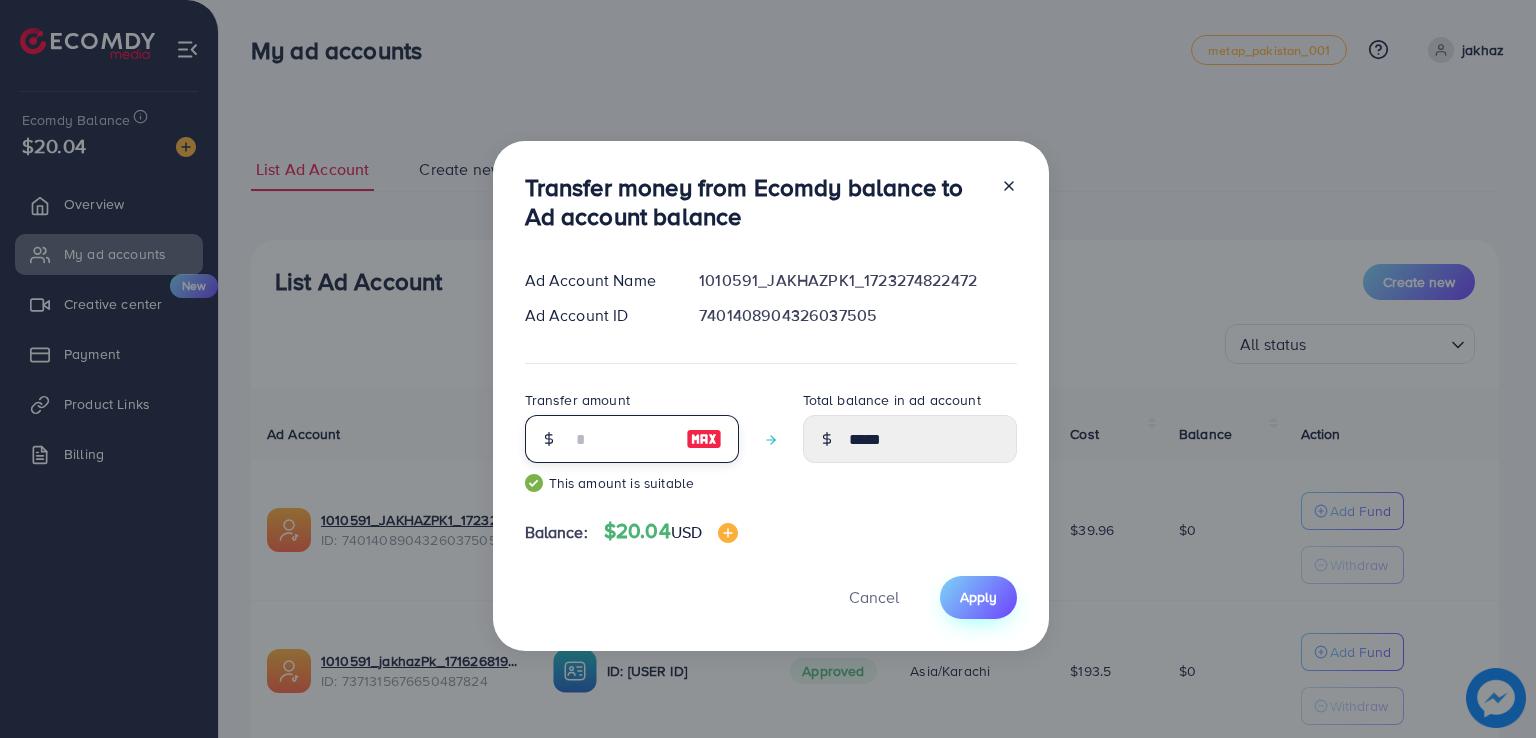 type on "**" 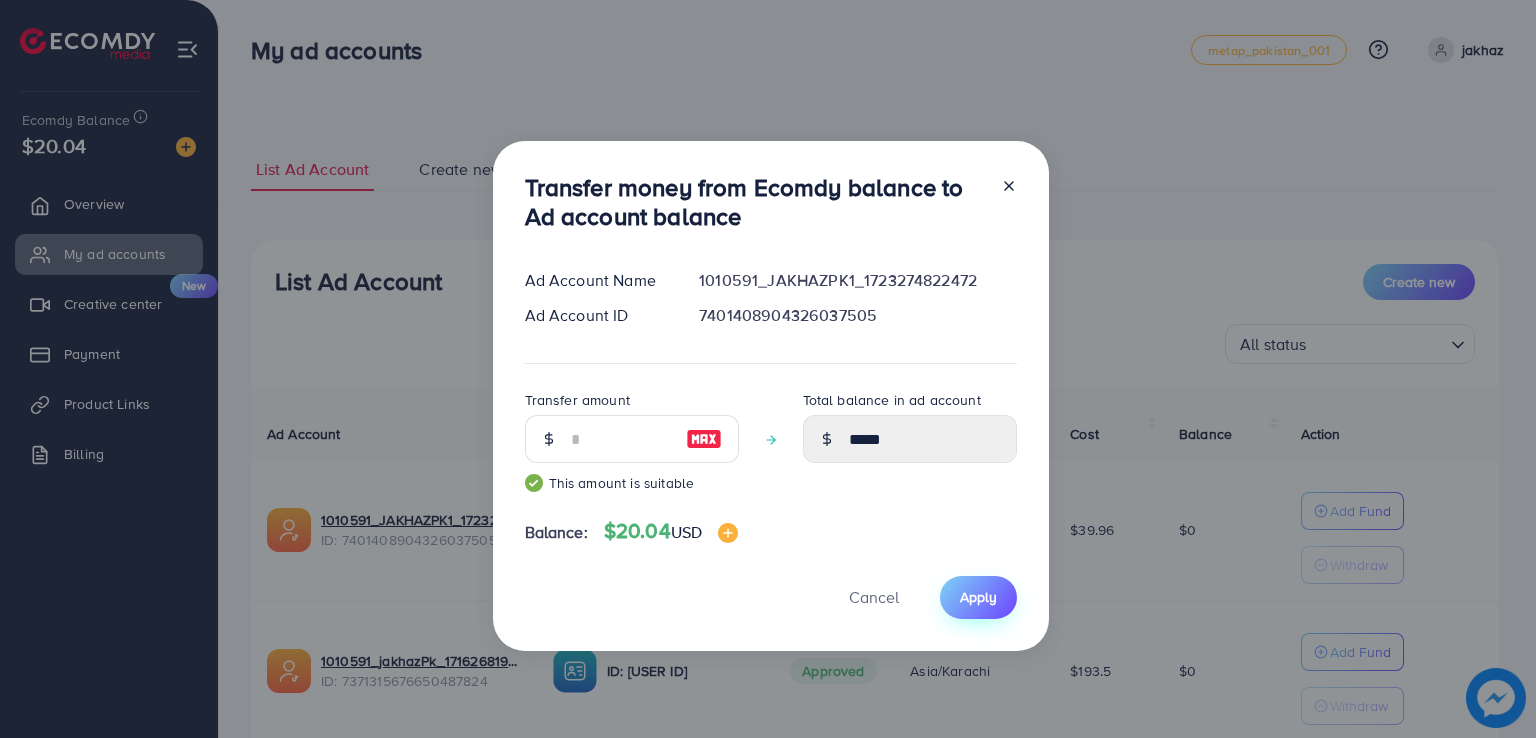 click on "Apply" at bounding box center (978, 597) 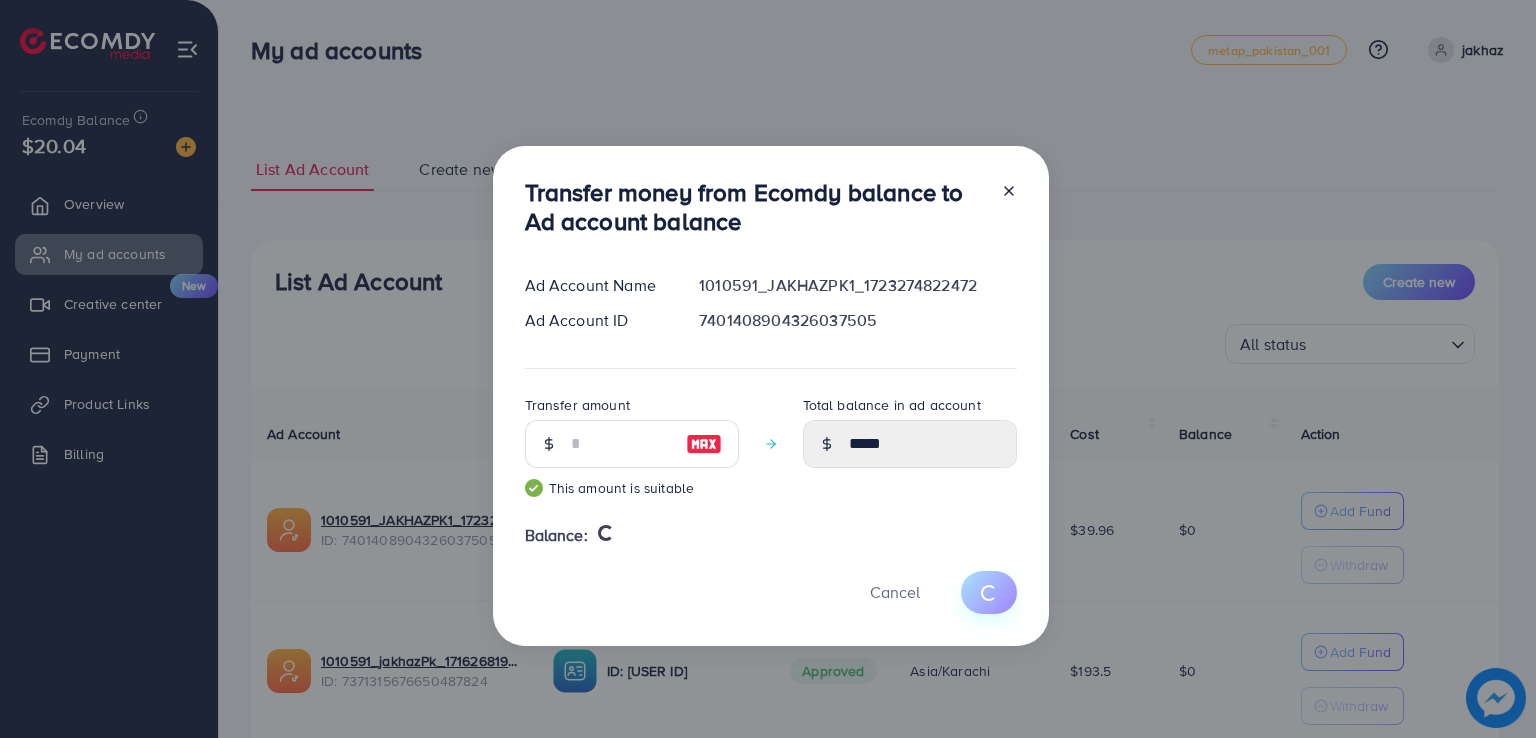 type 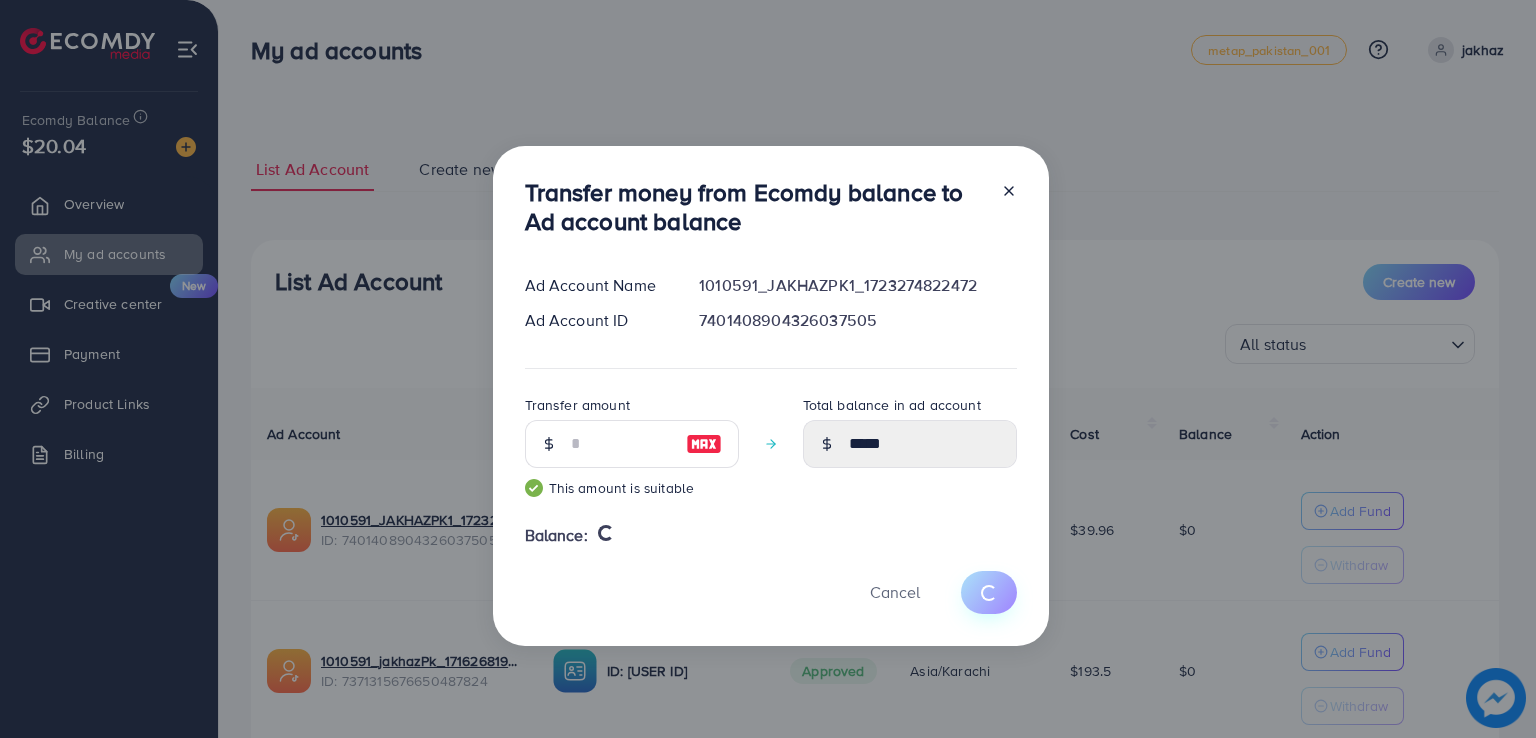type on "*" 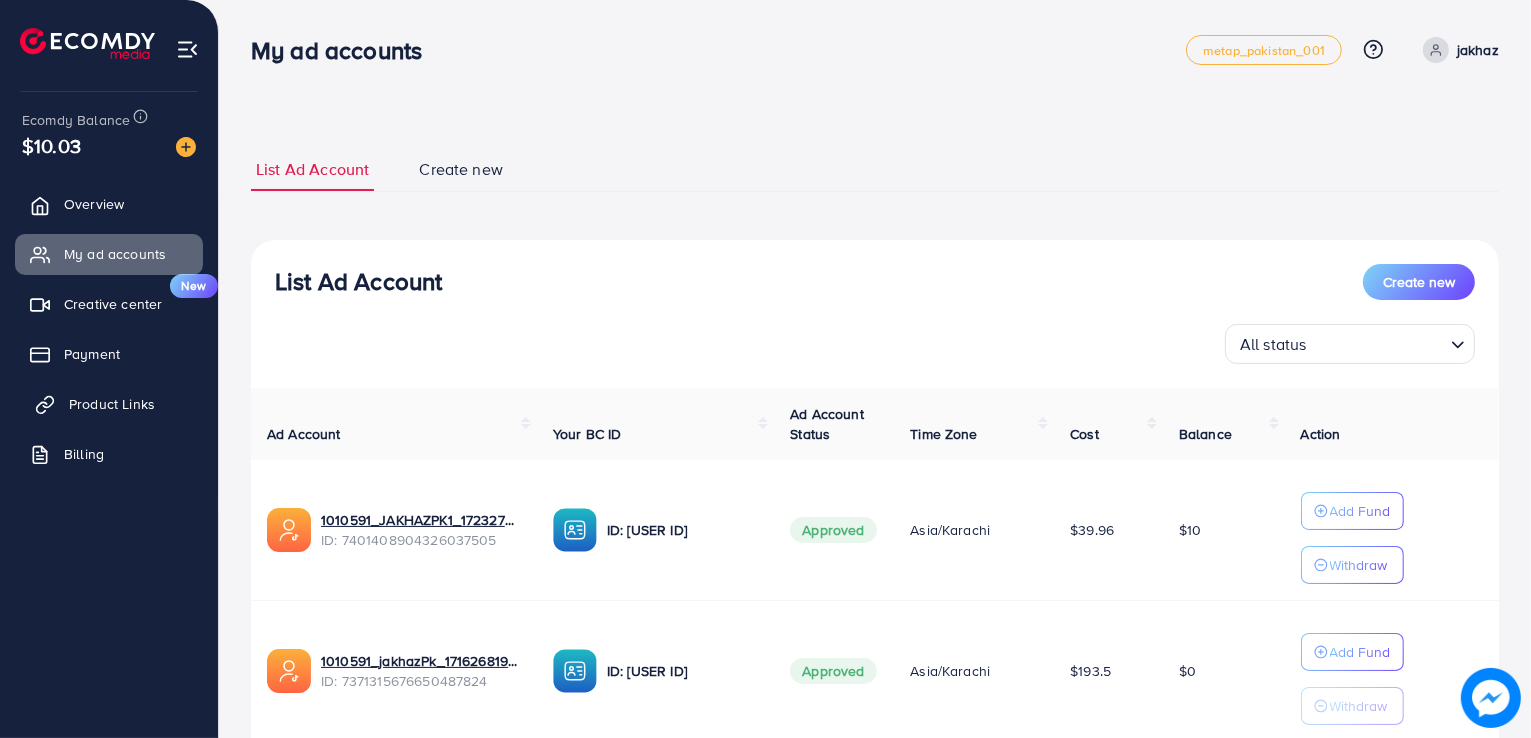 click on "Product Links" at bounding box center (109, 404) 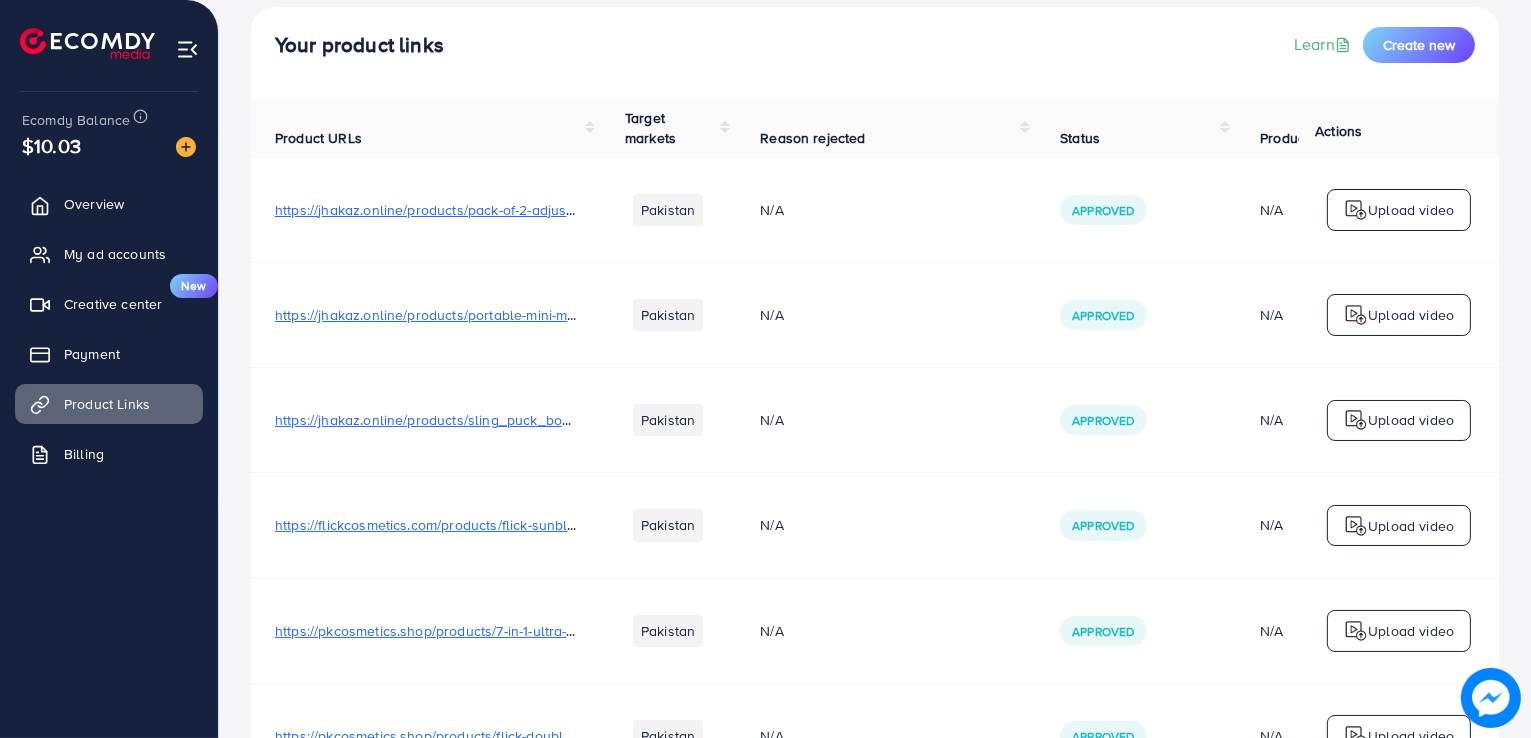scroll, scrollTop: 0, scrollLeft: 0, axis: both 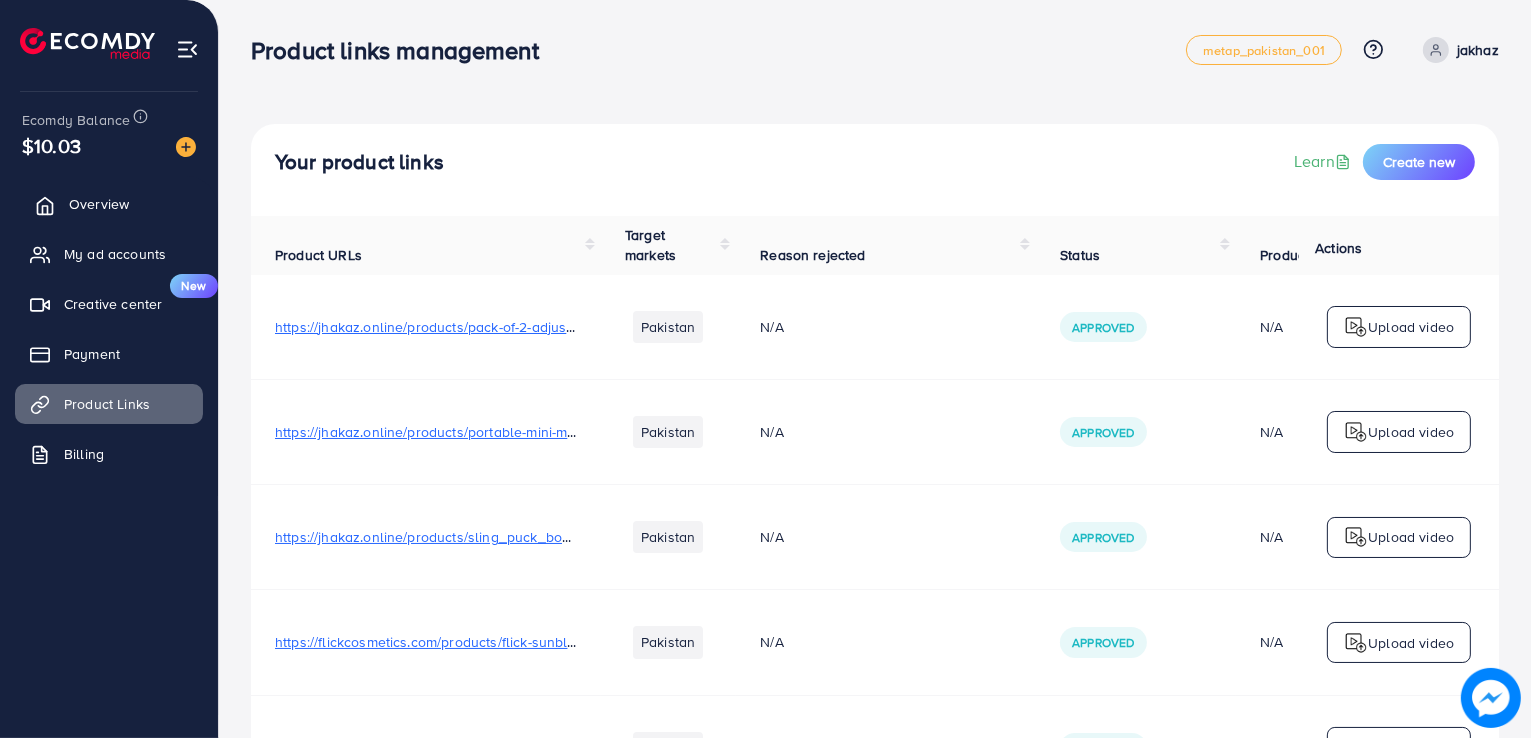 click on "Overview" at bounding box center [99, 204] 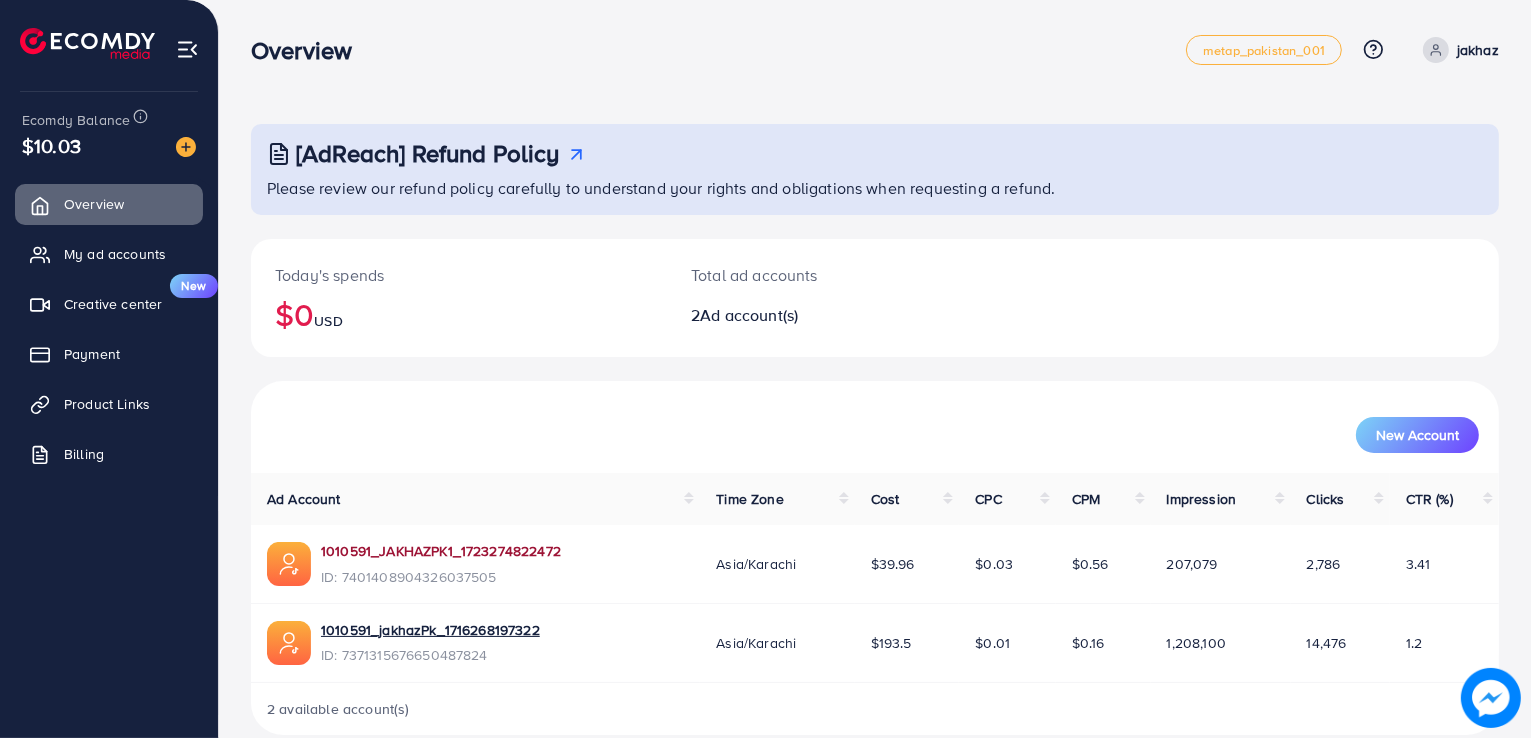 click on "1010591_JAKHAZPK1_1723274822472" at bounding box center [441, 551] 